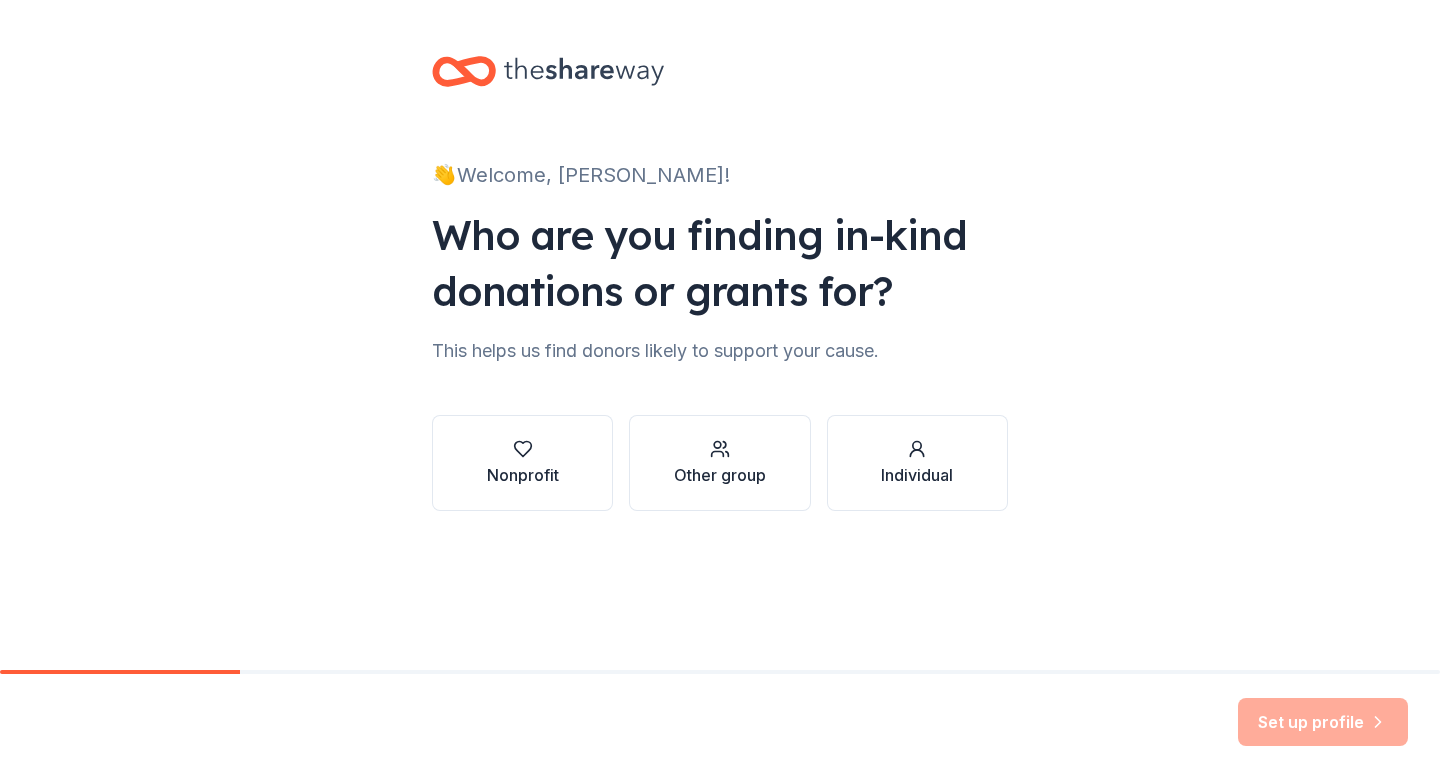 scroll, scrollTop: 0, scrollLeft: 0, axis: both 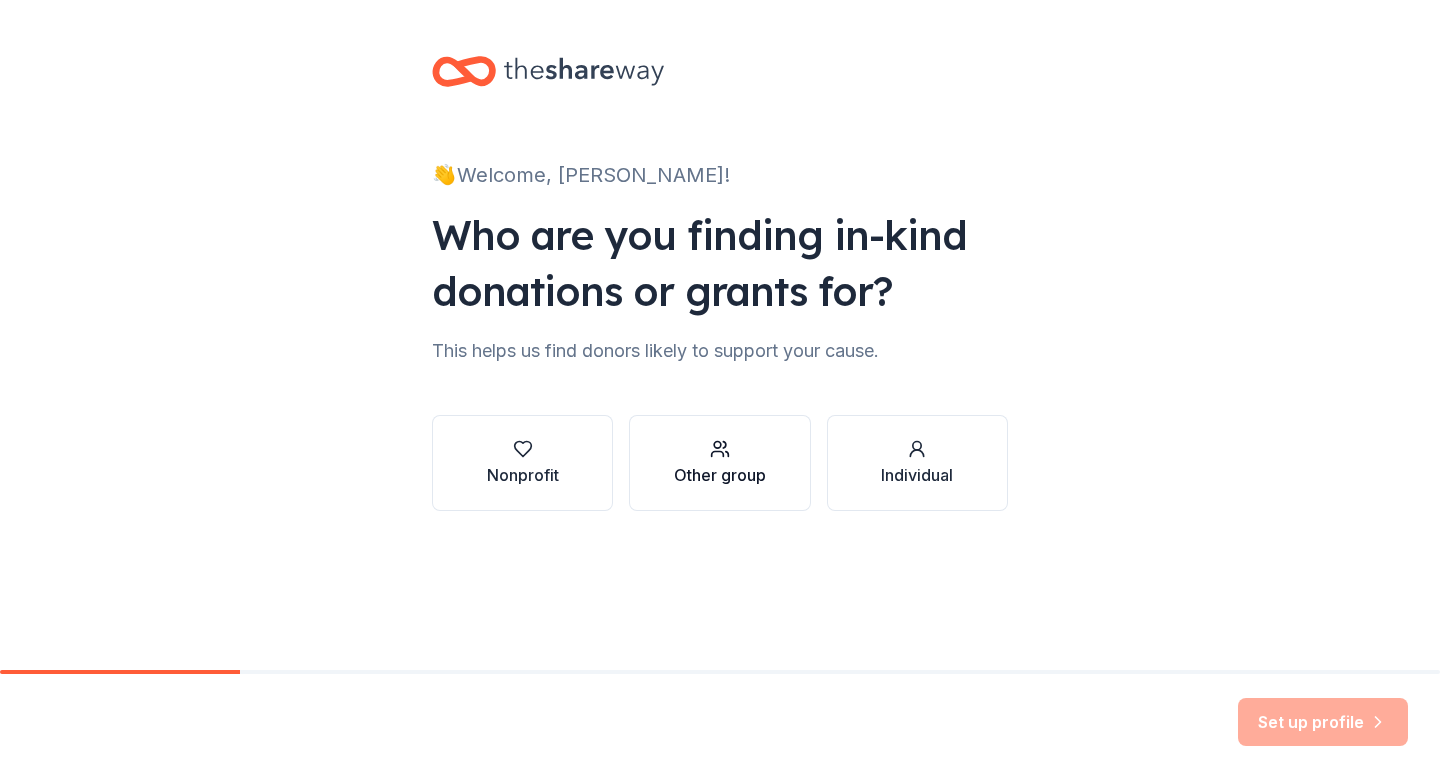 click 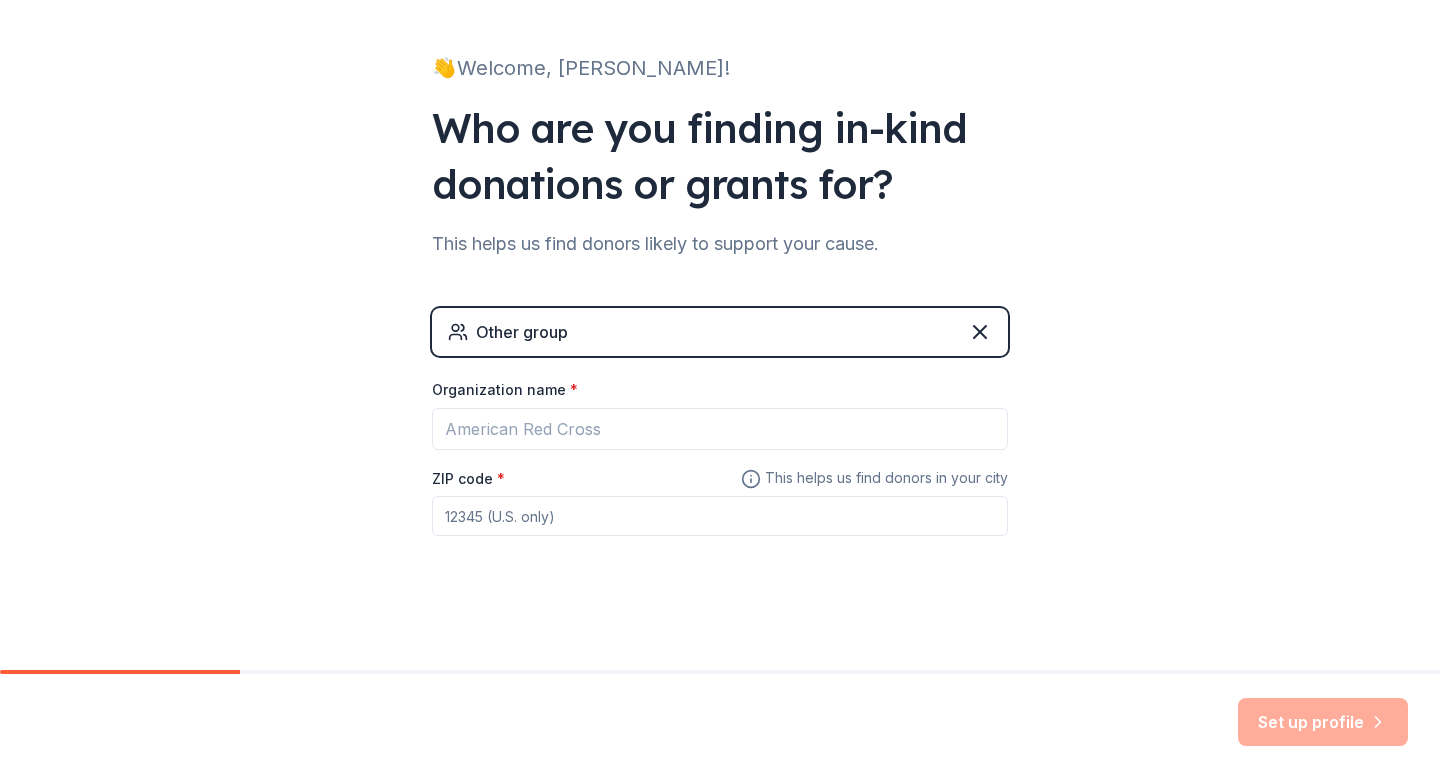 scroll, scrollTop: 108, scrollLeft: 0, axis: vertical 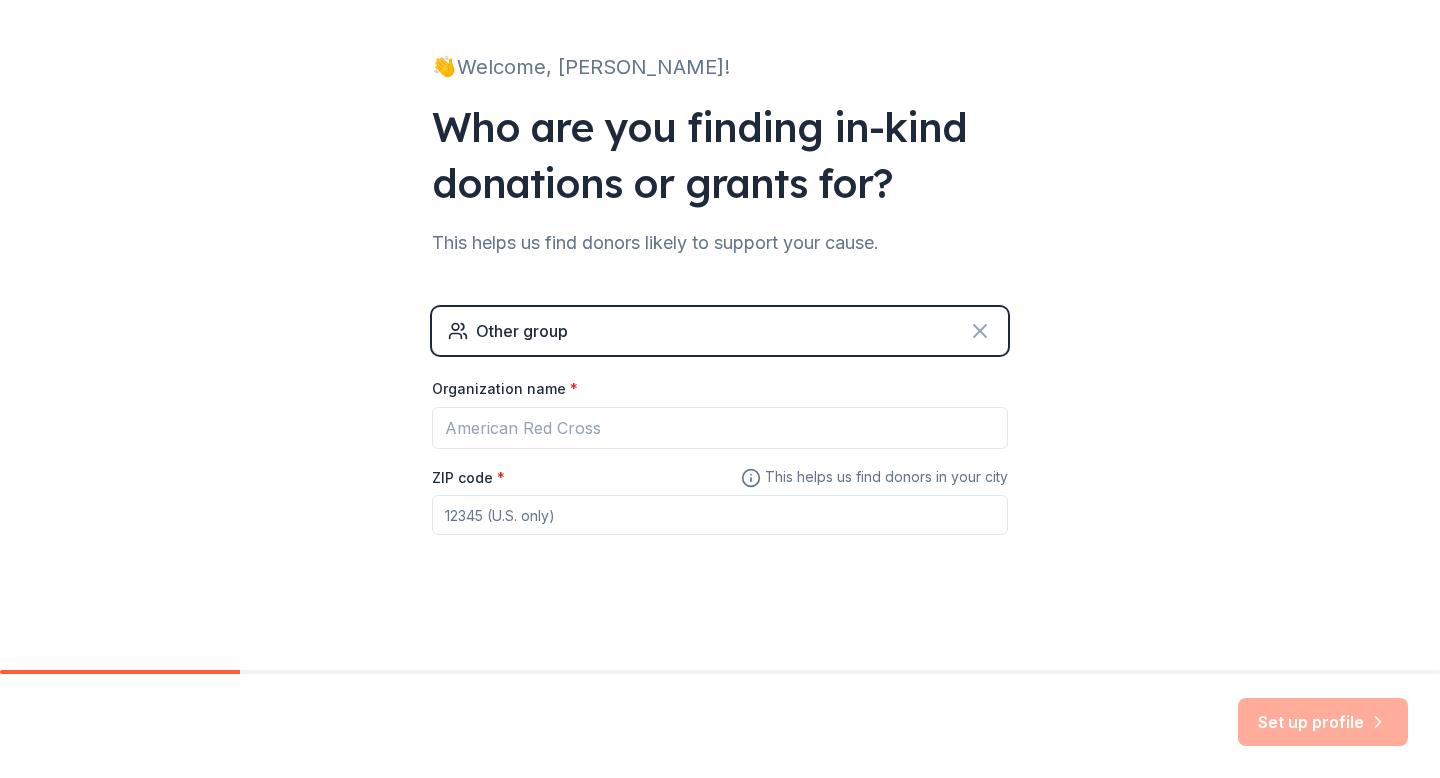 click 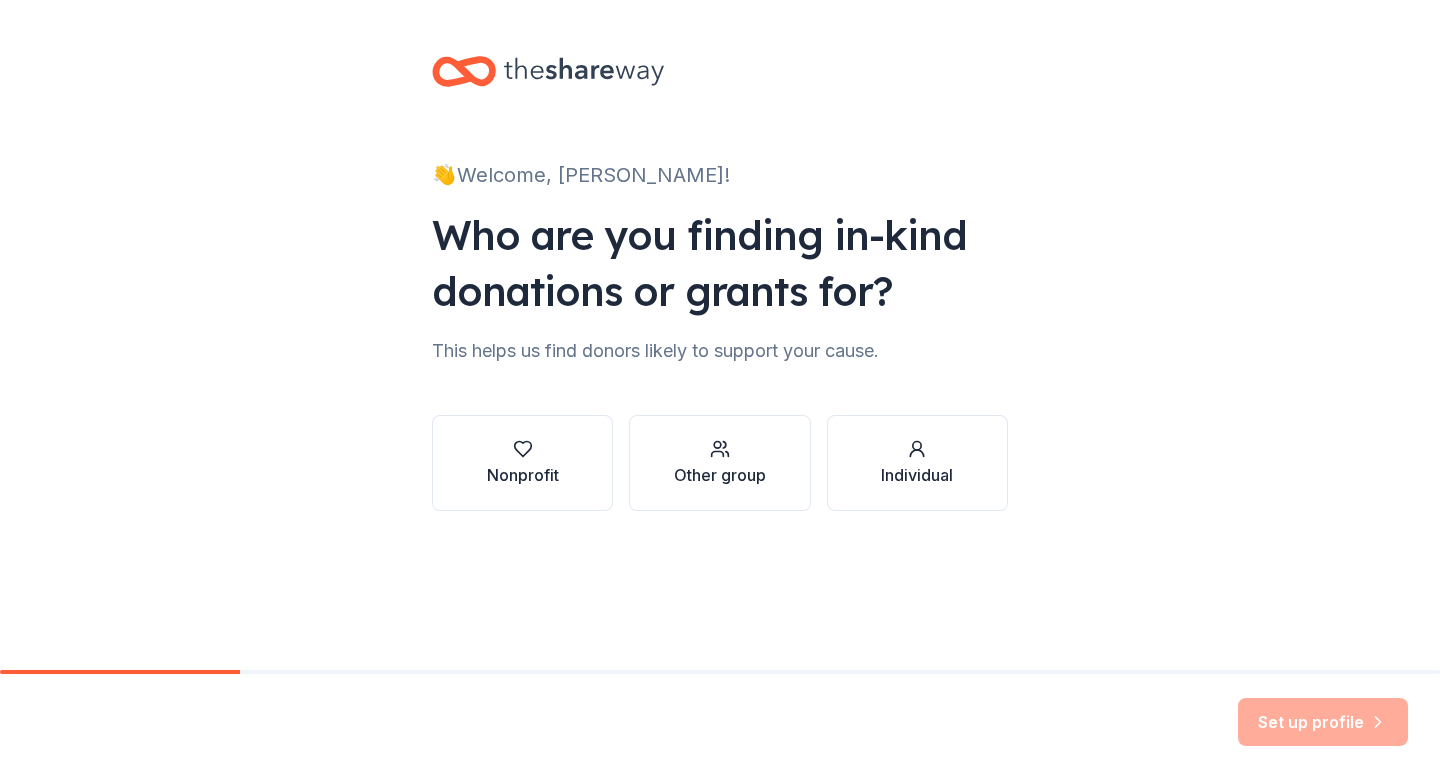 scroll, scrollTop: 0, scrollLeft: 0, axis: both 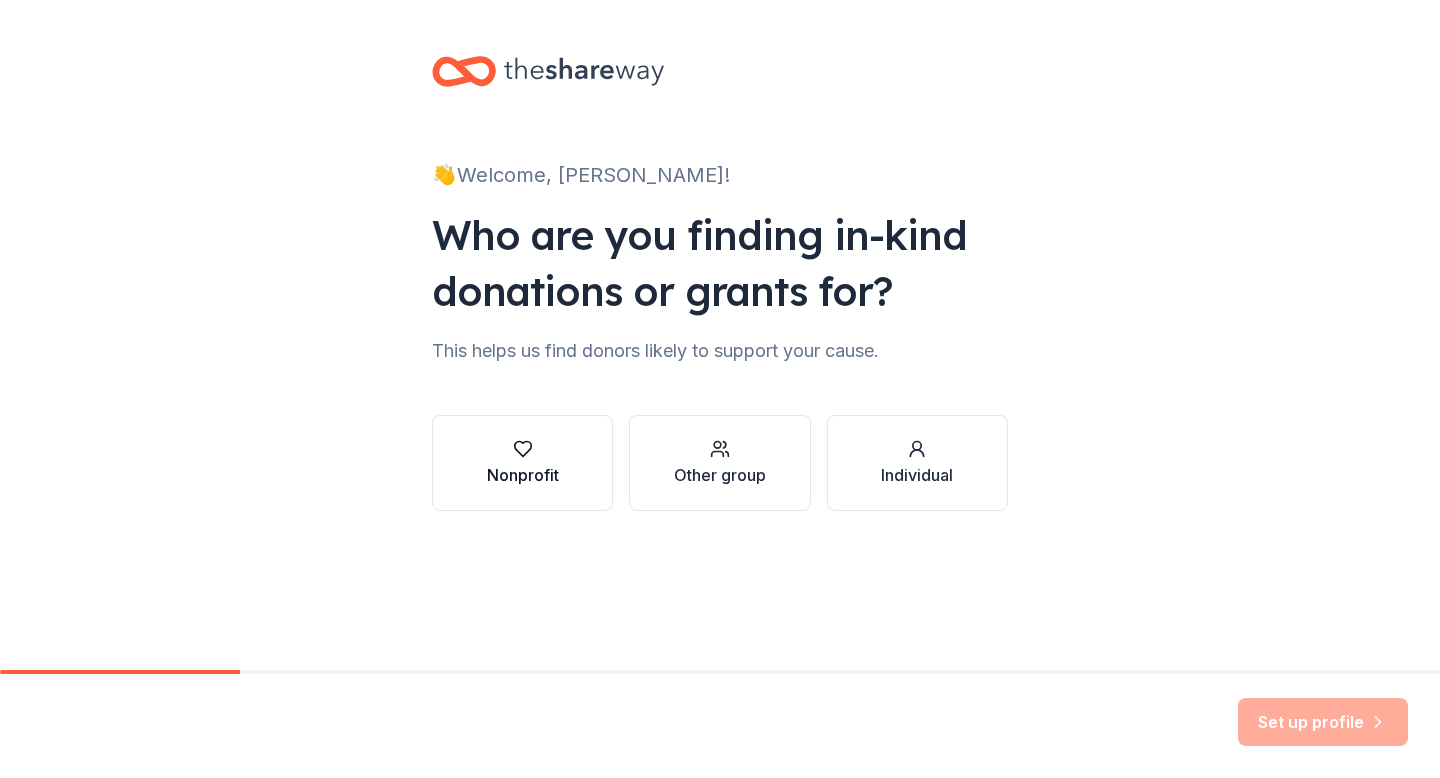 click on "Nonprofit" at bounding box center (523, 475) 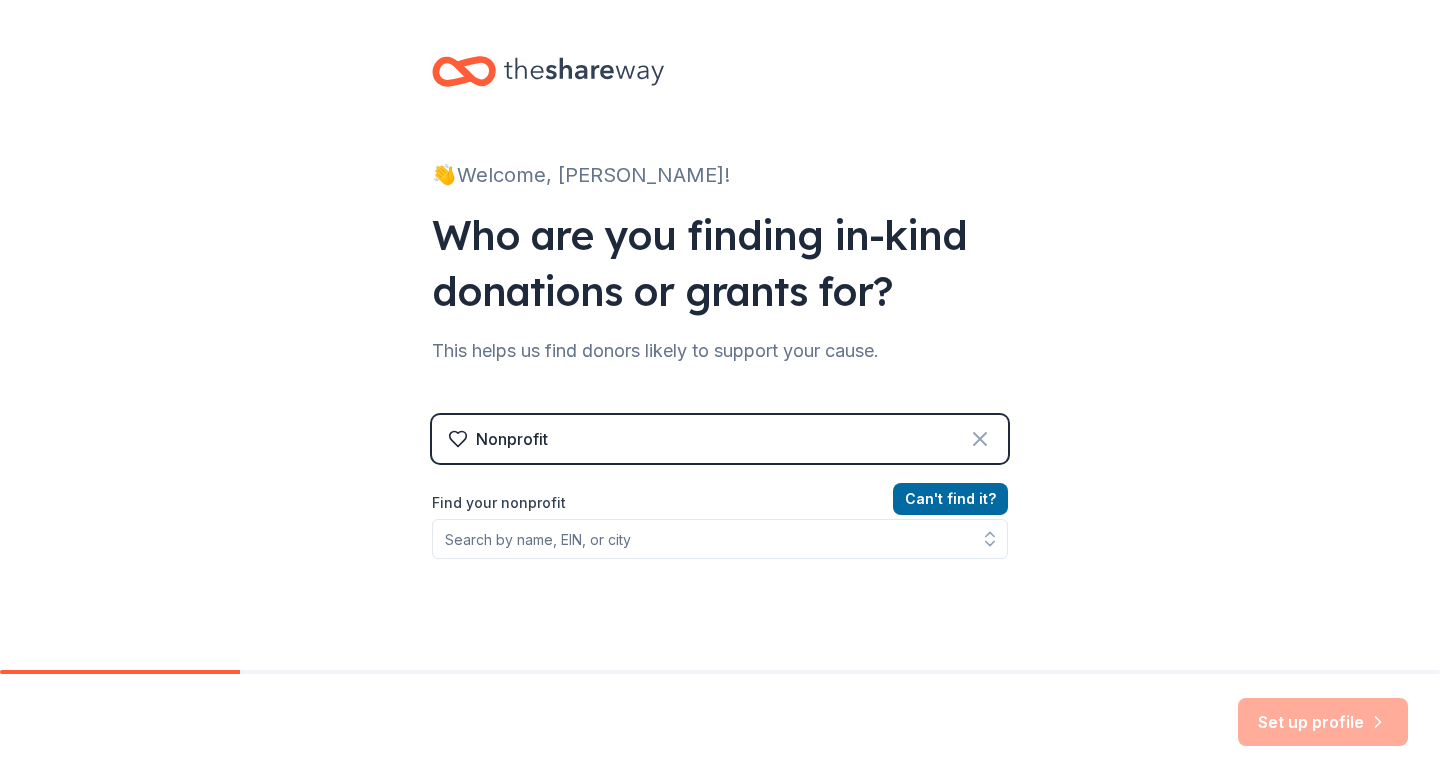 click 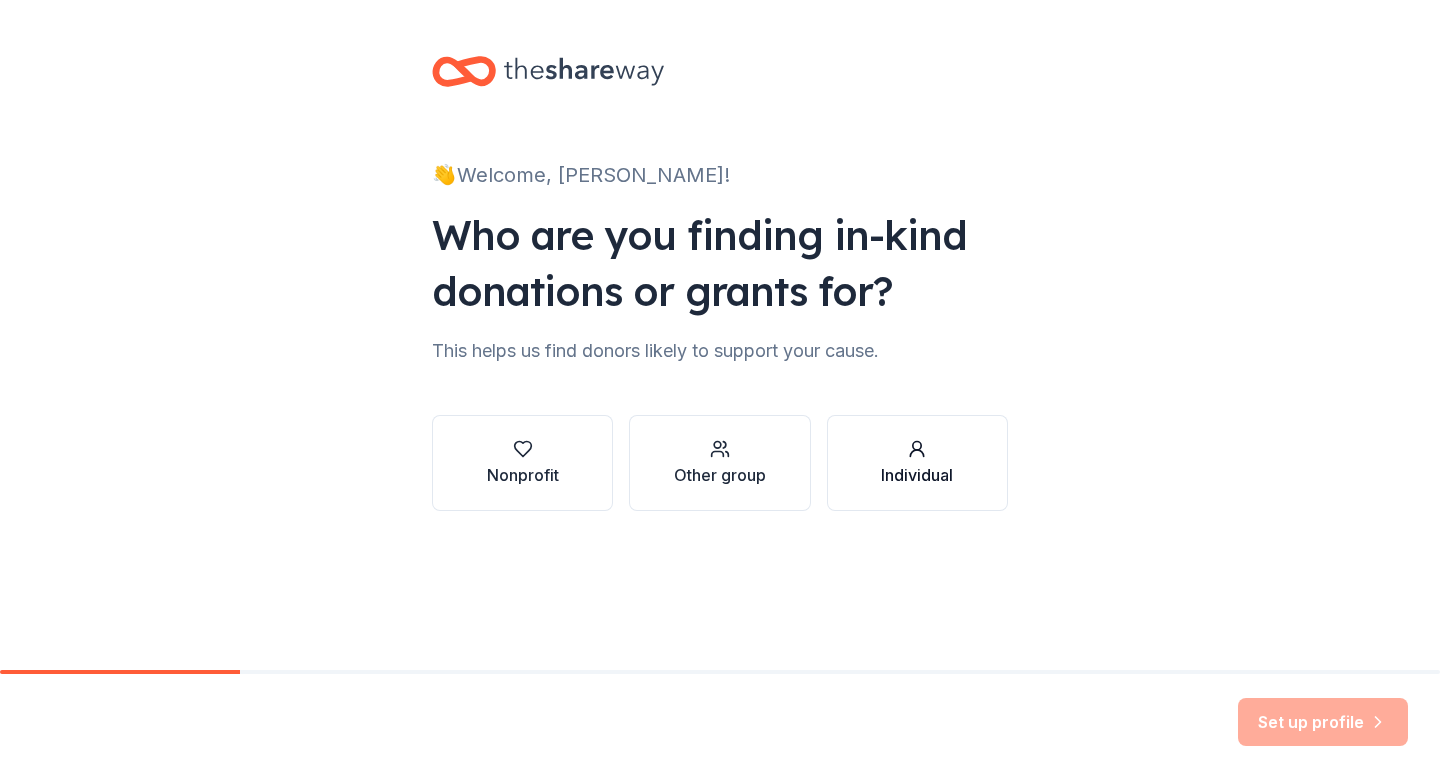 click on "Individual" at bounding box center [917, 475] 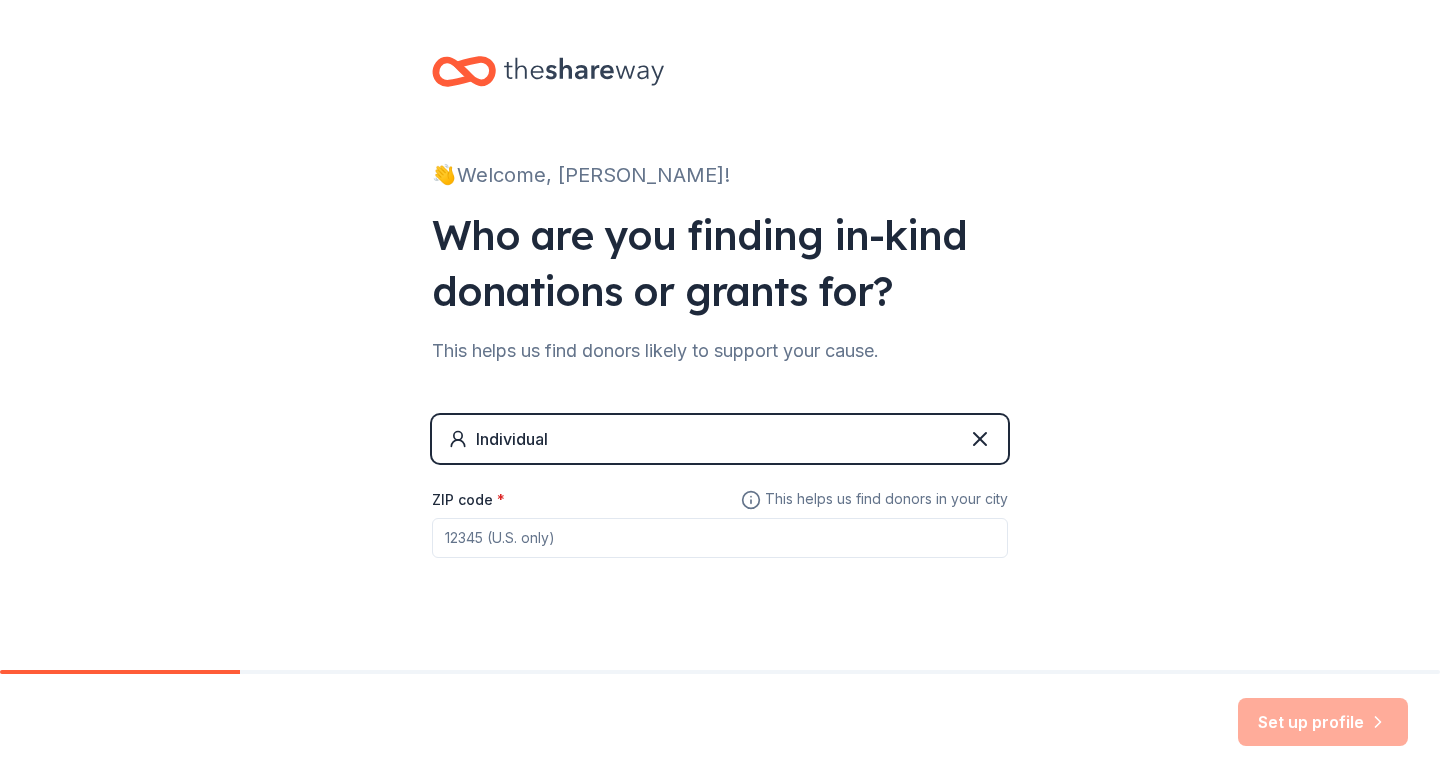 click on "ZIP code *" at bounding box center [720, 538] 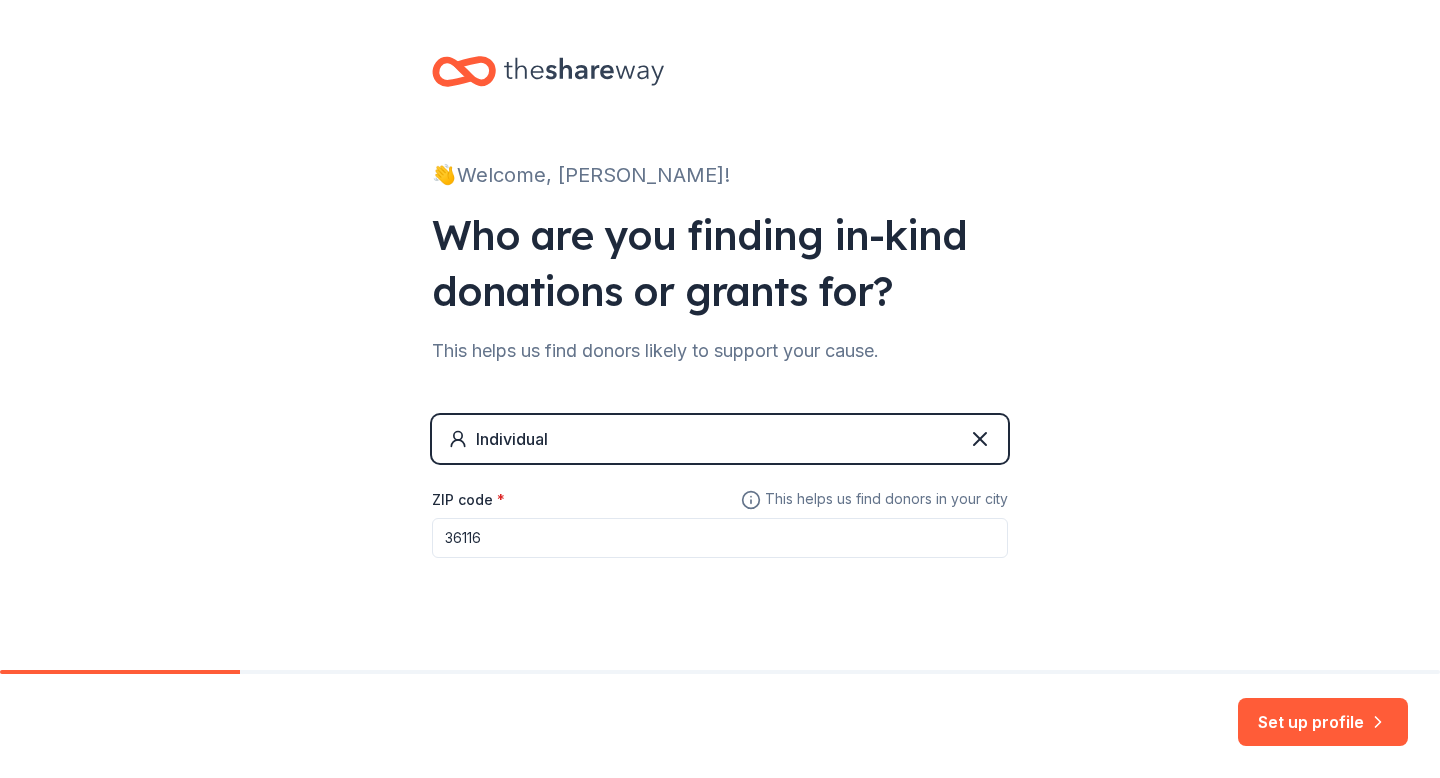 scroll, scrollTop: 23, scrollLeft: 0, axis: vertical 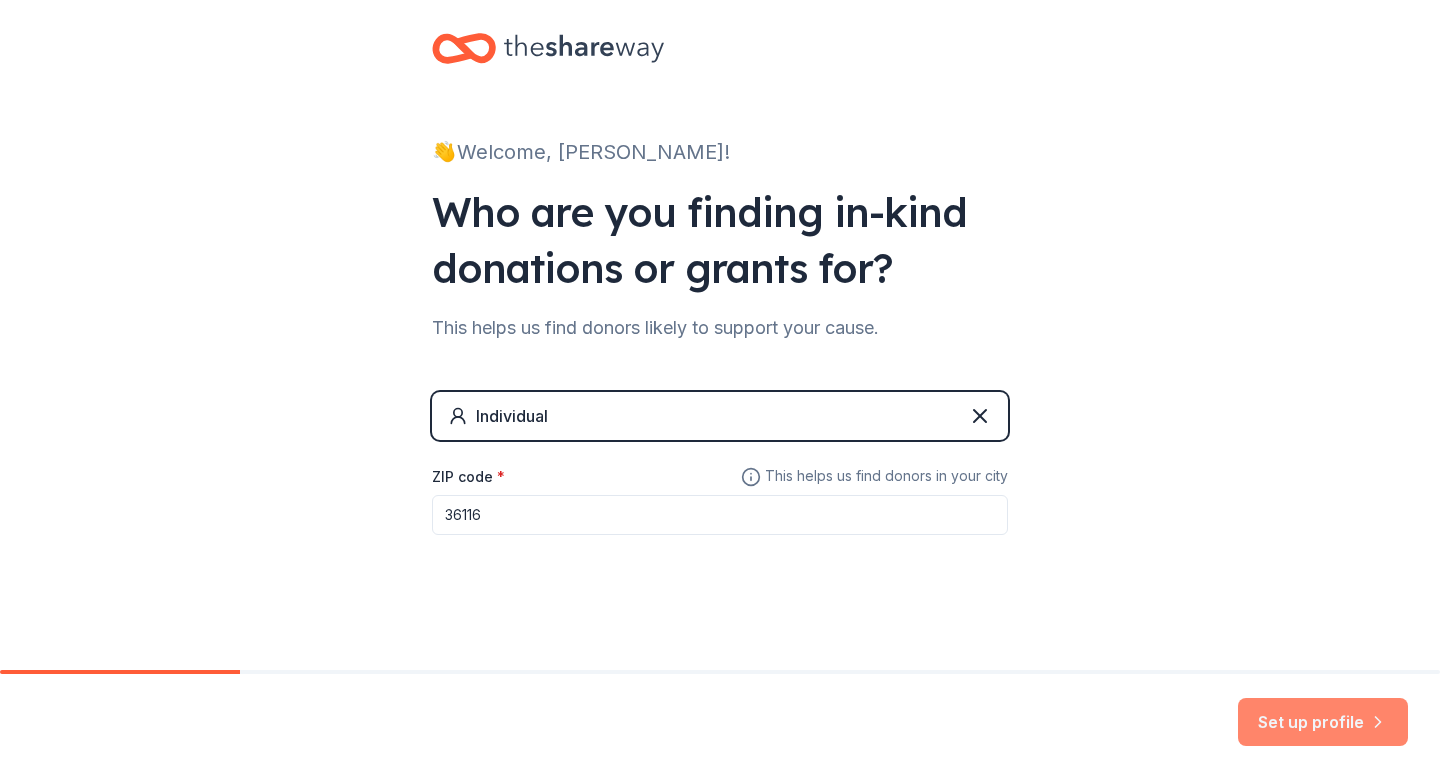 type on "36116" 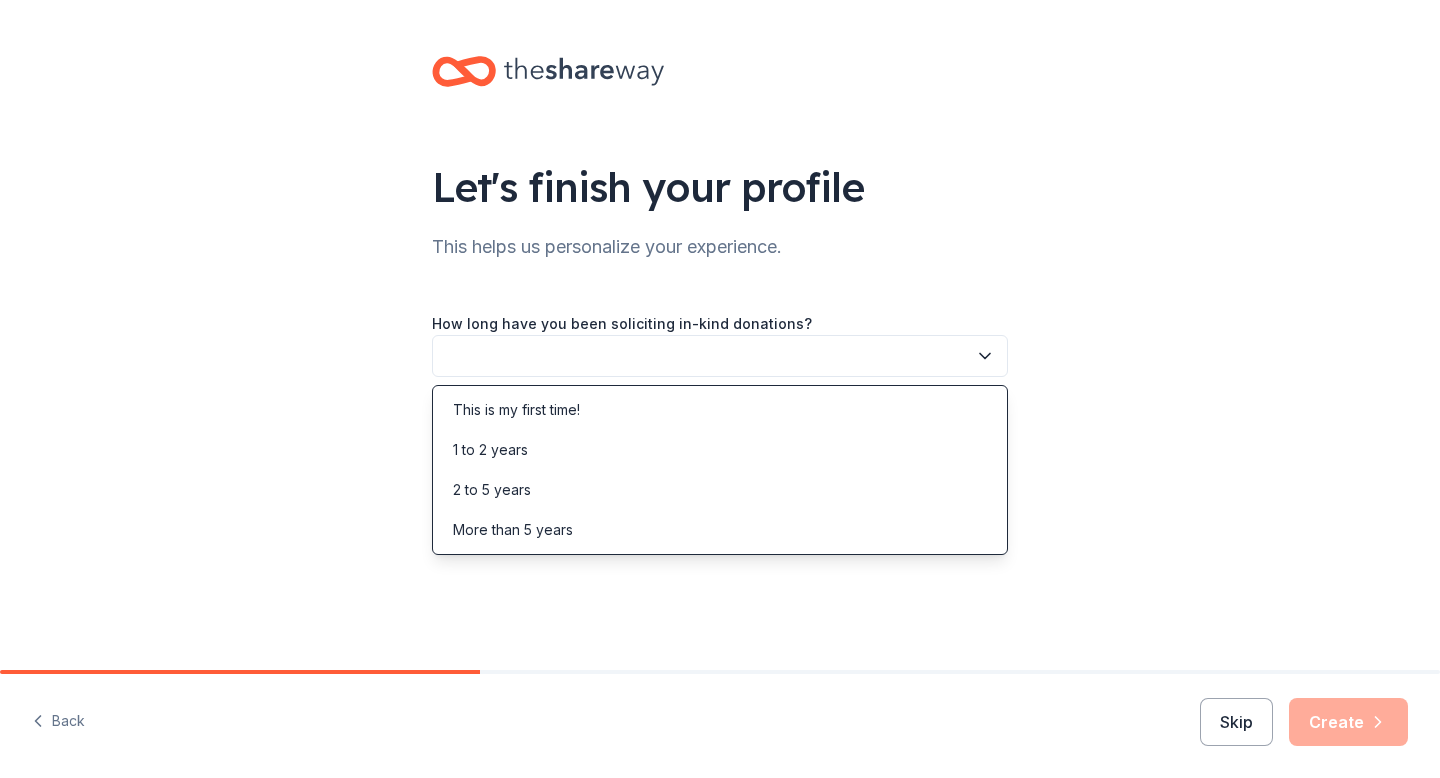 click 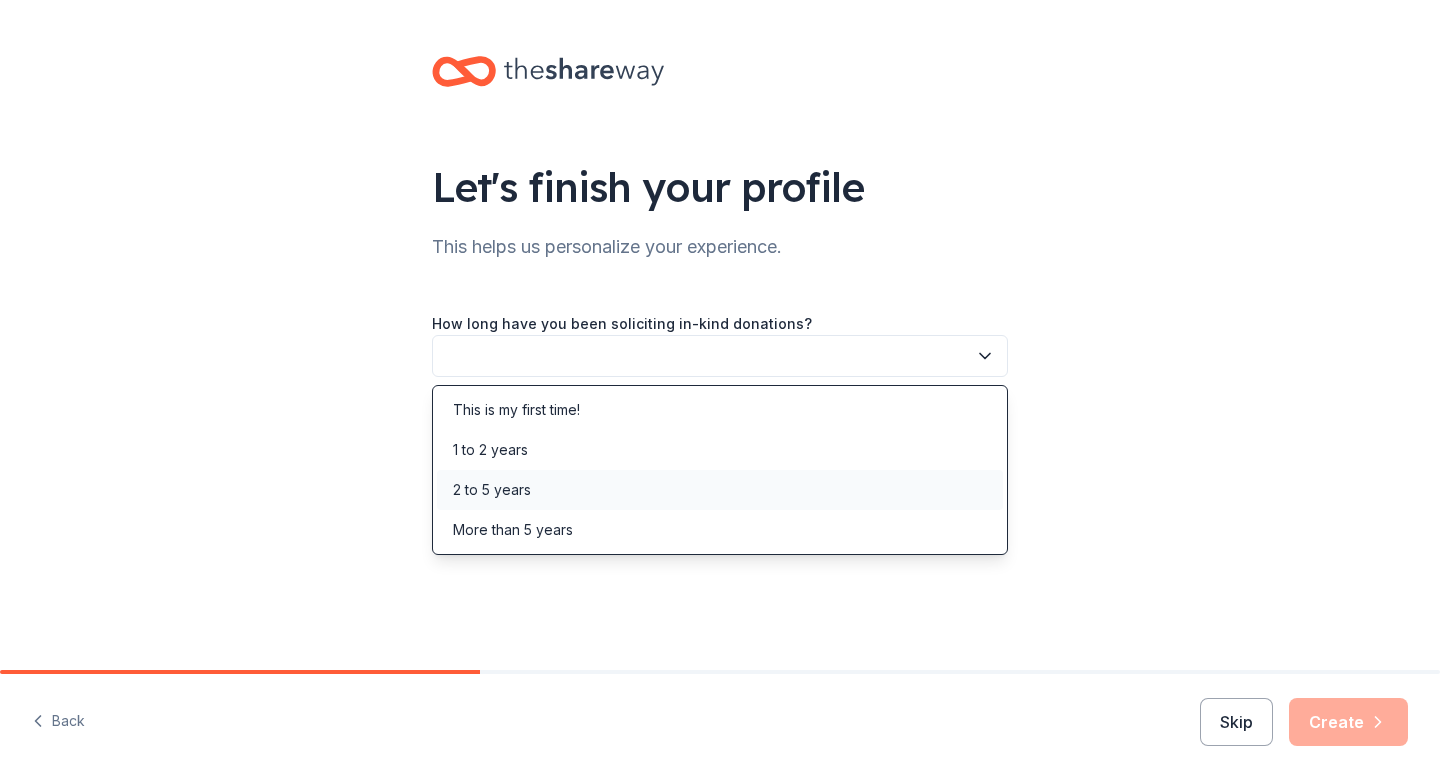 click on "2 to 5 years" at bounding box center [492, 490] 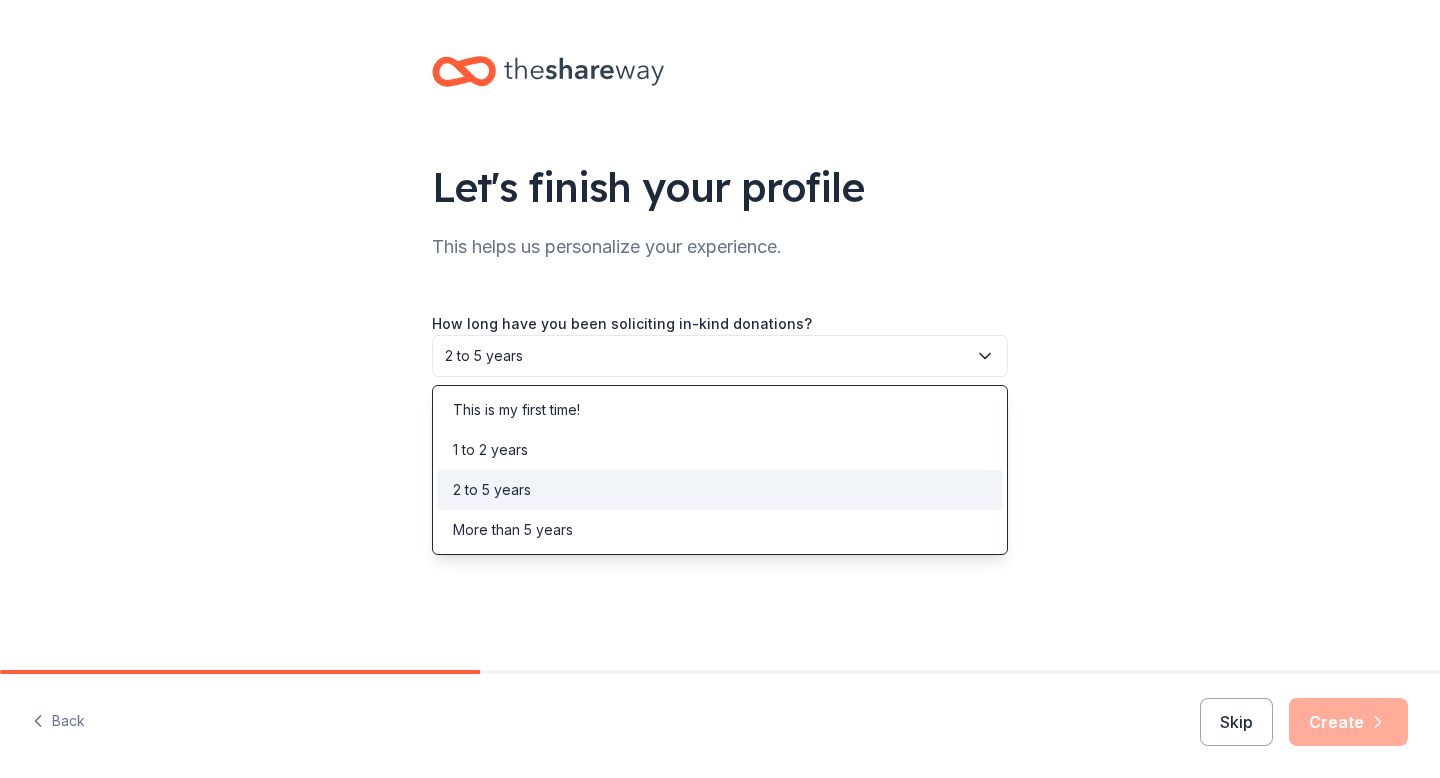 click 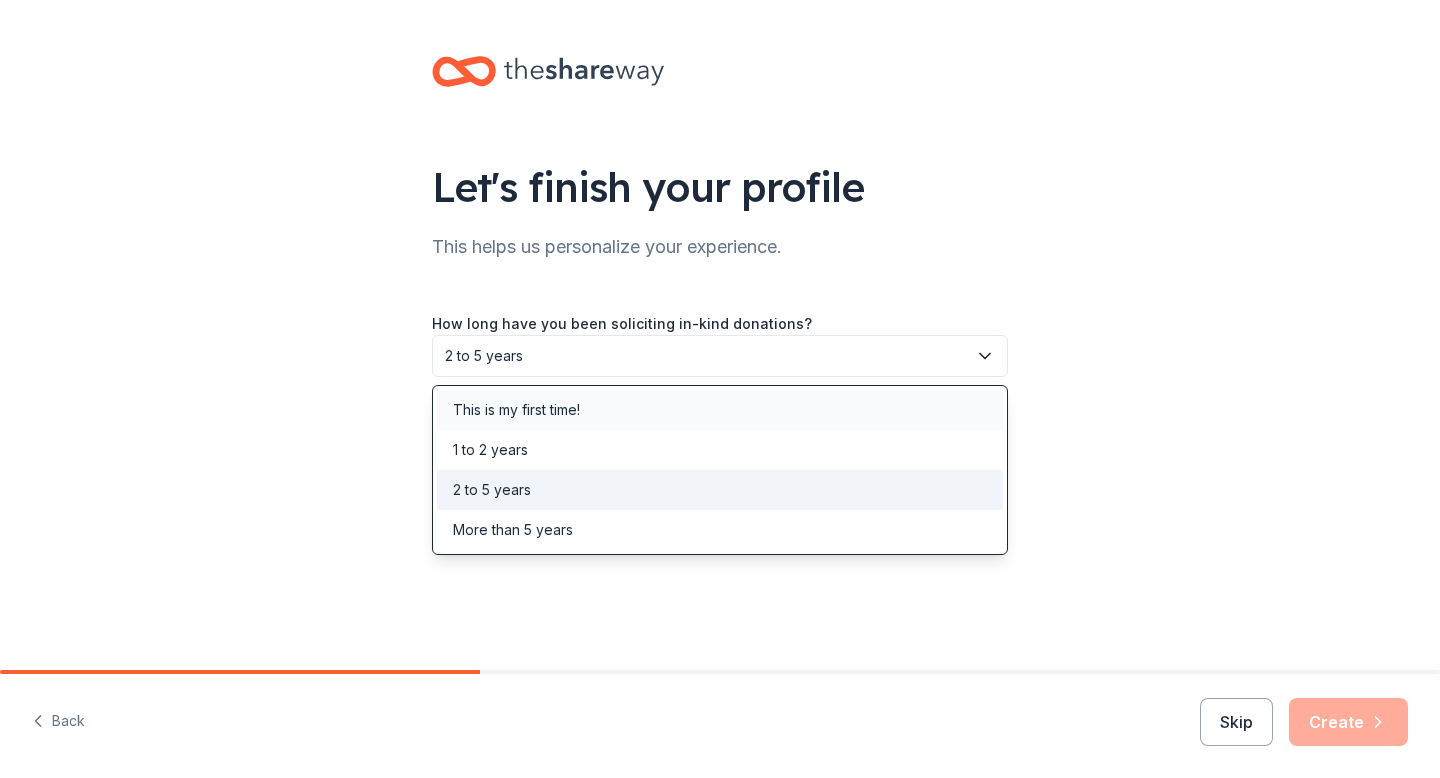 click on "This is my first time!" at bounding box center [516, 410] 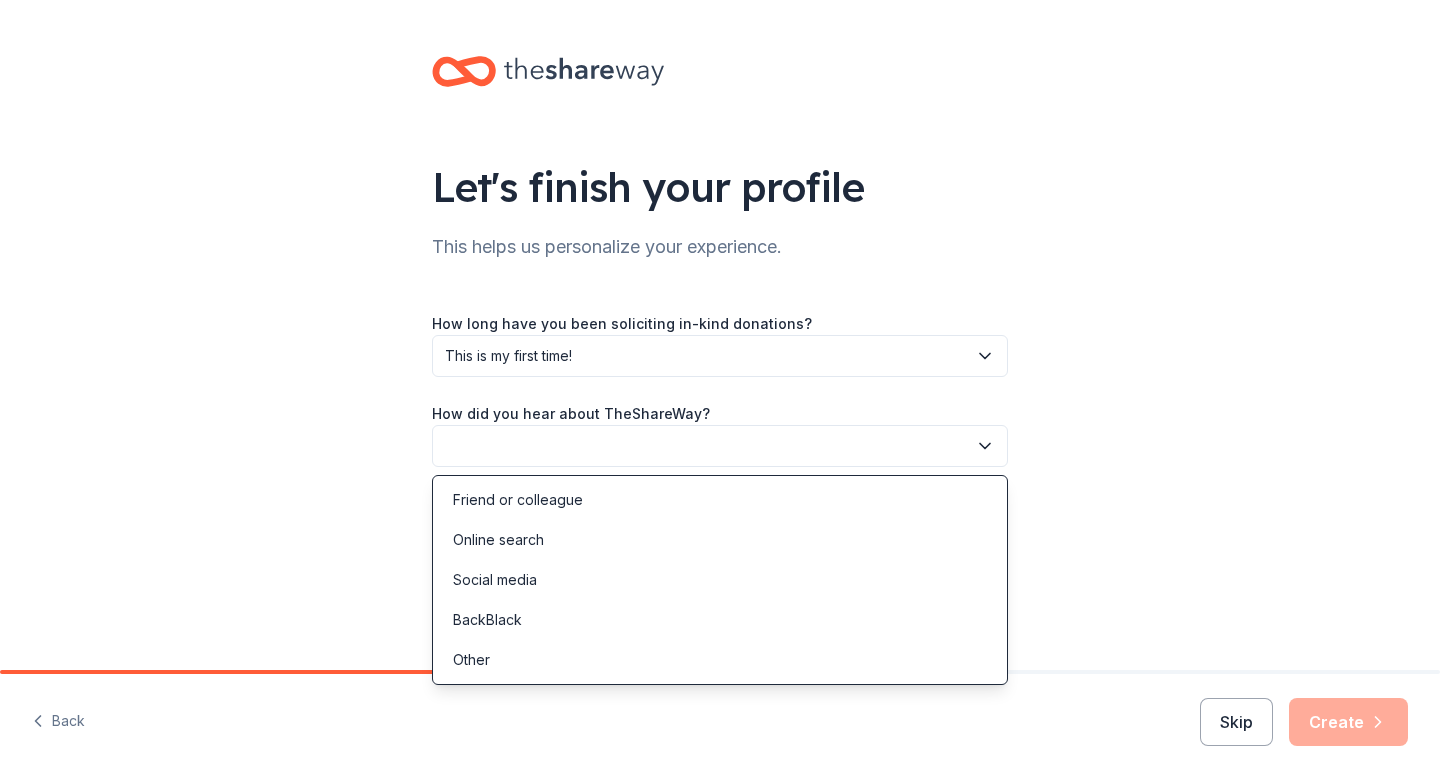 click 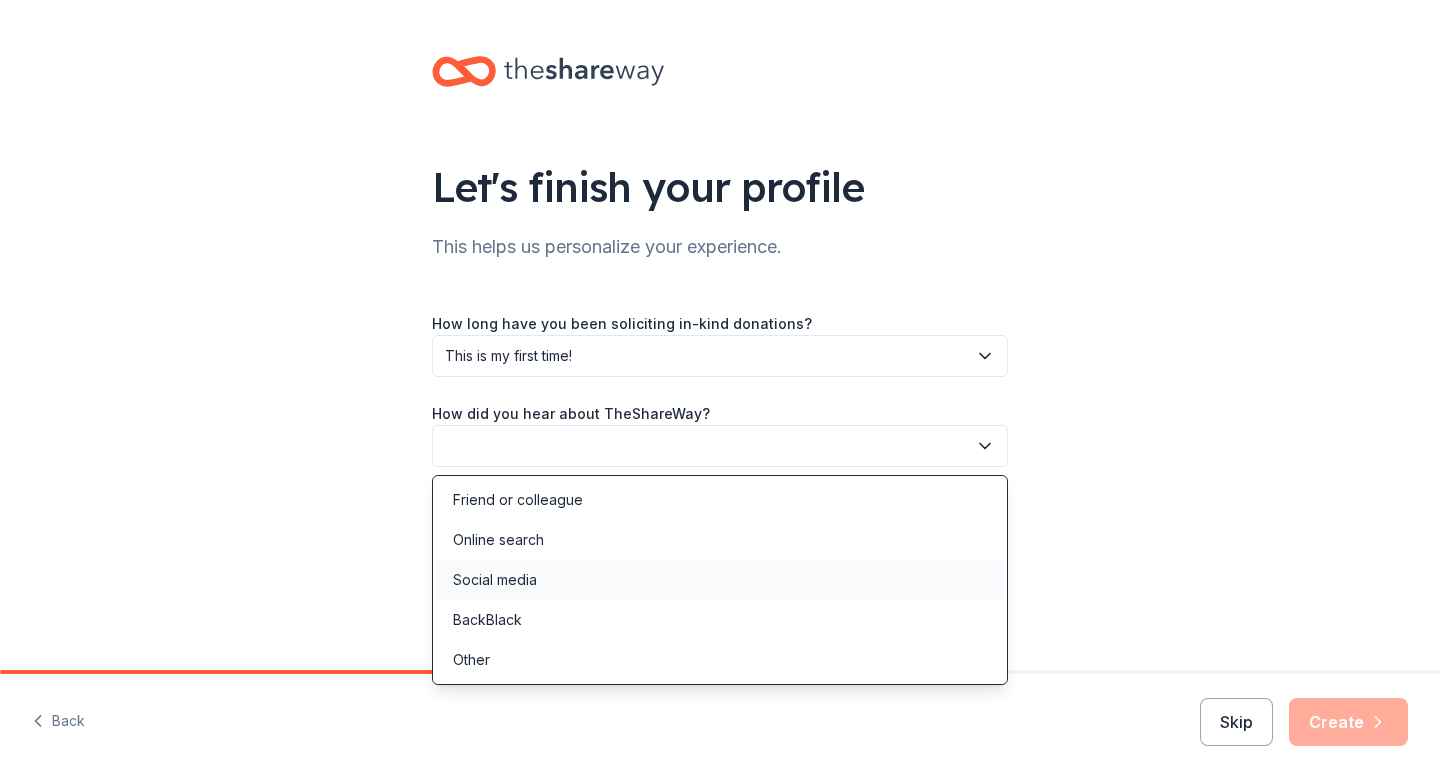 click on "Social media" at bounding box center (720, 580) 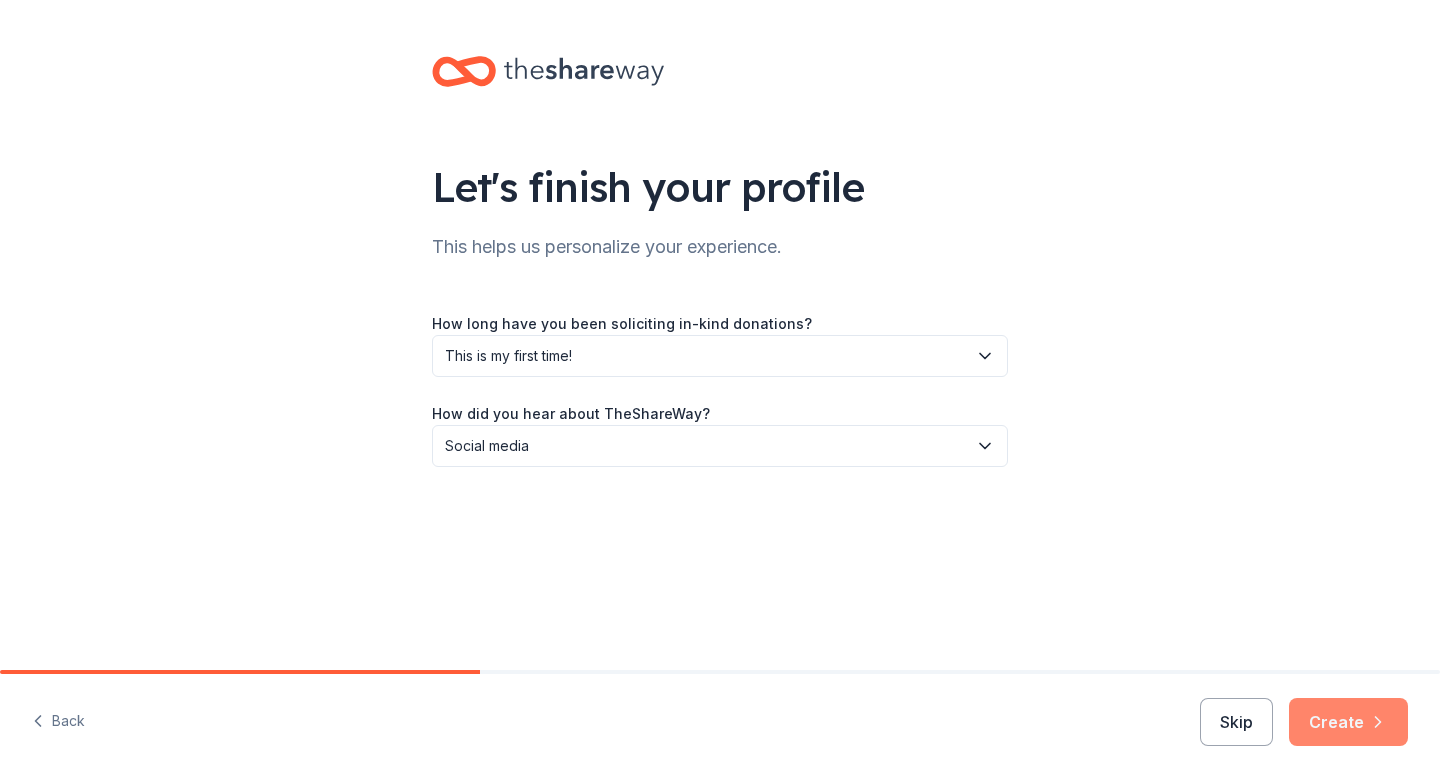 click on "Create" at bounding box center (1348, 722) 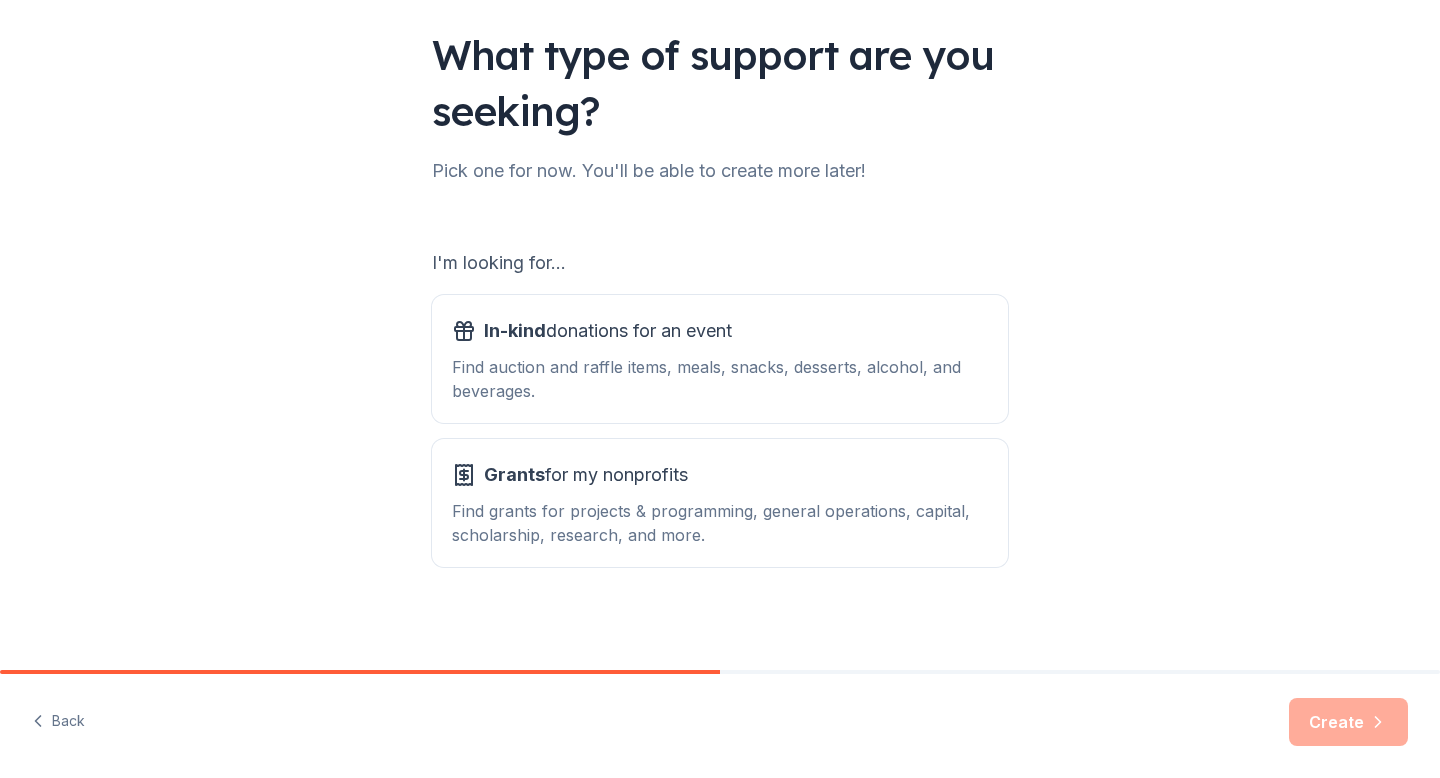 scroll, scrollTop: 137, scrollLeft: 0, axis: vertical 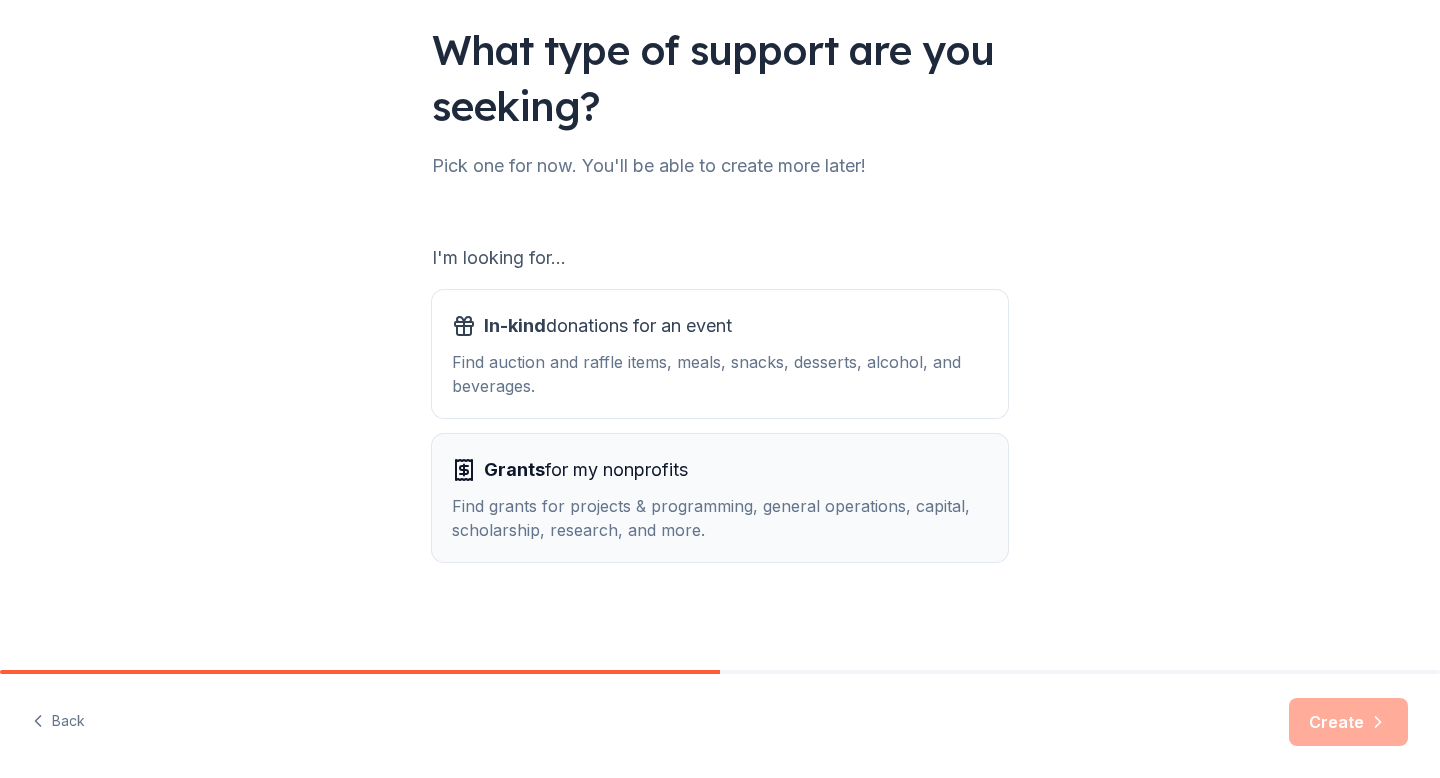 click on "Find grants for projects & programming, general operations, capital, scholarship, research, and more." at bounding box center (720, 518) 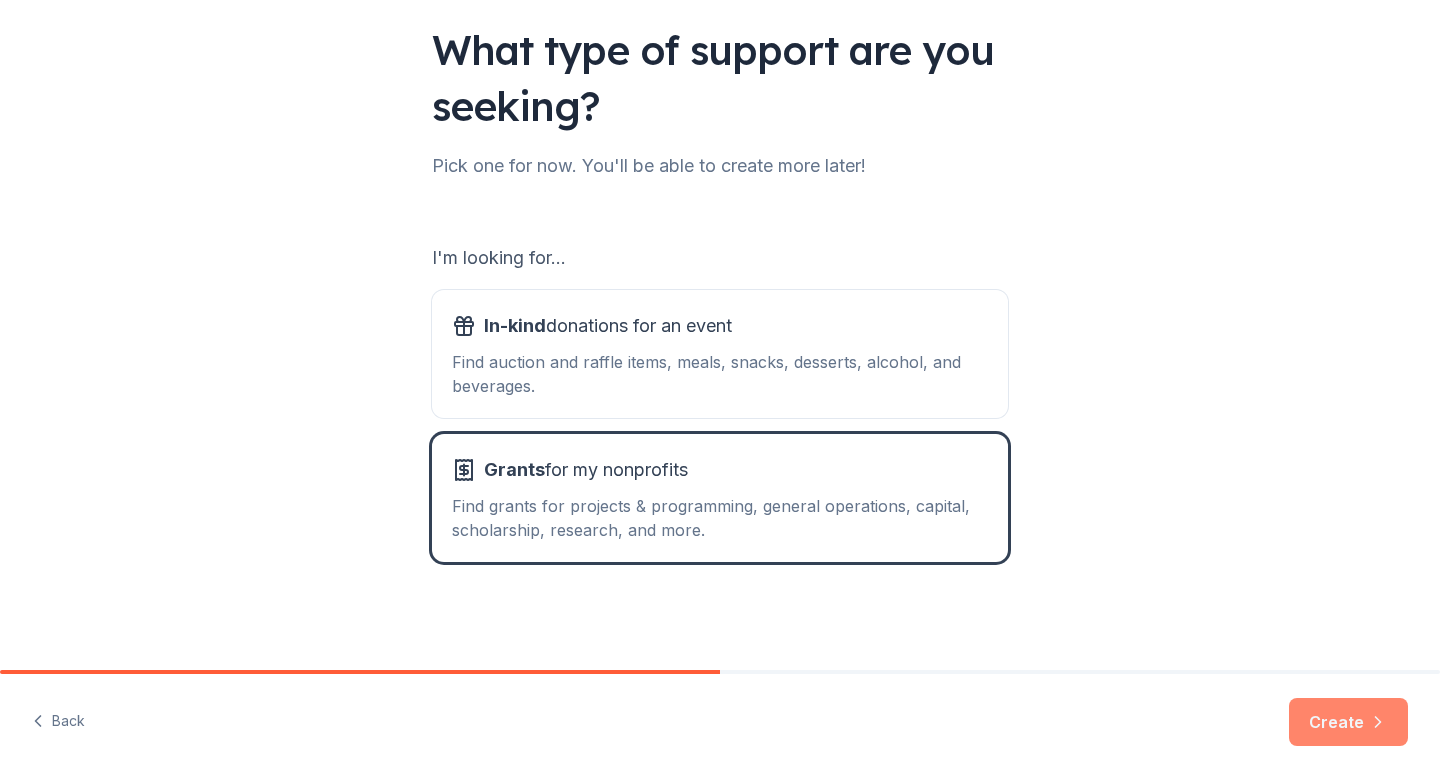 click on "Create" at bounding box center (1348, 722) 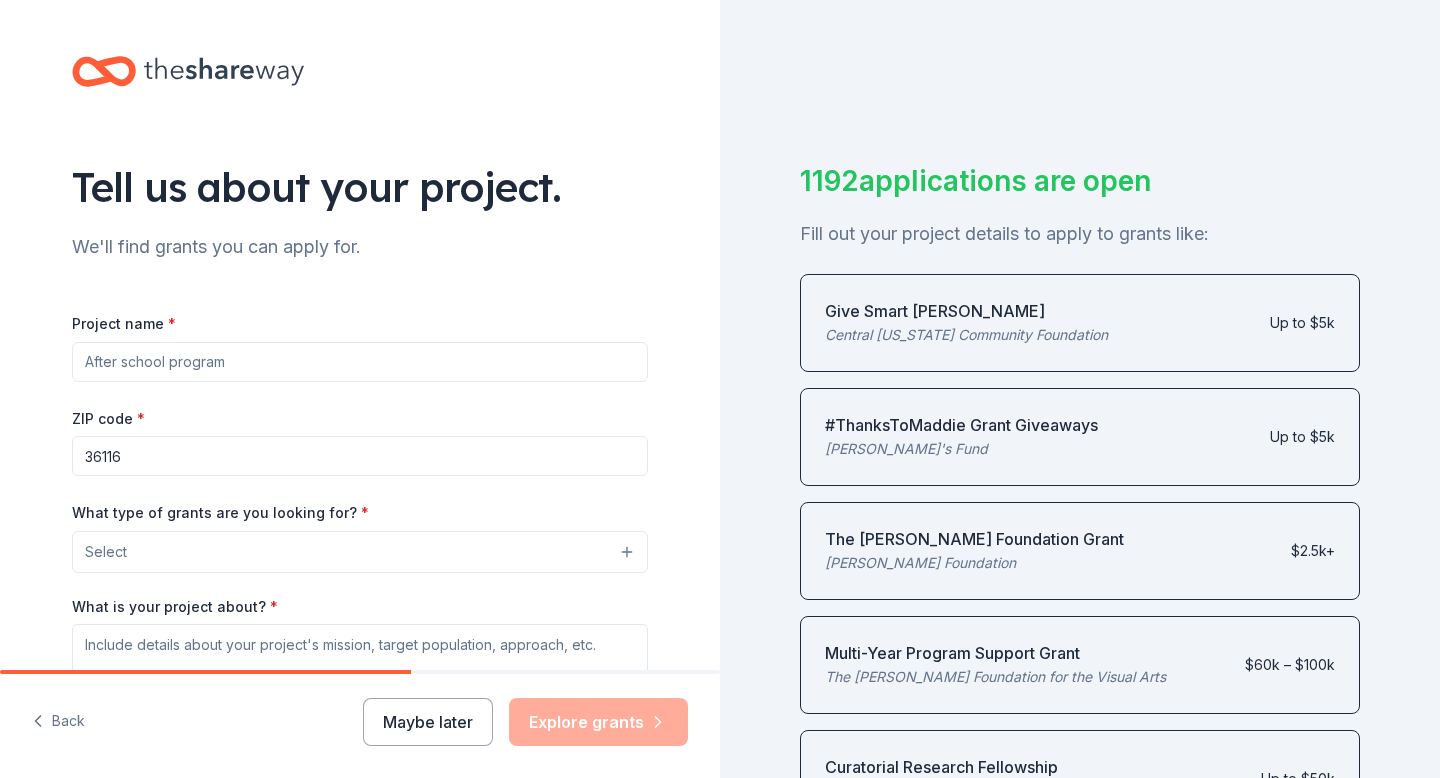 click on "Project name *" at bounding box center (360, 362) 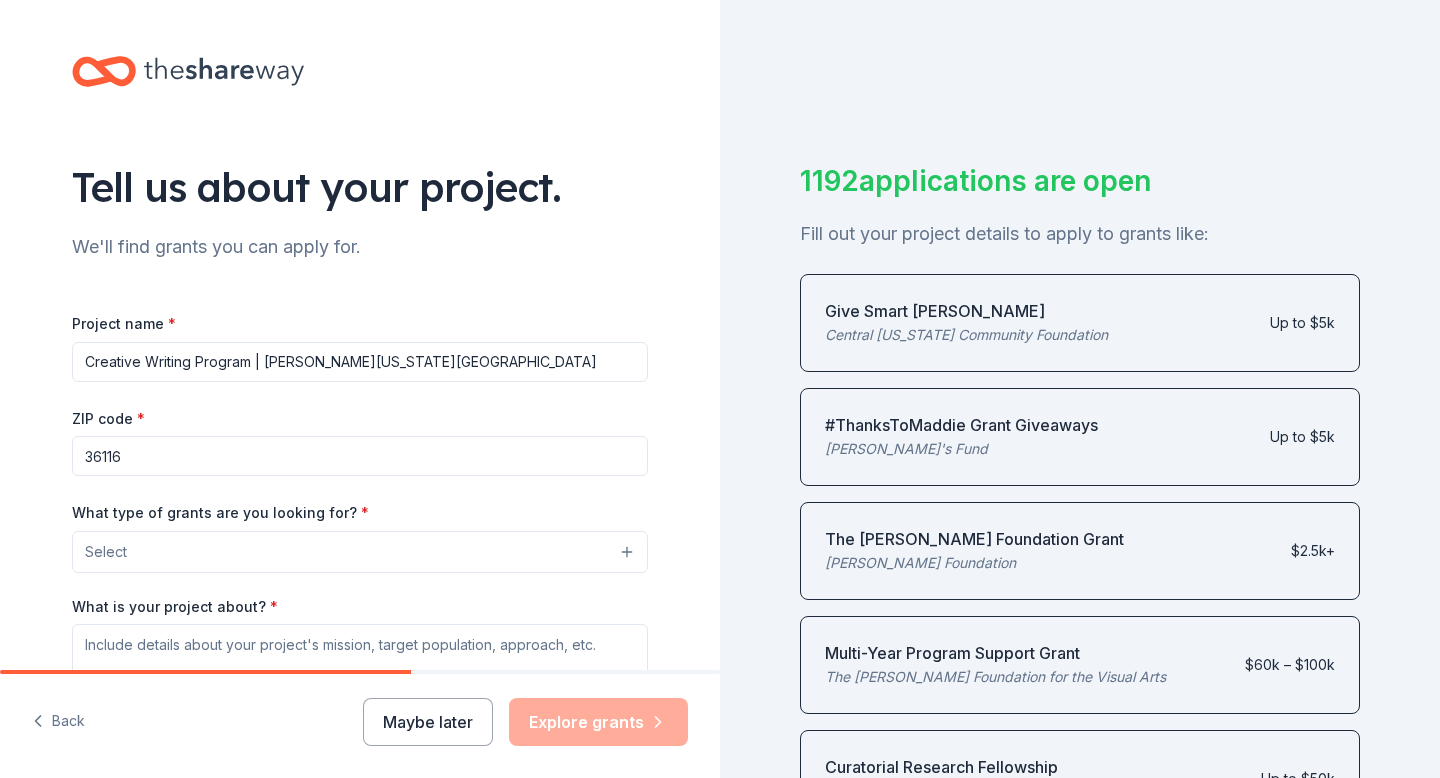 type on "Creative Writing Program | [PERSON_NAME][US_STATE][GEOGRAPHIC_DATA]" 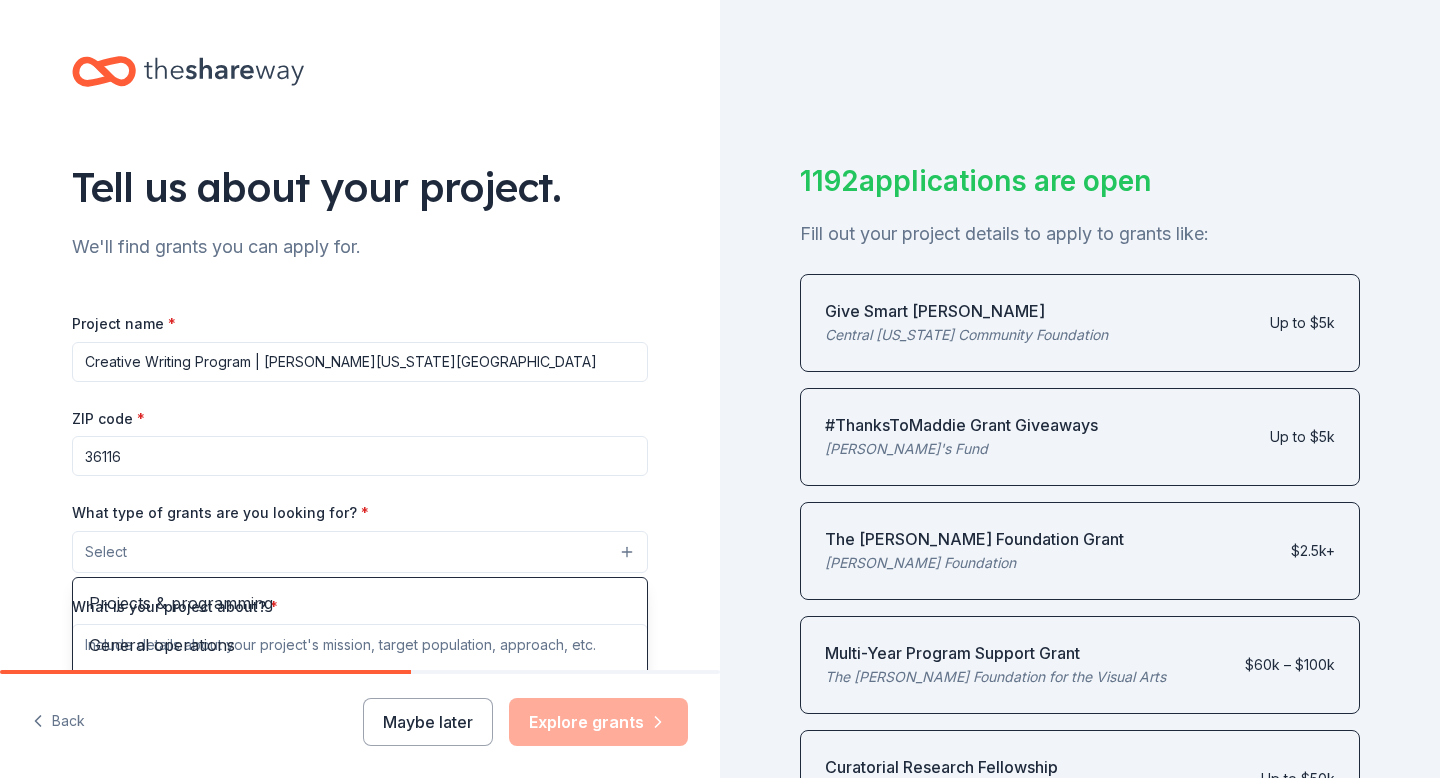 click on "Select" at bounding box center (360, 552) 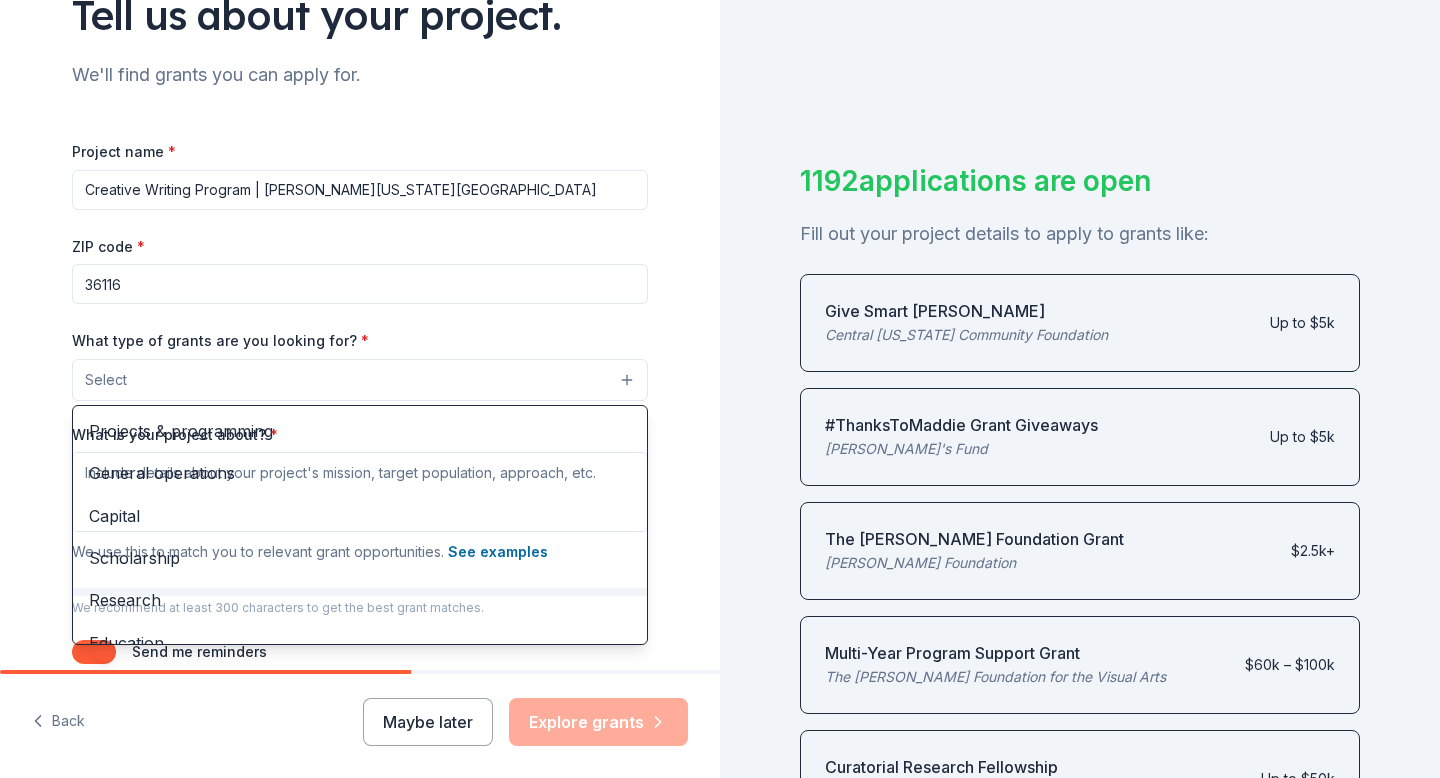 scroll, scrollTop: 188, scrollLeft: 0, axis: vertical 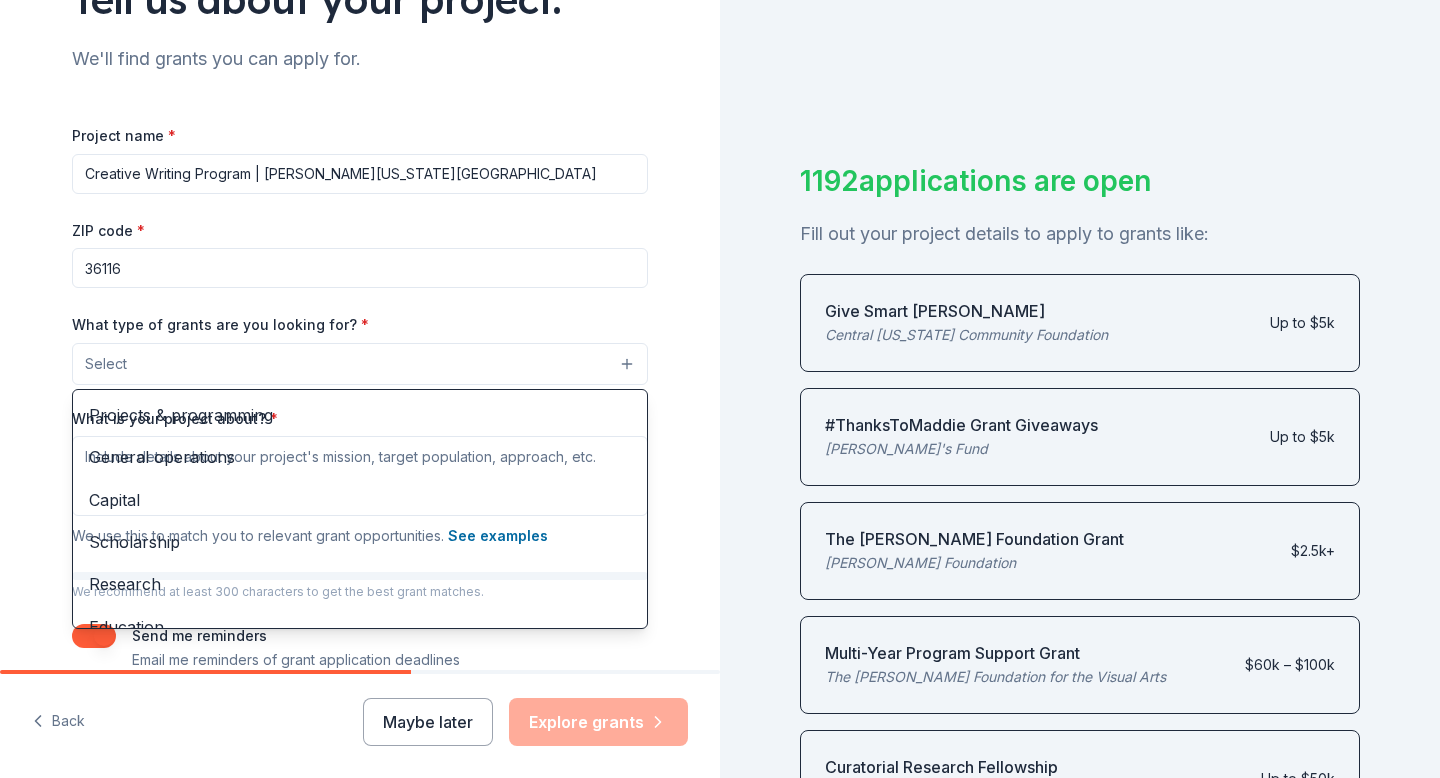 click on "What type of grants are you looking for? * Select Projects & programming General operations Capital Scholarship Research Education Exhibitions Conference Training and capacity building Fellowship Other" at bounding box center (360, 348) 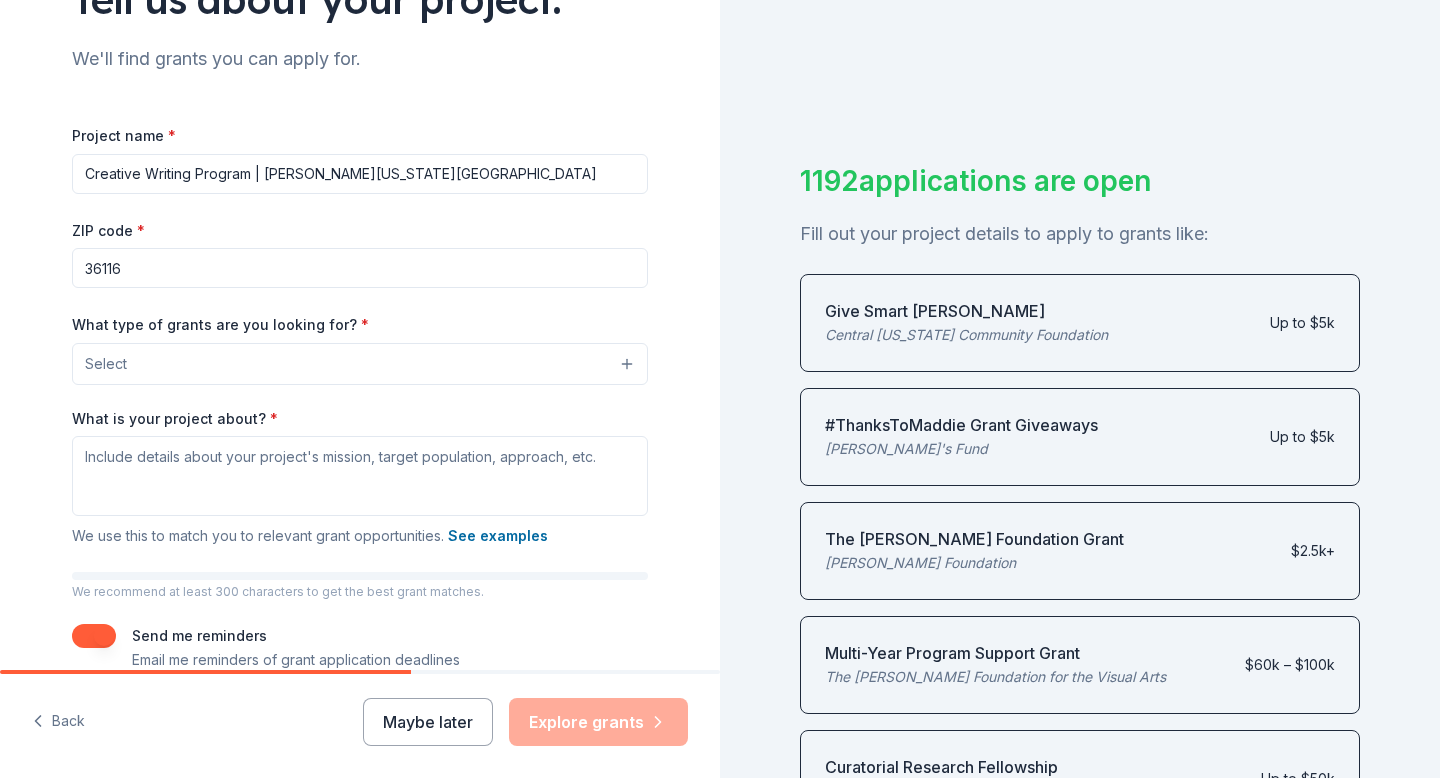 click on "Select" at bounding box center [360, 364] 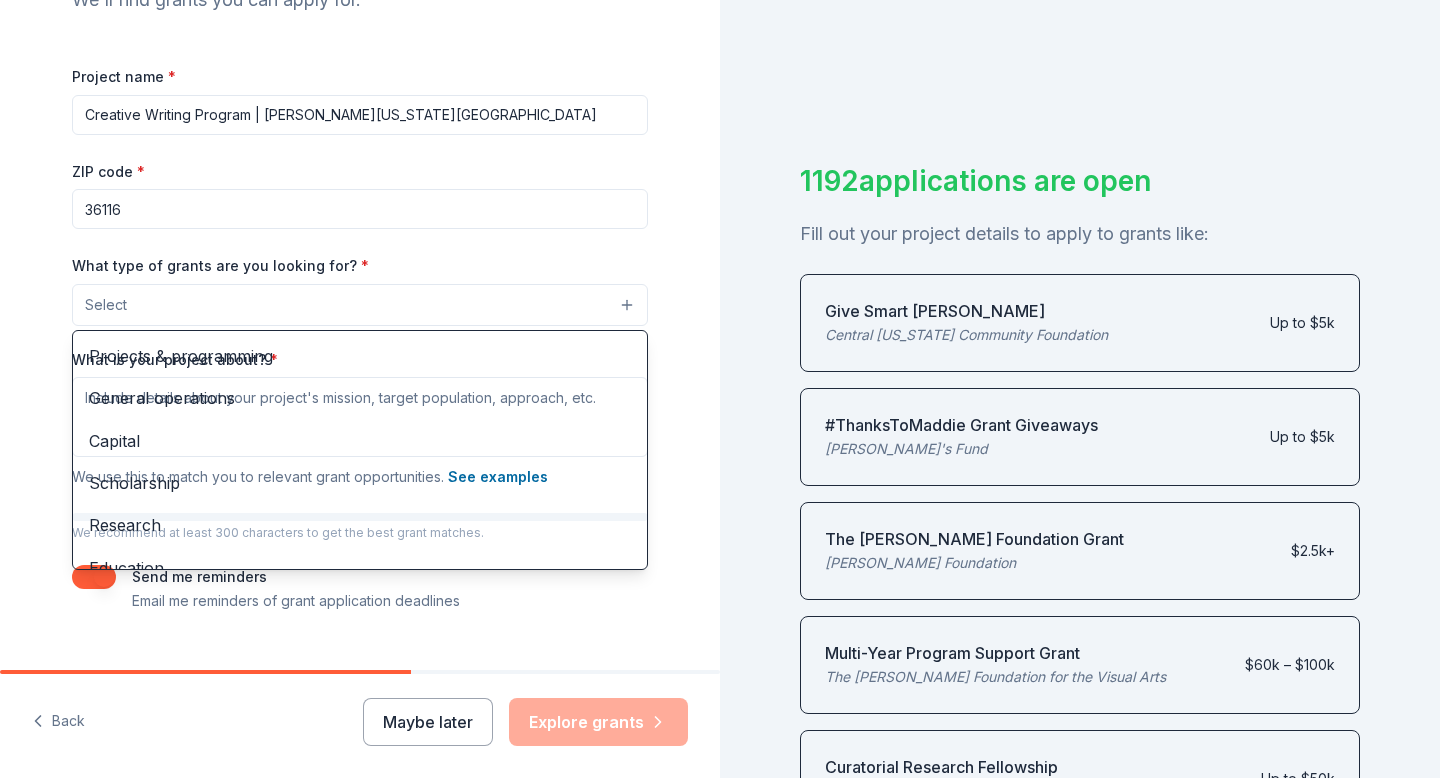 scroll, scrollTop: 245, scrollLeft: 0, axis: vertical 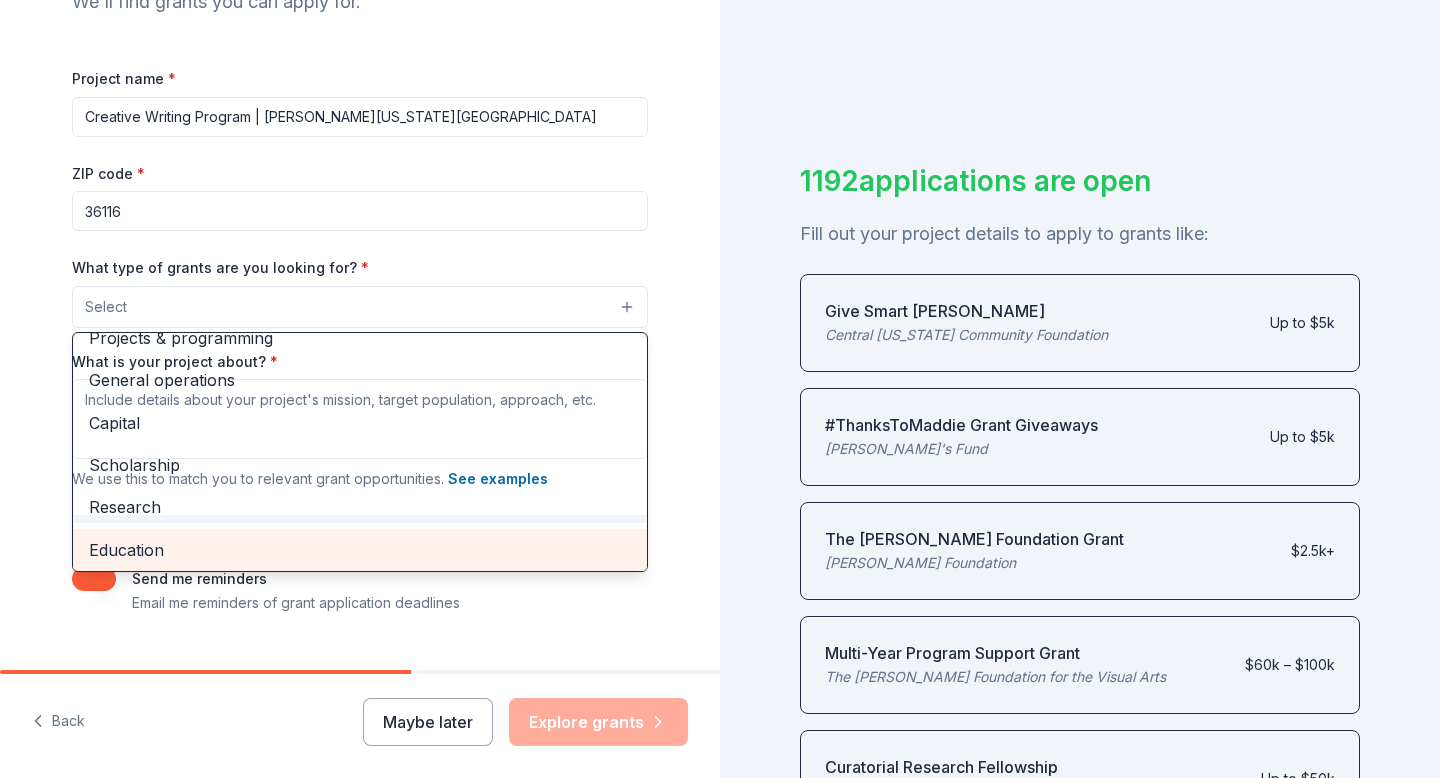 click on "Education" at bounding box center (360, 550) 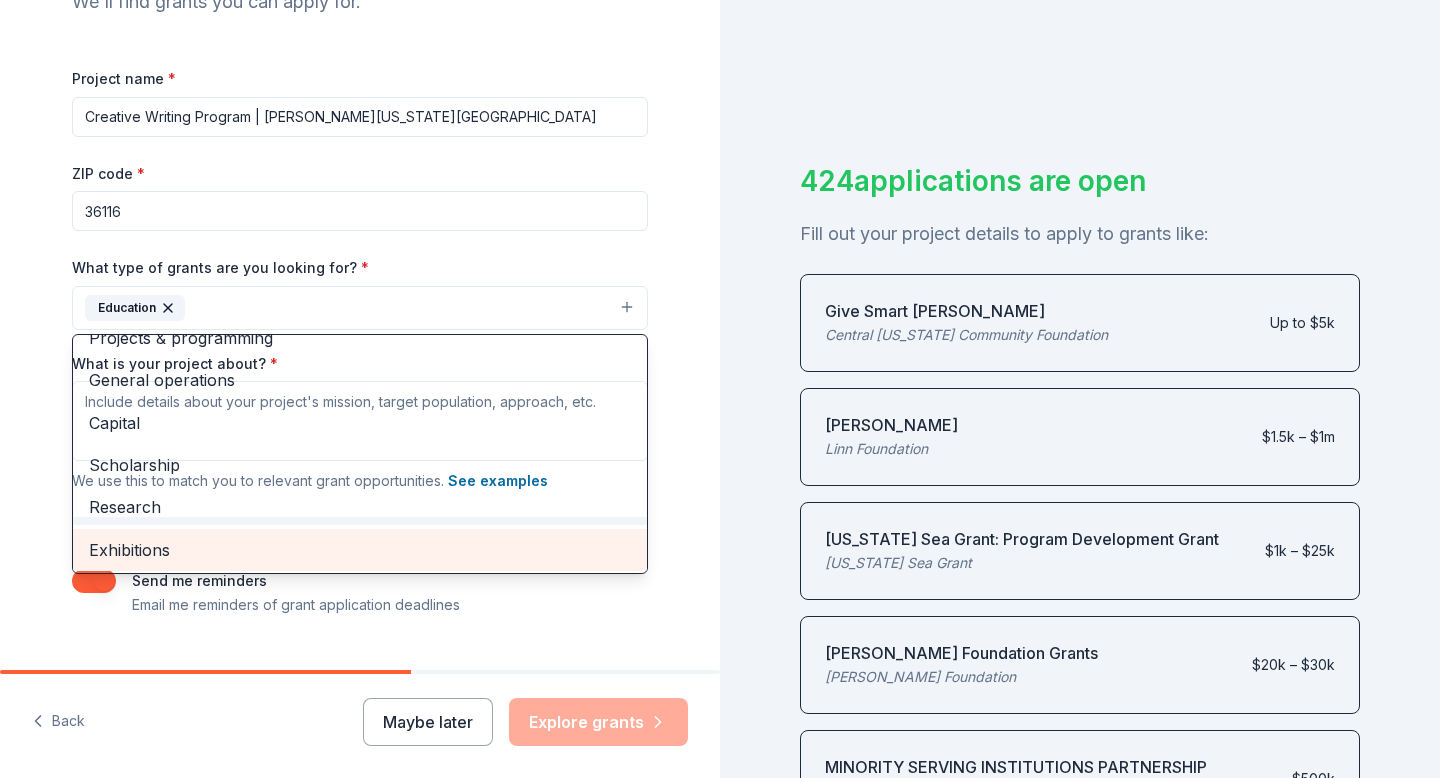 scroll, scrollTop: 20, scrollLeft: 0, axis: vertical 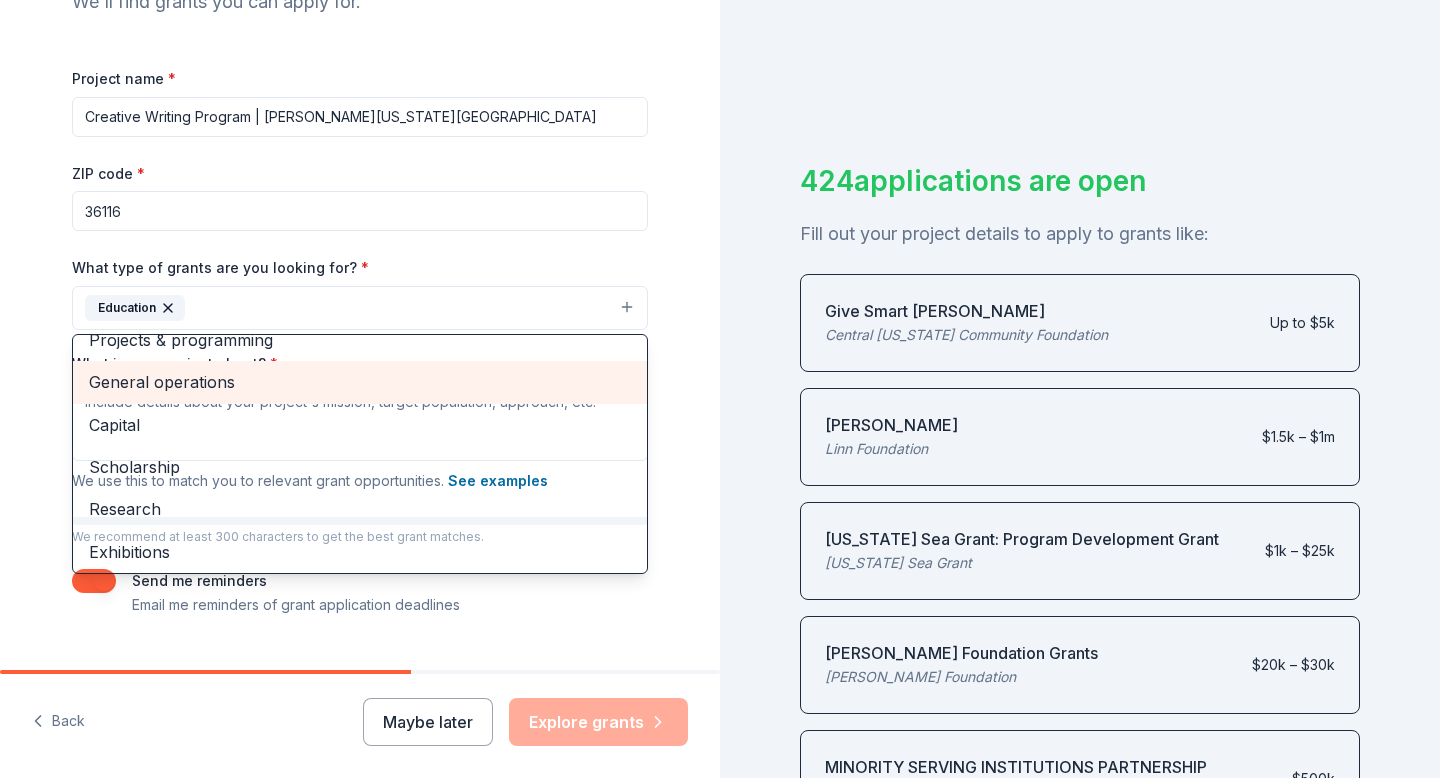 click on "General operations" at bounding box center (360, 382) 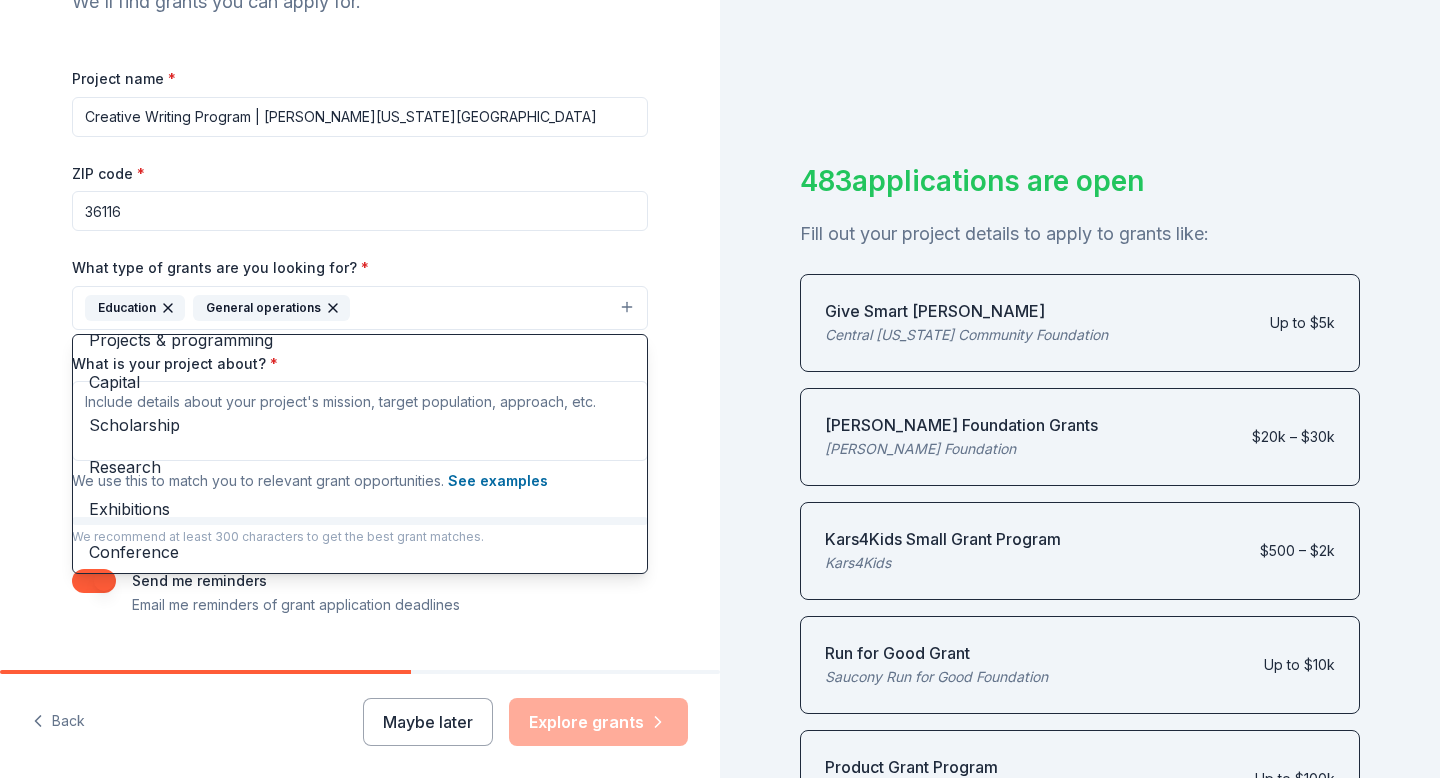 click on "Tell us about your project. We'll find grants you can apply for. Project name * Creative Writing Program | Booker T. Washington Magnet High School ZIP code * 36116 What type of grants are you looking for? * Education General operations Projects & programming Capital Scholarship Research Exhibitions Conference Training and capacity building Fellowship Other What is your project about? * We use this to match you to relevant grant opportunities.   See examples We recommend at least 300 characters to get the best grant matches. Send me reminders Email me reminders of grant application deadlines" at bounding box center (360, 234) 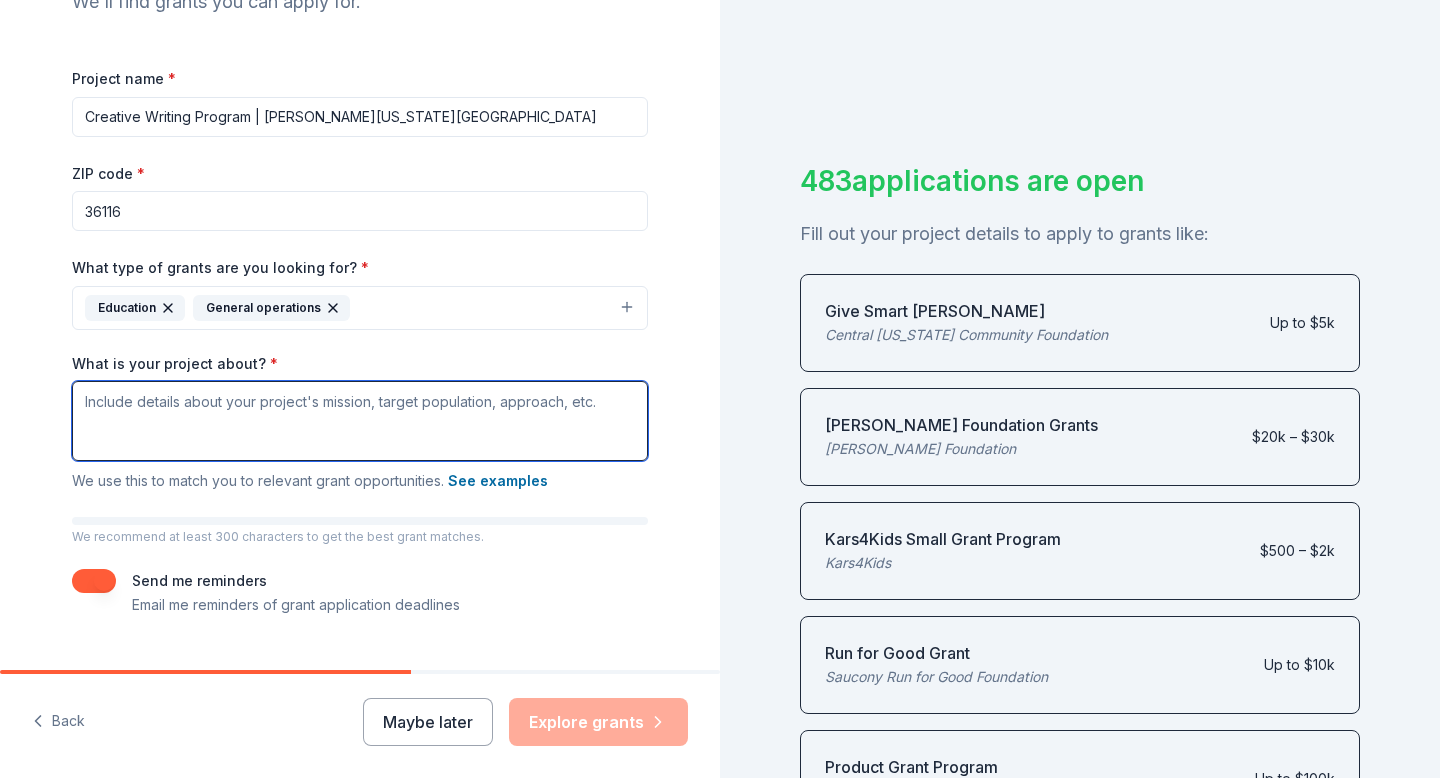 click on "What is your project about? *" at bounding box center (360, 421) 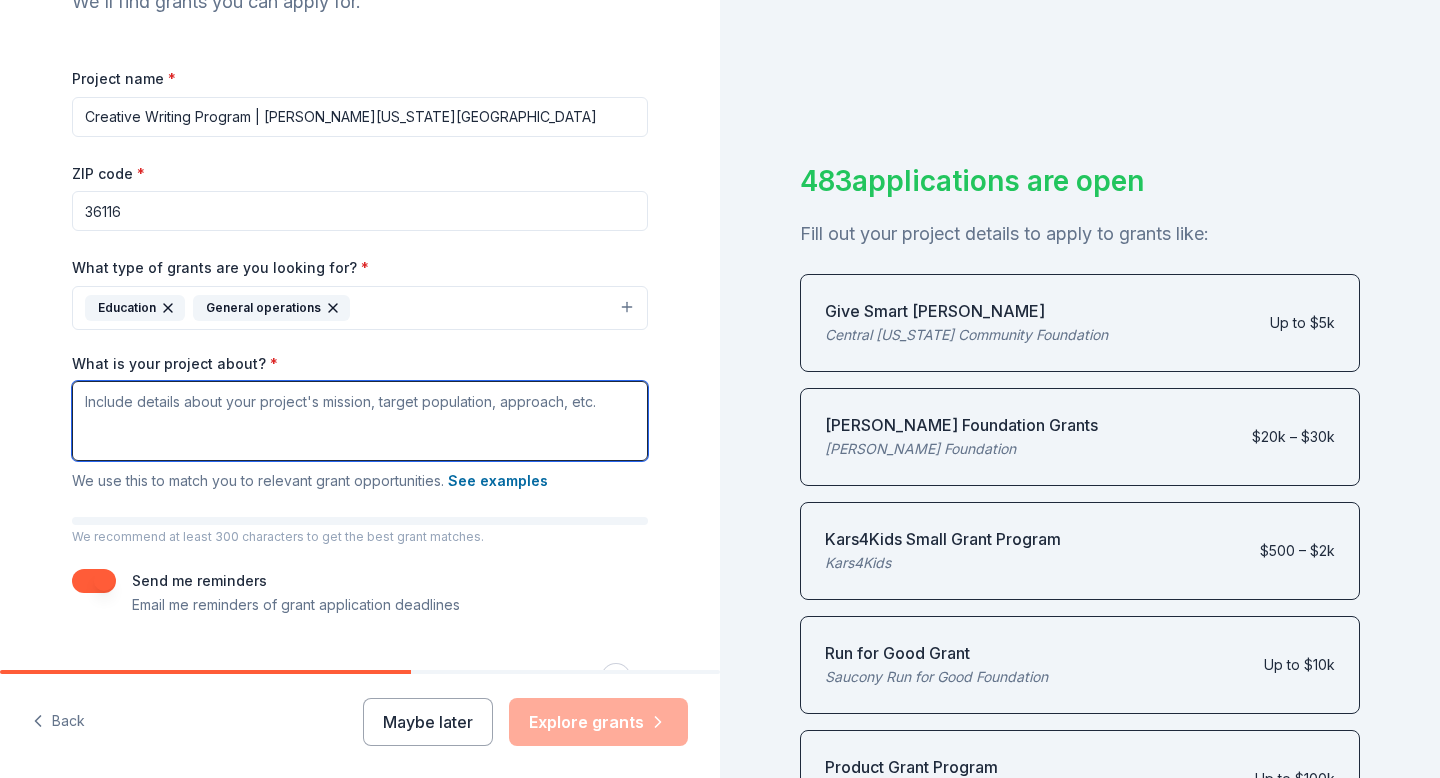 scroll, scrollTop: 245, scrollLeft: 0, axis: vertical 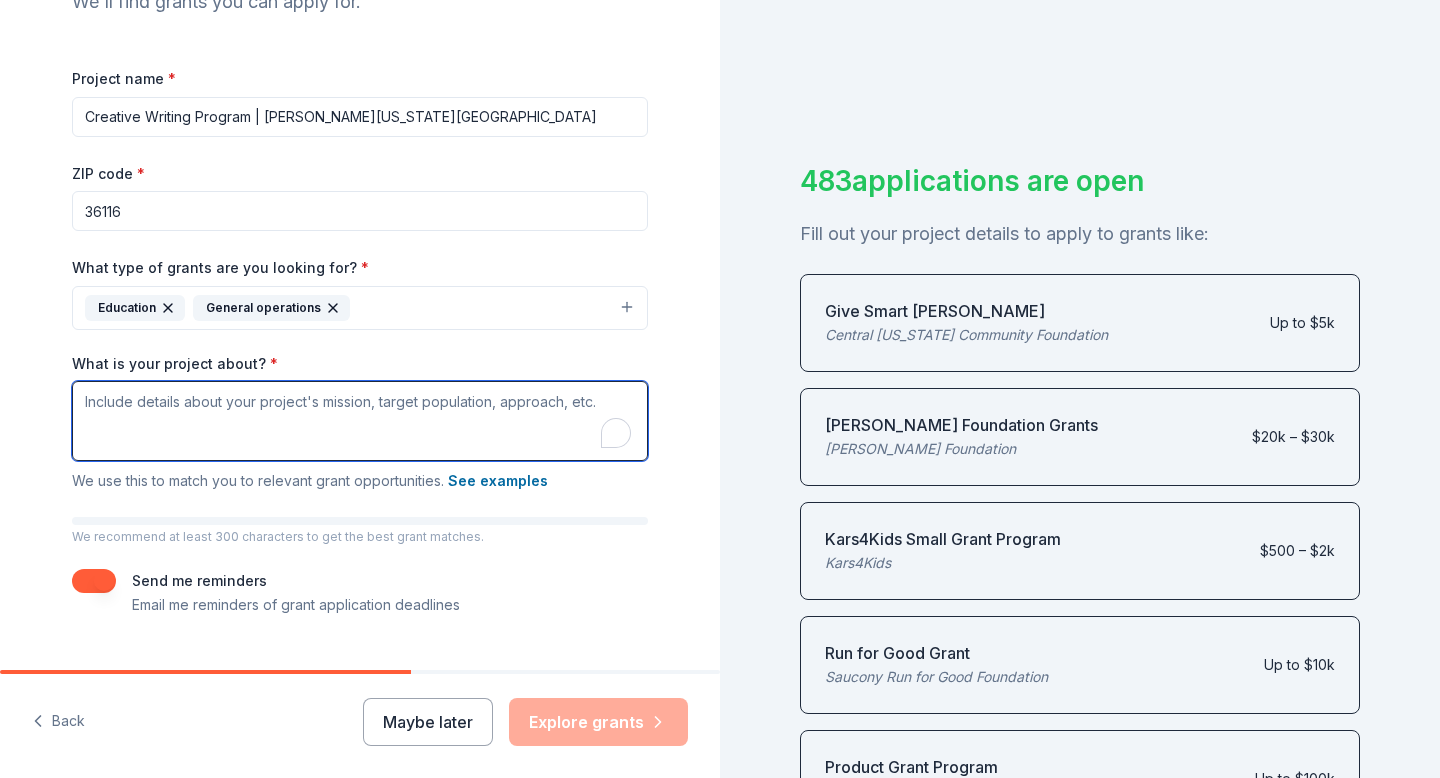 paste on "Our award-winning program empowers student voices through the publication of three major student-led works: The Washingtonian (a quarterly news magazine), Graphophobia (an annual literary journal), and most recently Epiphany, a new literary publication born from our participation in REACH—a prestigious, grant-funded initiative of the U.S. Department of Education in partnership with the University of South Florida. REACH aims to strengthen arts education across the nation, and has allowed BTW faculty, including myself, to engage in transformative summer professional development, curriculum enhancement, and mentorship through assigned teaching artists.
While the Creative Writing program continues to thrive creatively and academically, we face significant financial challenges, particularly in publishing our students' work in professional-quality formats. As a Title I school, many of our students' families are unable to contribute the standard $40 magnet fee, which supports essential program elements such as a..." 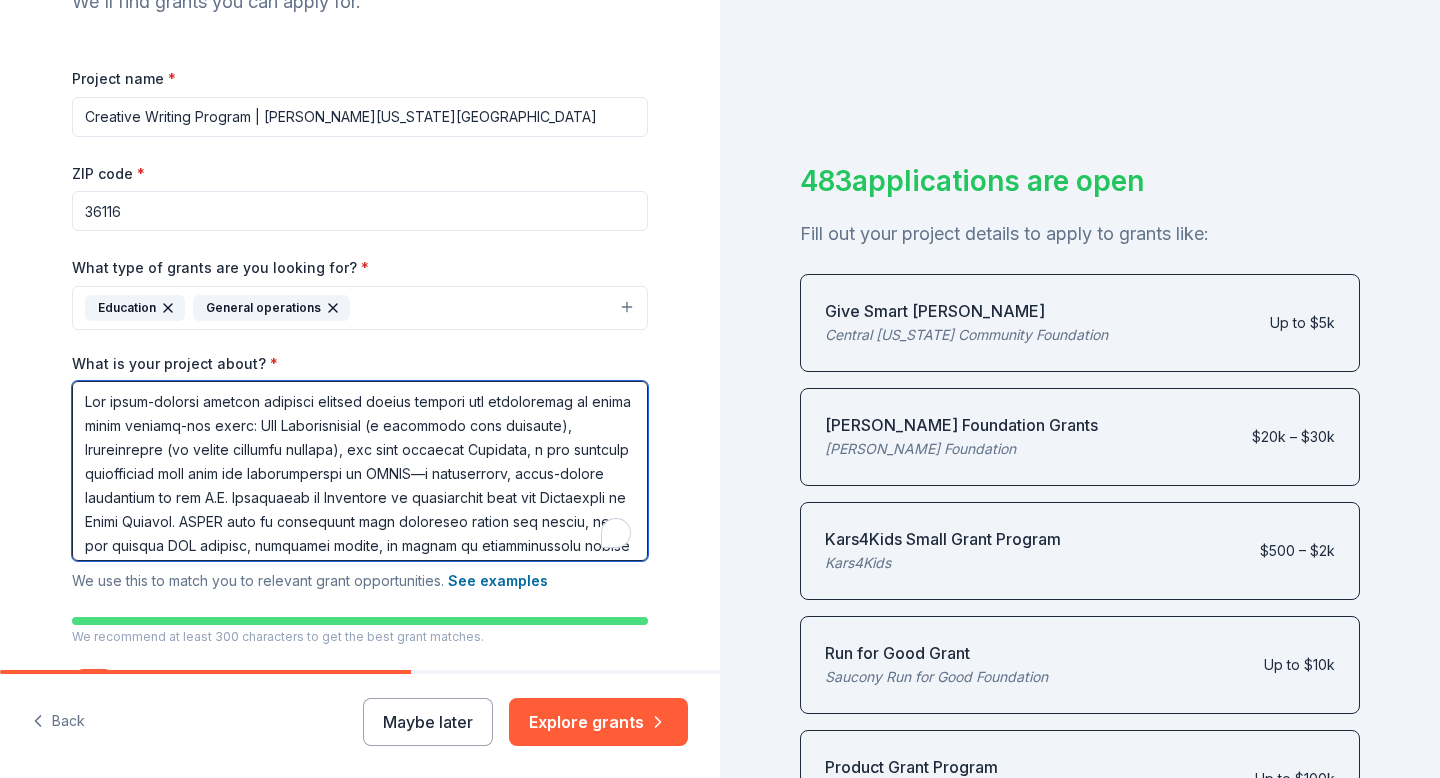 scroll, scrollTop: 378, scrollLeft: 0, axis: vertical 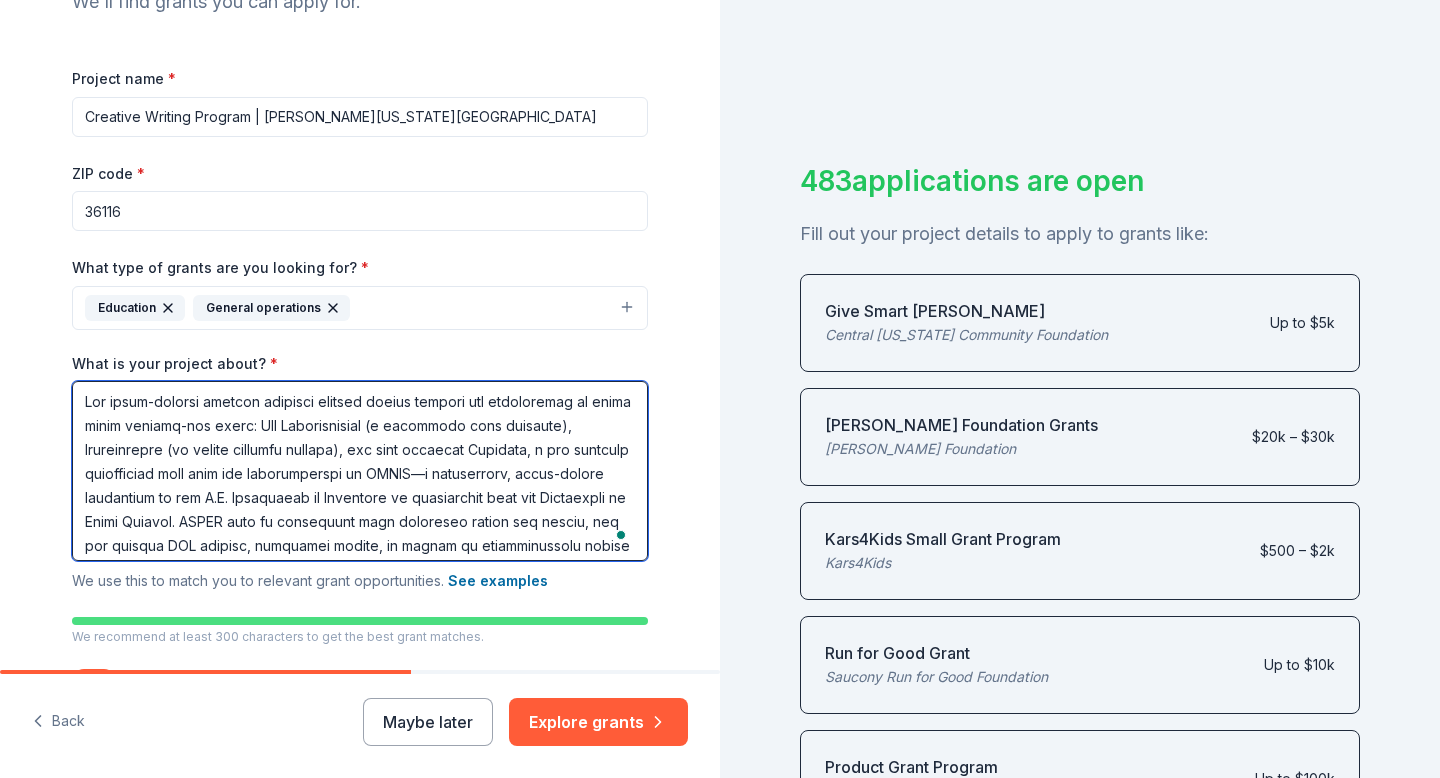 click on "What is your project about? *" at bounding box center [360, 471] 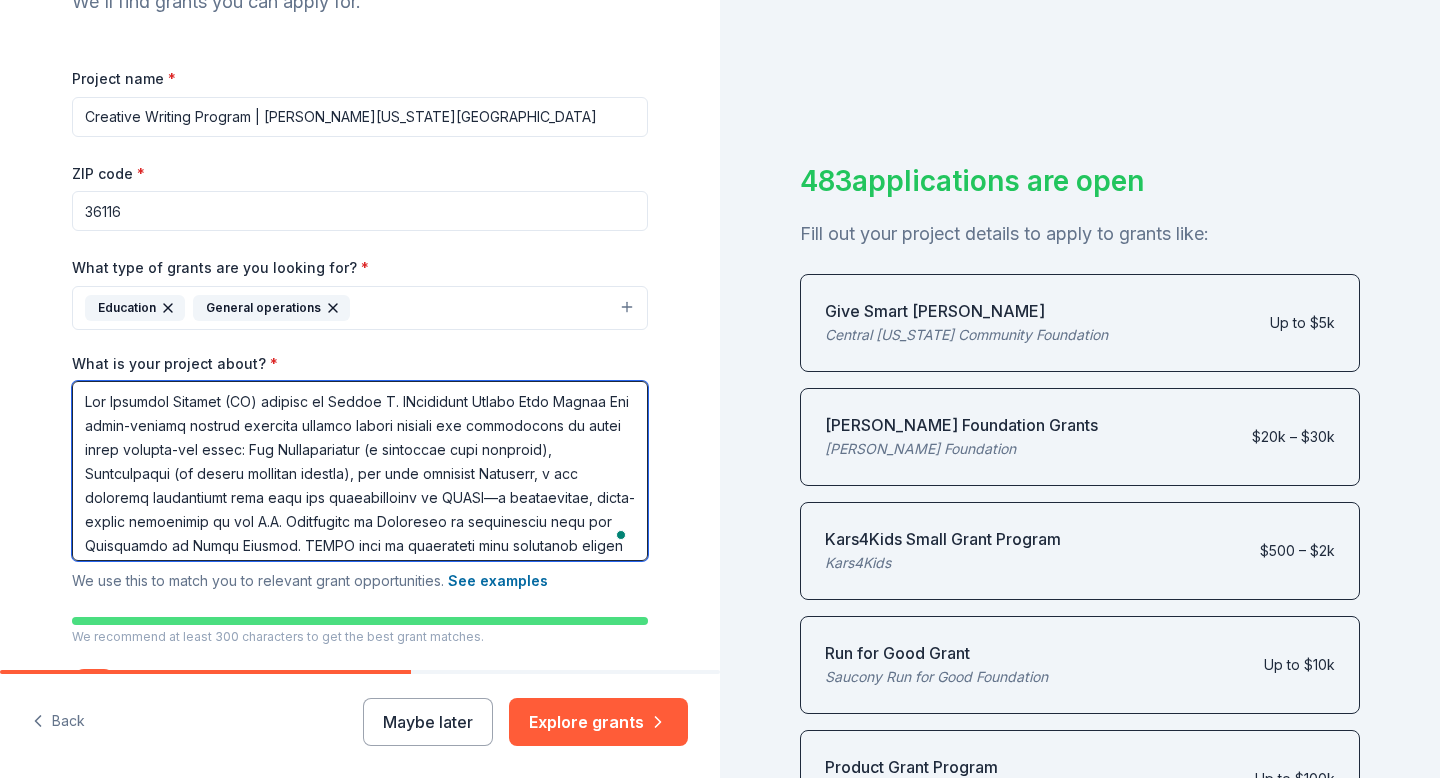click on "What is your project about? *" at bounding box center (360, 471) 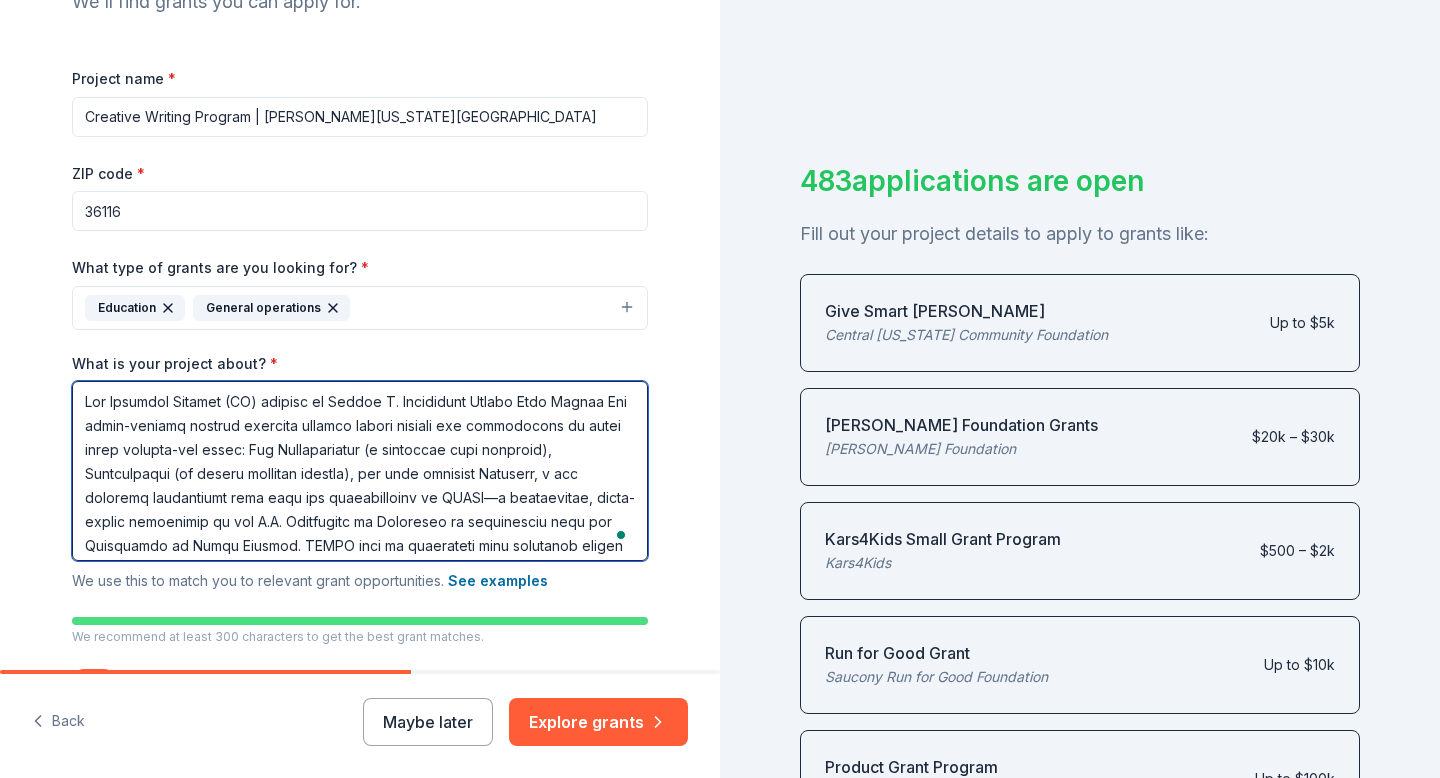 click on "What is your project about? *" at bounding box center (360, 471) 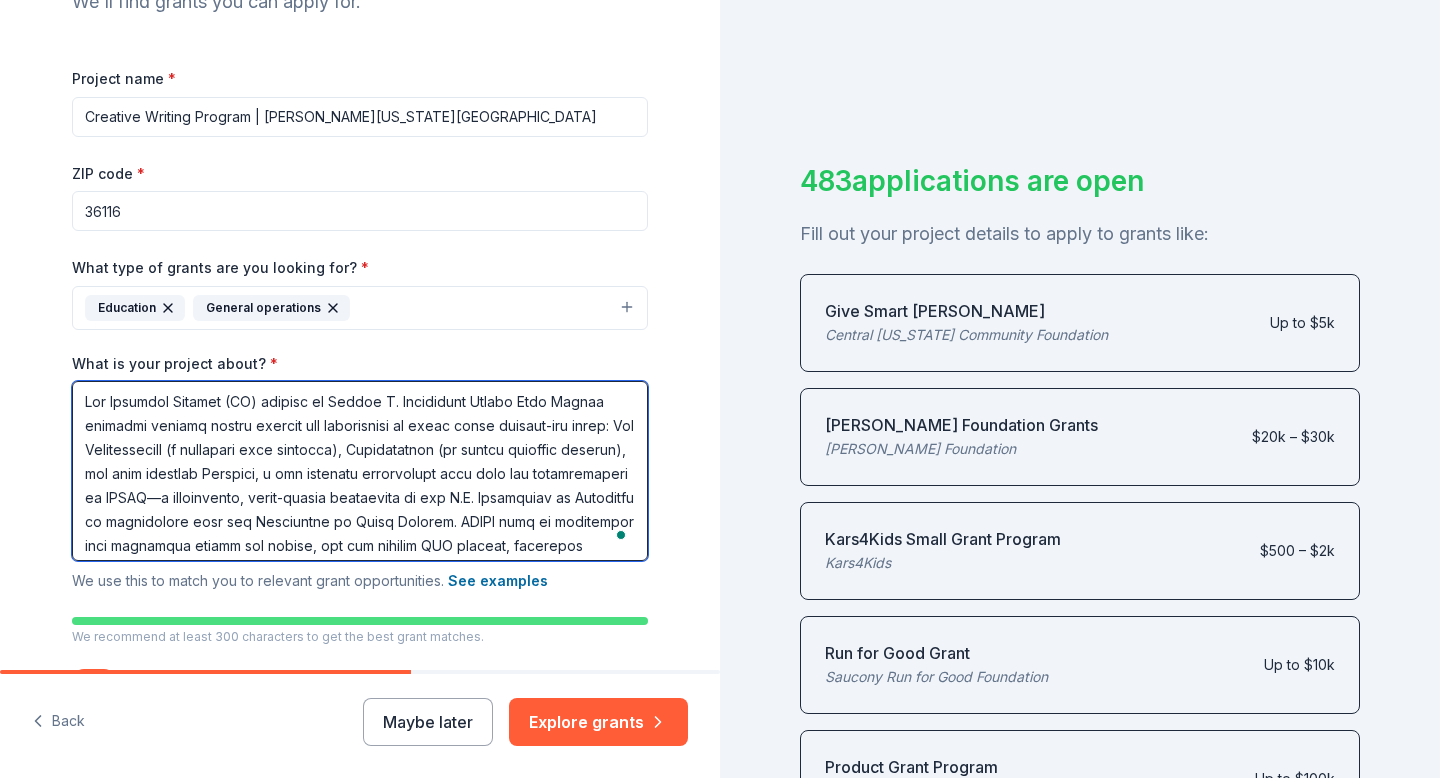 click on "What is your project about? *" at bounding box center (360, 471) 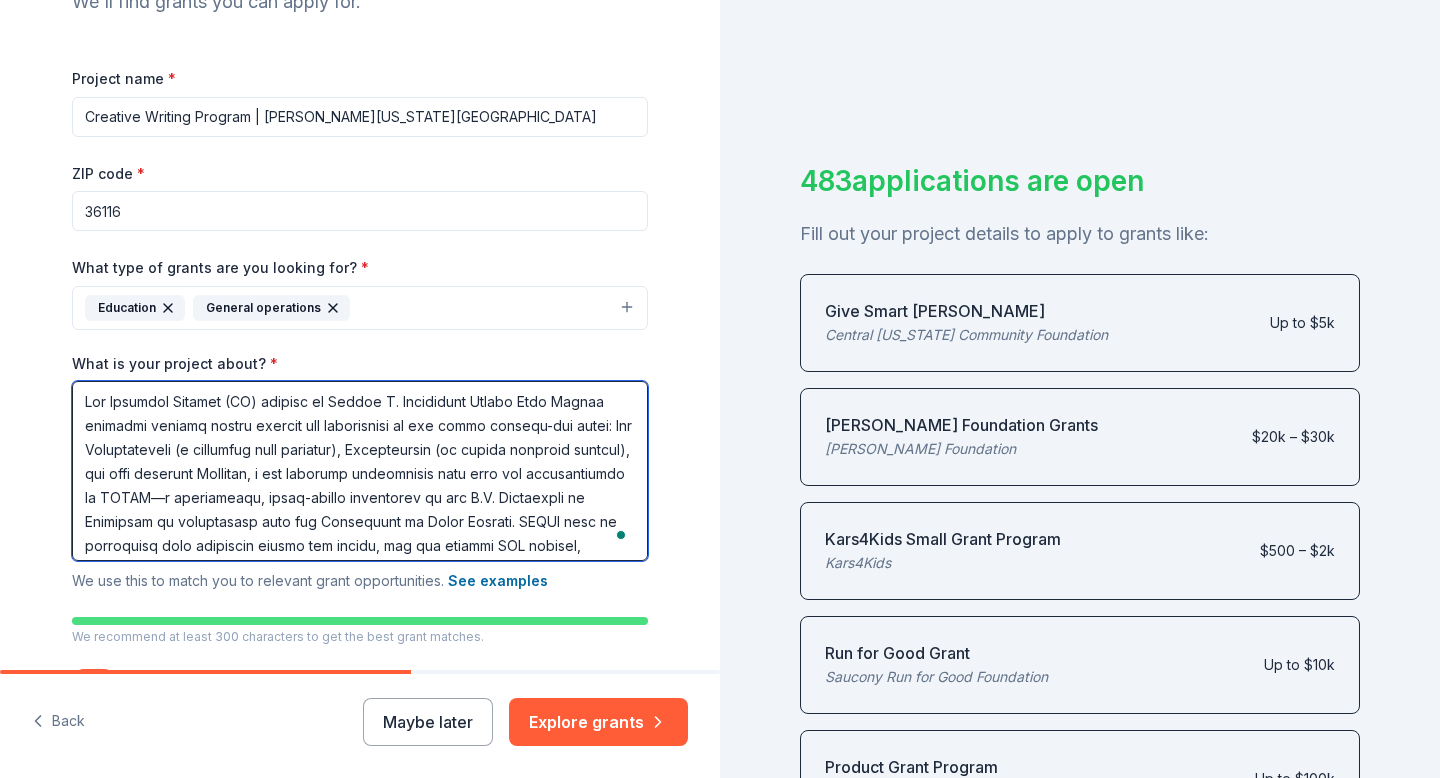 click on "What is your project about? *" at bounding box center [360, 471] 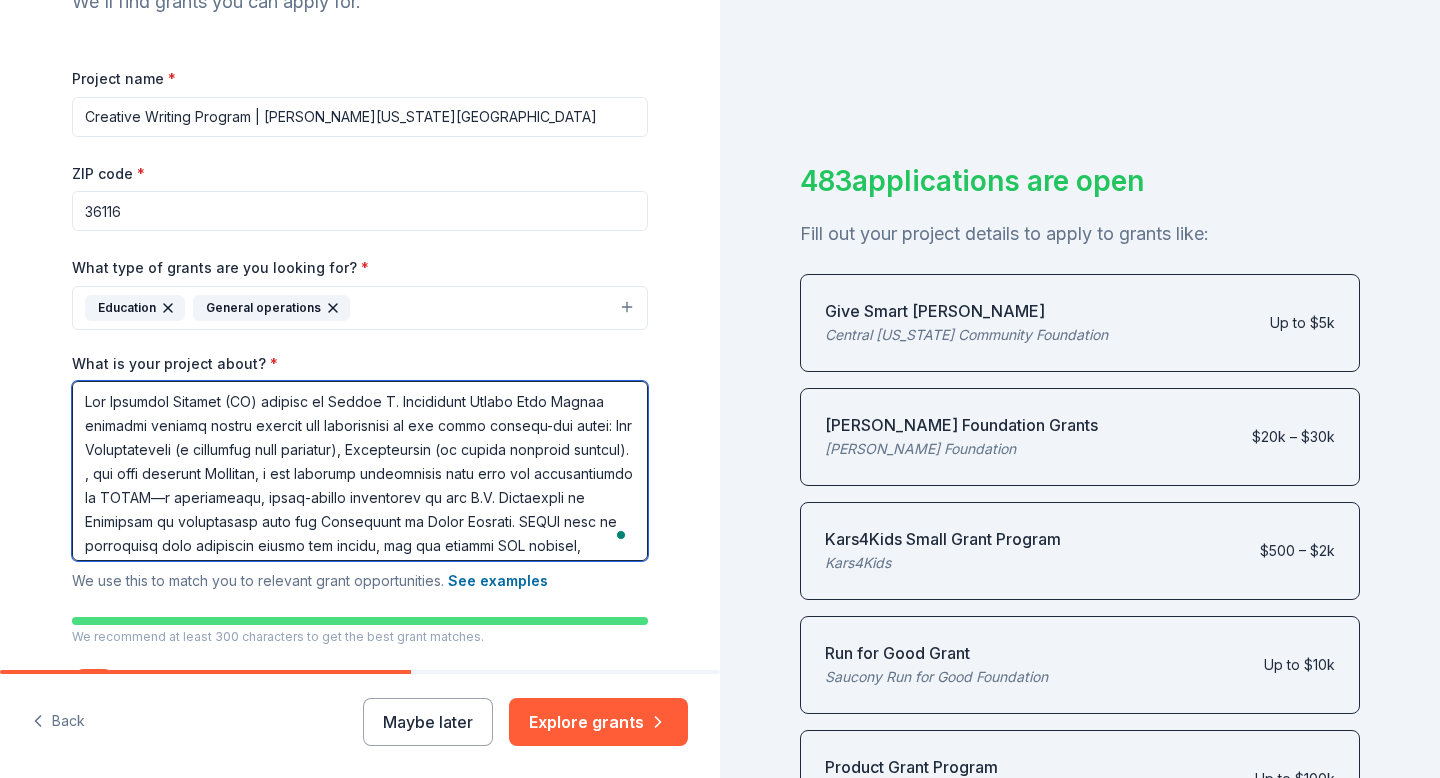 scroll, scrollTop: 47, scrollLeft: 0, axis: vertical 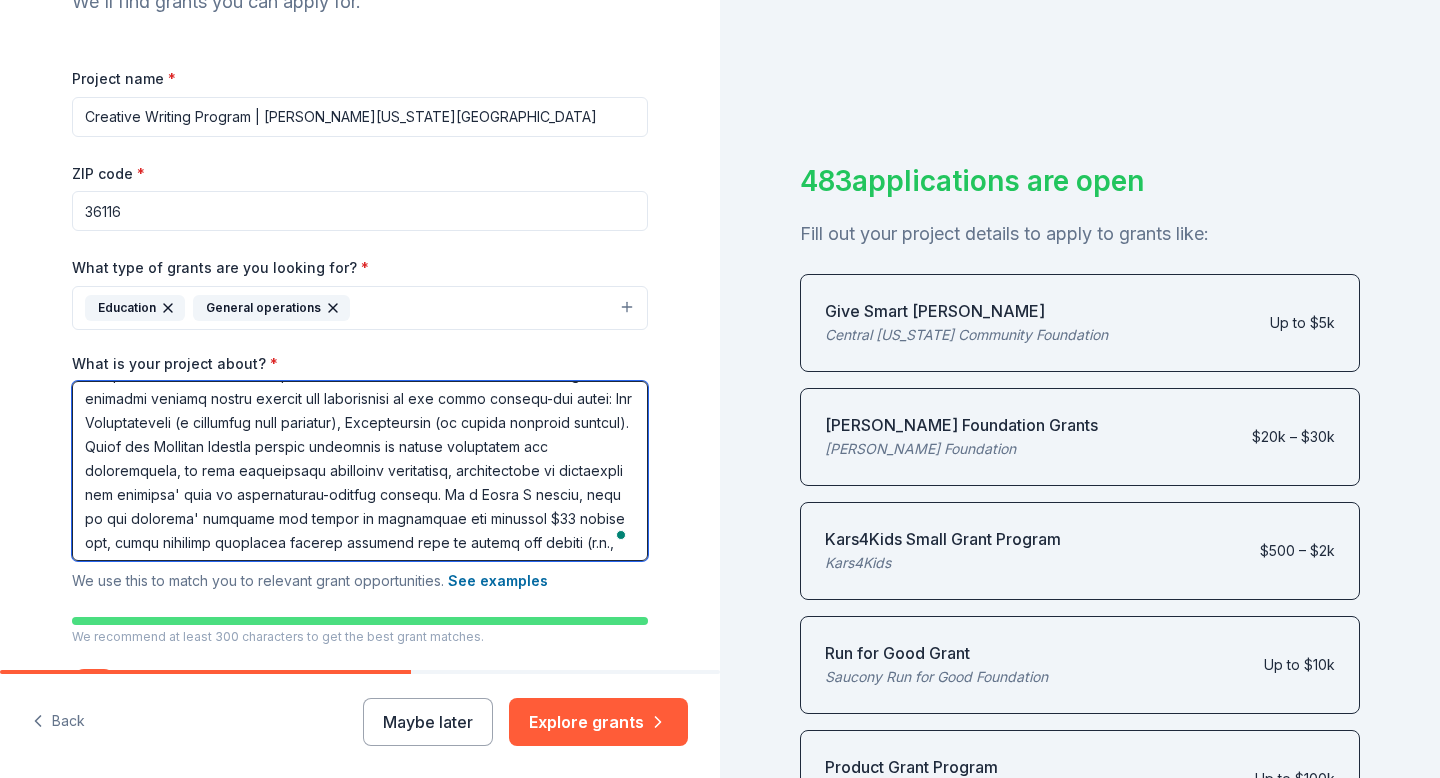 click on "What is your project about? *" at bounding box center (360, 471) 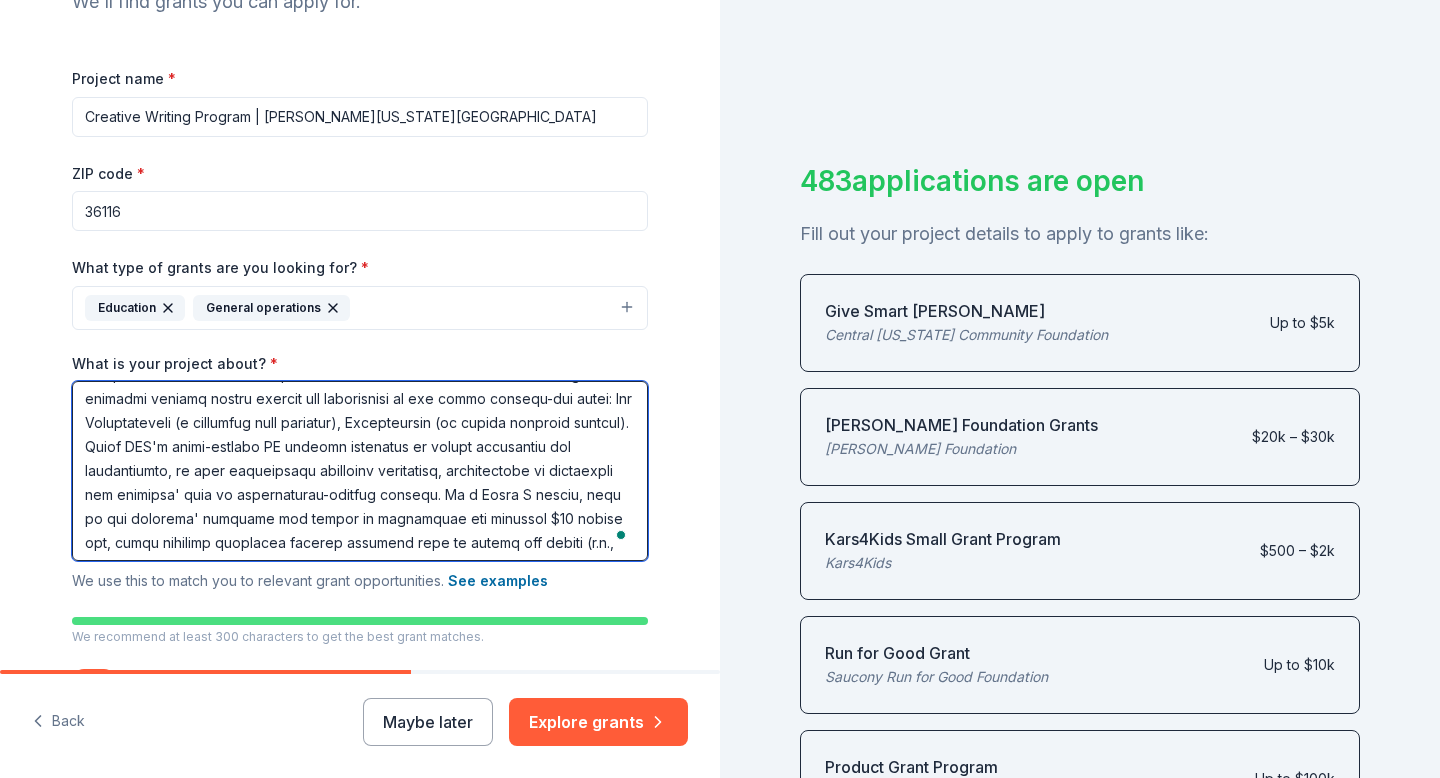 scroll, scrollTop: 43, scrollLeft: 0, axis: vertical 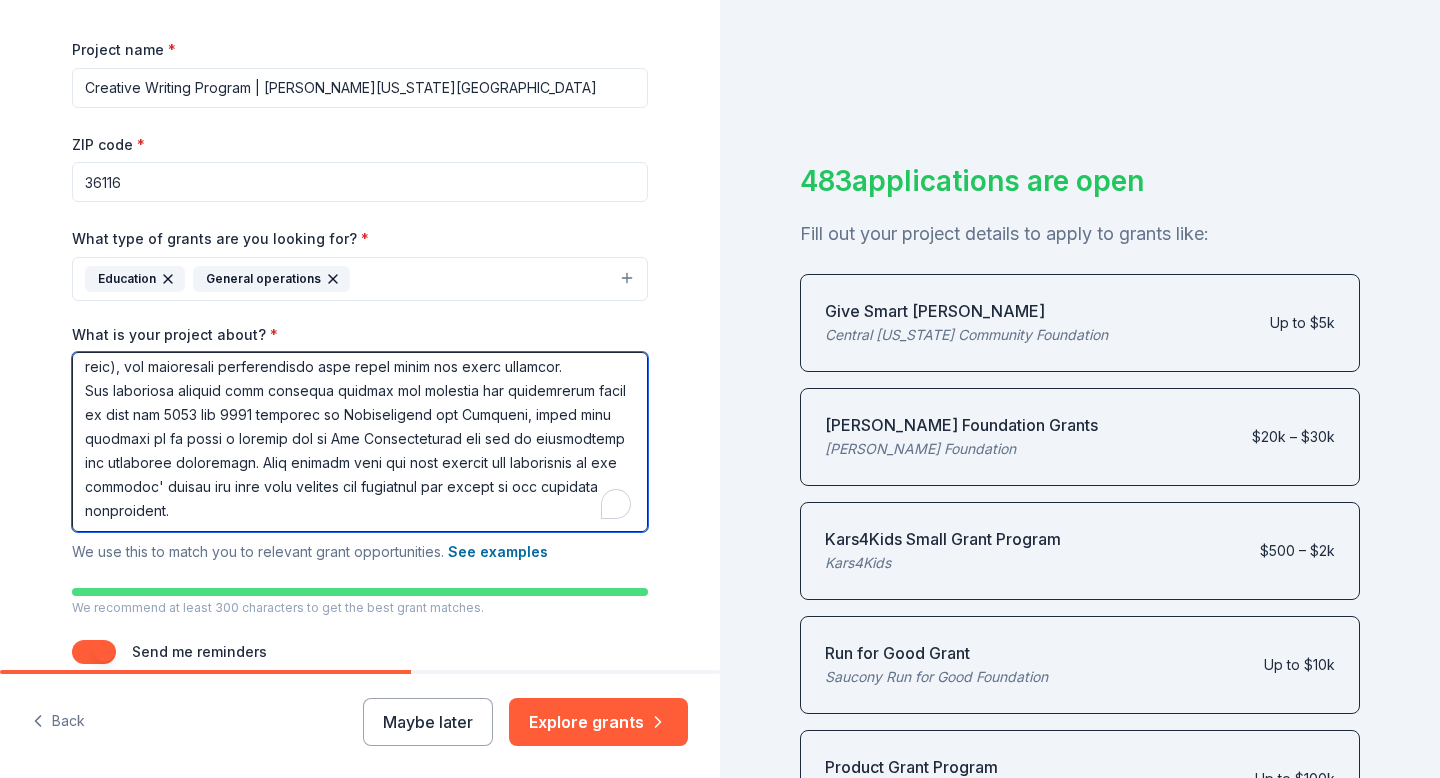 click on "What is your project about? *" at bounding box center (360, 442) 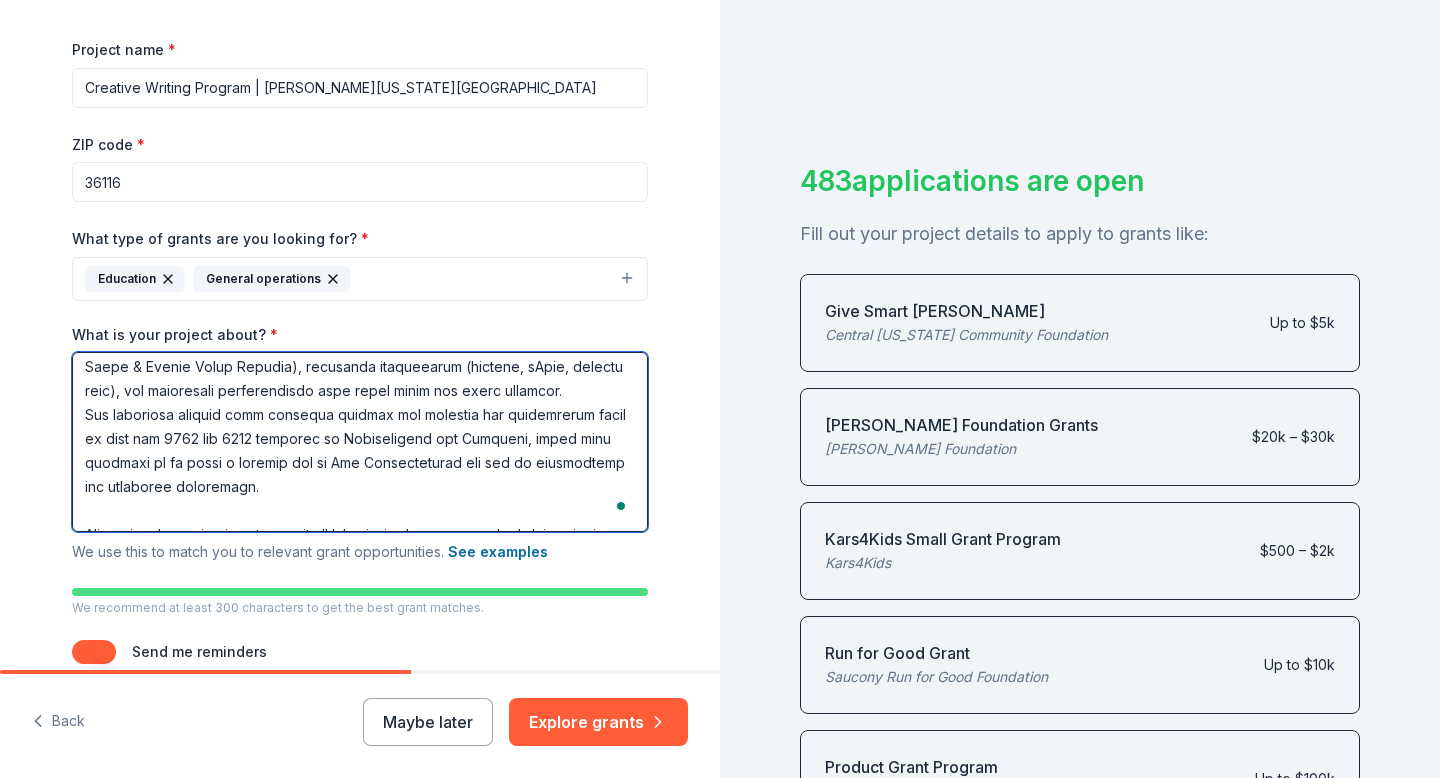 click on "What is your project about? *" at bounding box center [360, 442] 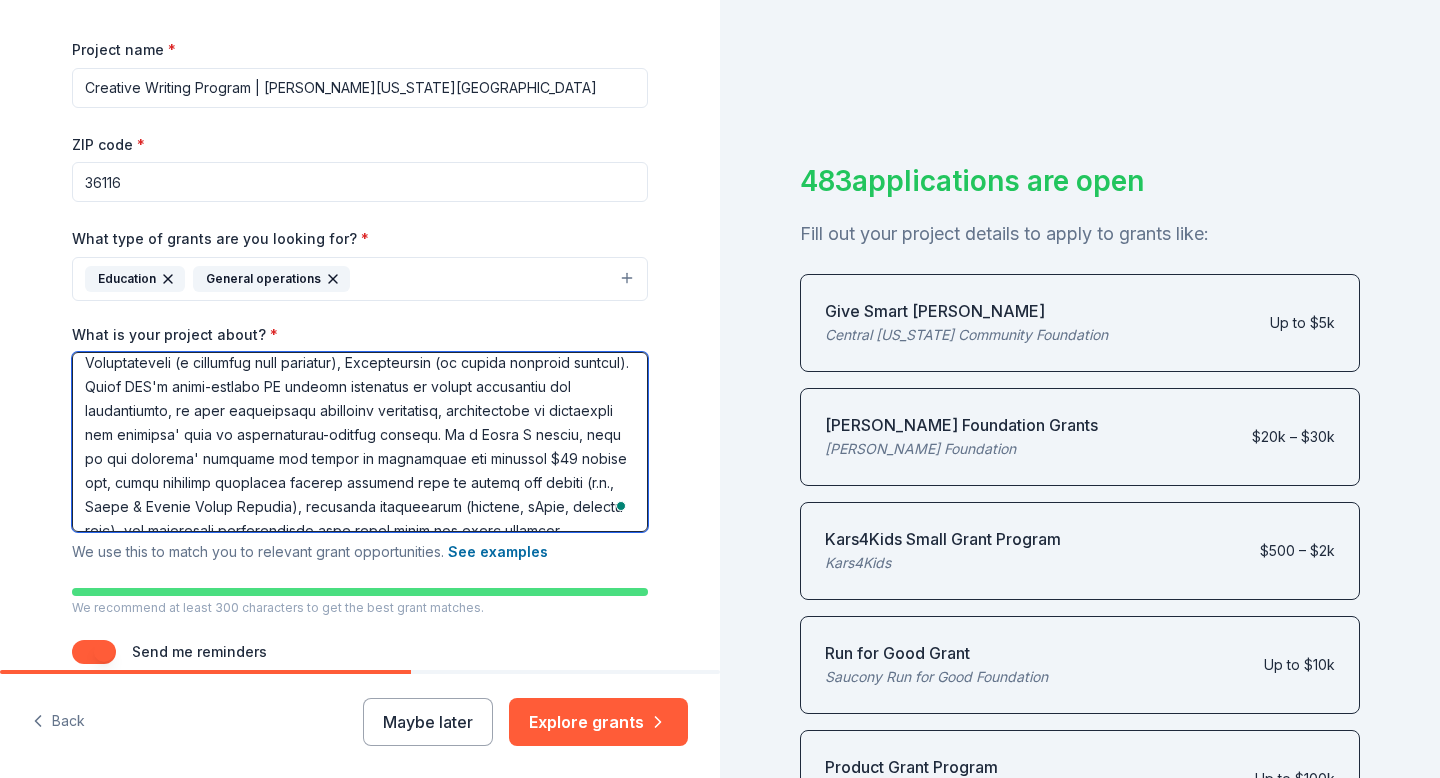 click on "What is your project about? *" at bounding box center (360, 442) 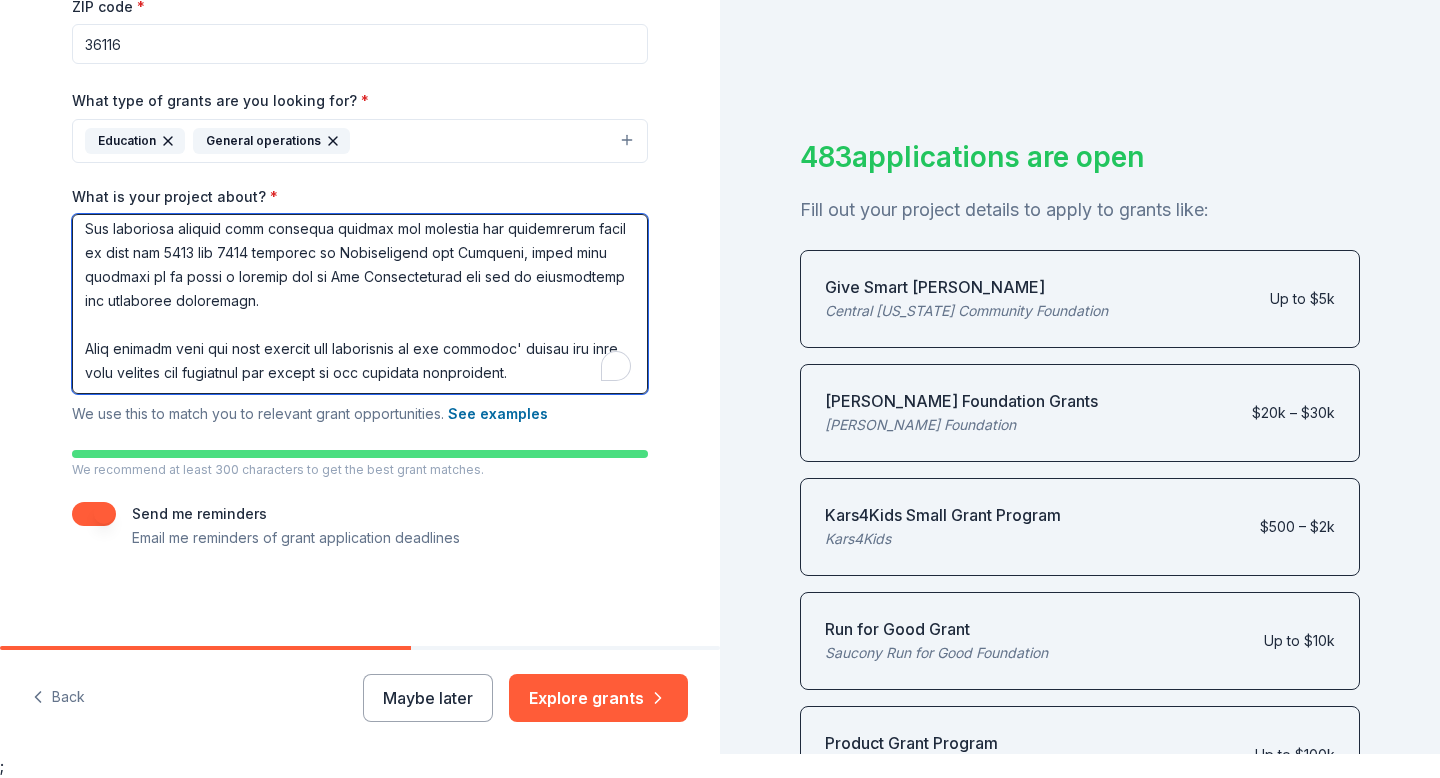 type on "The Creative Writing (CW) program at Booker T. Washington Magnet High School empowers student voices through the publication of two major student-led works: The Washingtonian (a quarterly news magazine), Graphophobia (an annual literary journal).
While BTW's award-winning CW program continues to thrive creatively and academically, we face significant financial challenges, particularly in publishing our students' work in professional-quality formats. As a Title I school, many of our students' families are unable to contribute the standard $40 magnet fee, which supports essential program elements such as awards and honors (e.g., Quill & Scroll Honor Society), equipment maintenance (cameras, iPads, podcast kits), and enrichment opportunities like field trips and guest speakers.
The requested funding will directly support the printing and publication costs of both the 2024 and 2025 editions of Graphophobia and Epiphany, while also allowing us to print a limited run of The Washingtonian for use in fundraisi..." 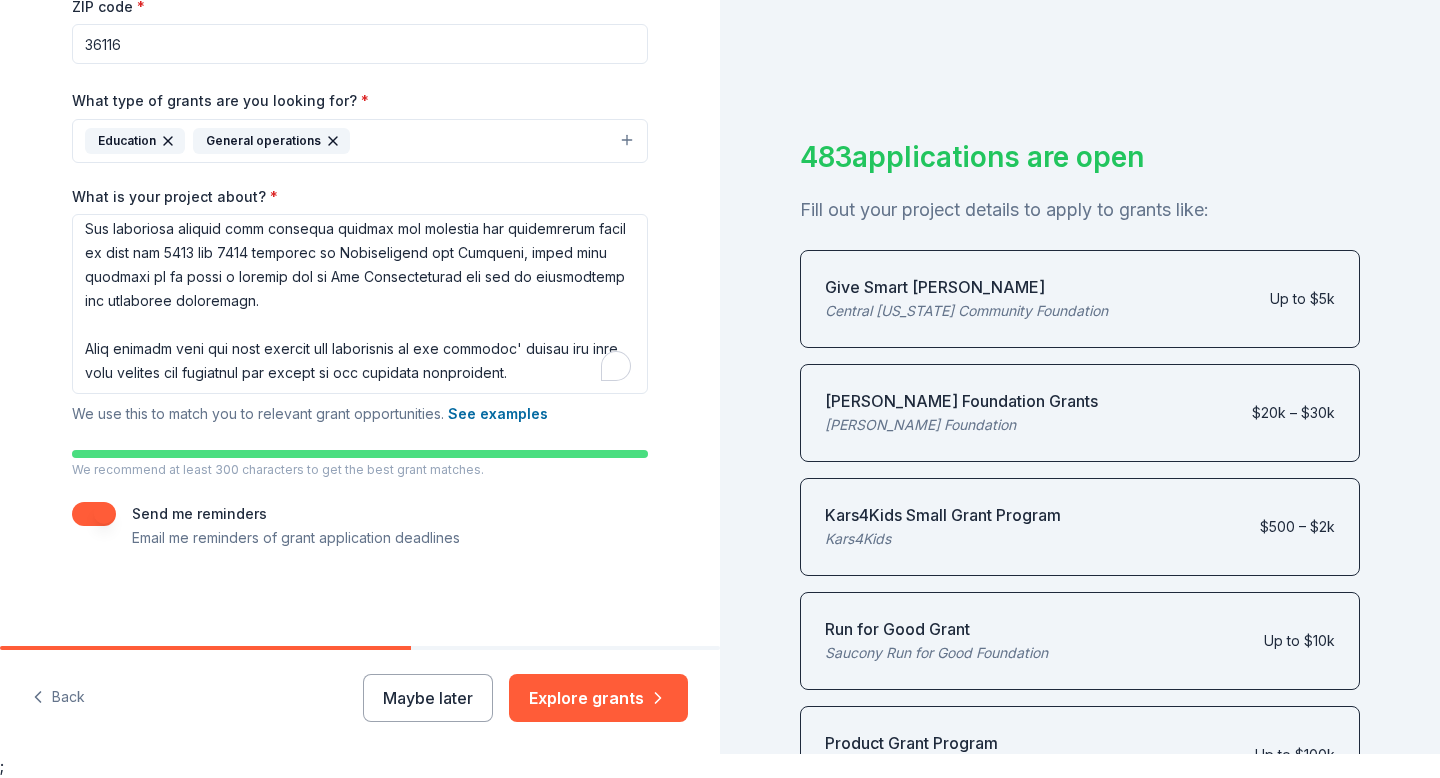 click at bounding box center (94, 514) 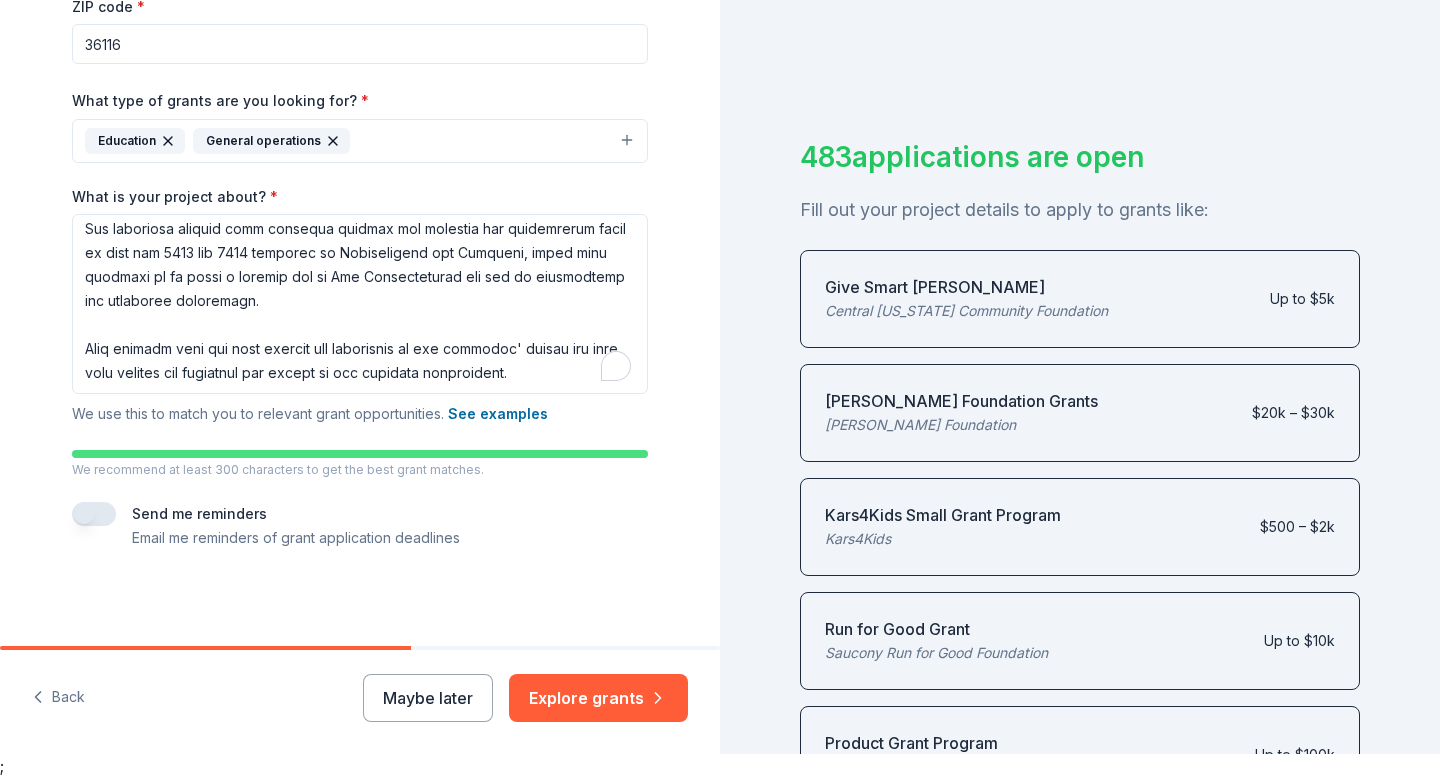 click at bounding box center (94, 514) 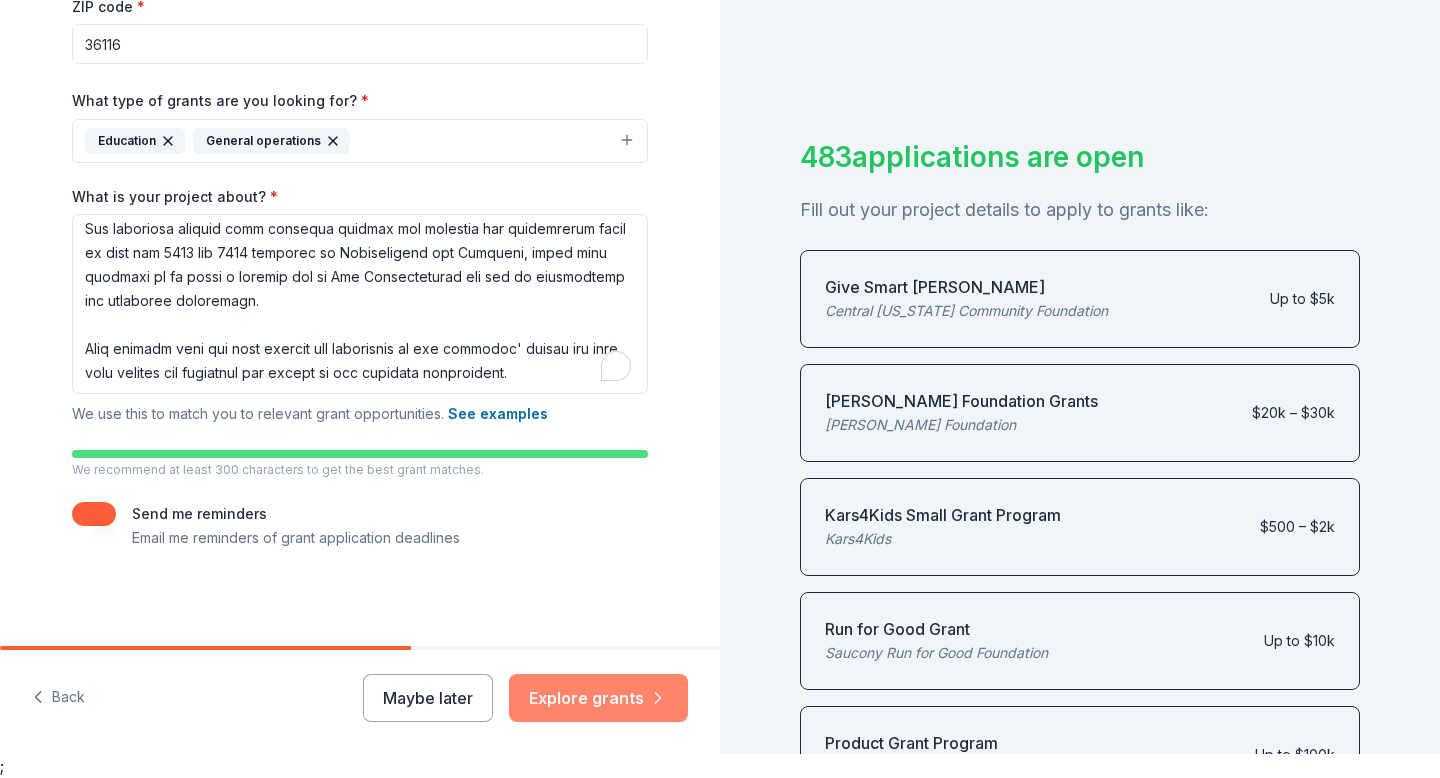click on "Explore grants" at bounding box center (598, 698) 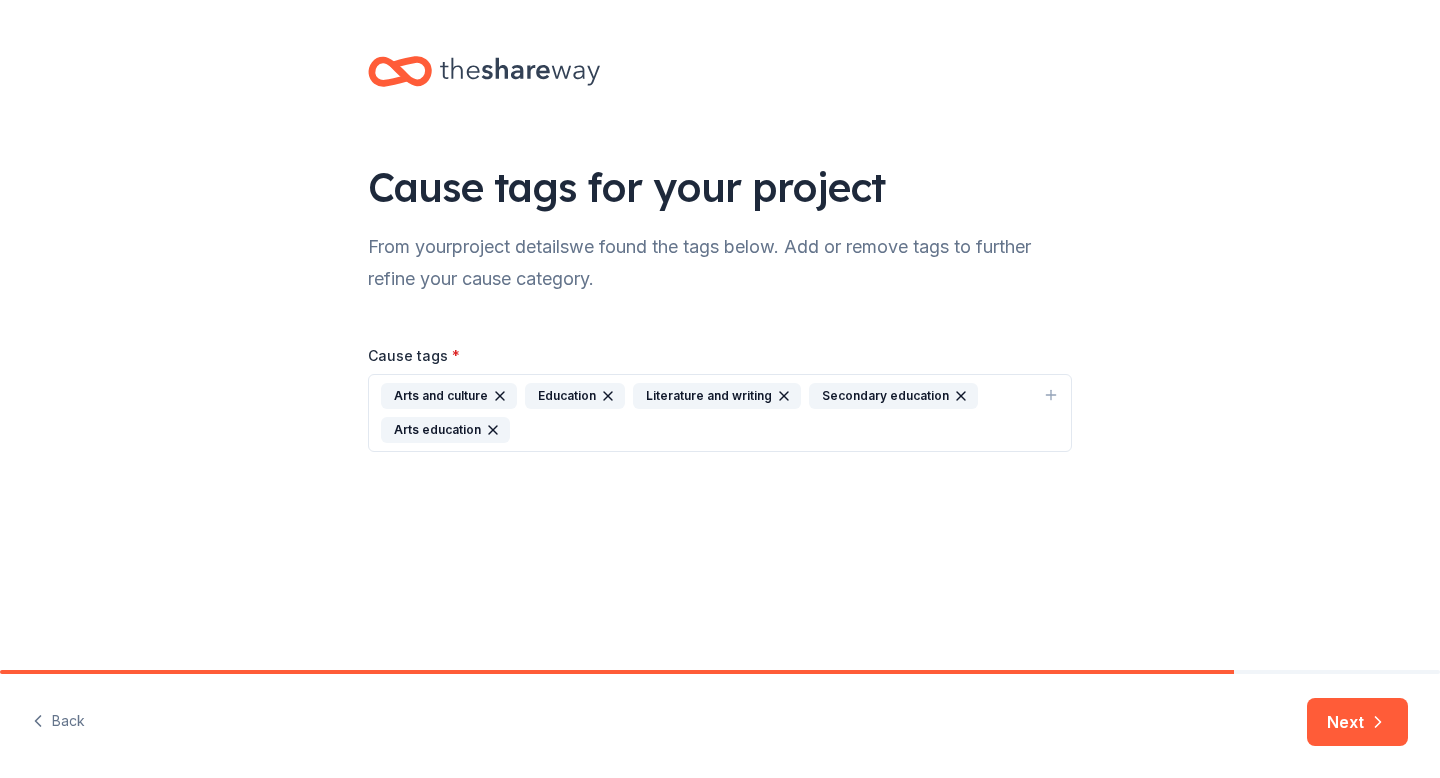 click on "Arts and culture Education Literature and writing Secondary education Arts education" at bounding box center [708, 413] 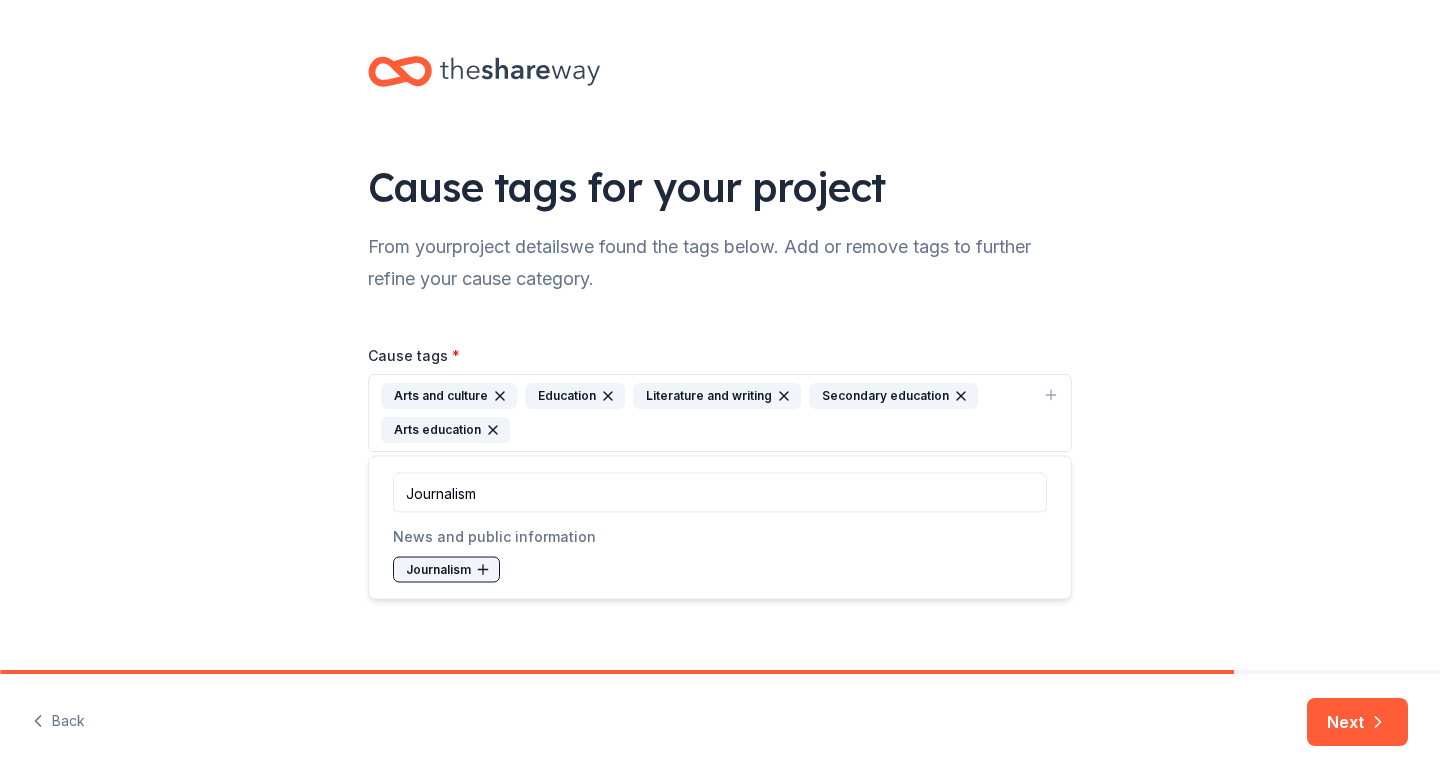 click on "Journalism" at bounding box center (446, 570) 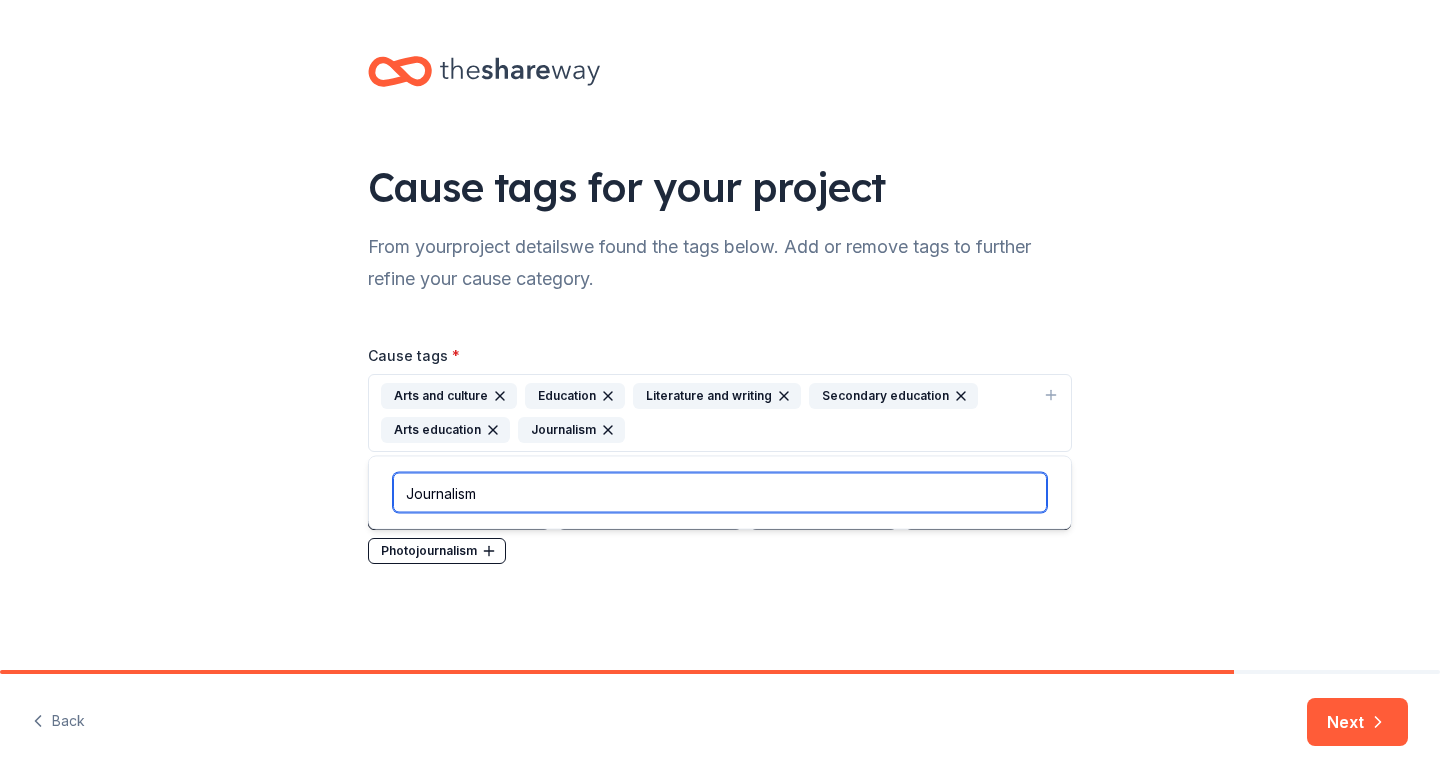 click on "Journalism" at bounding box center (720, 493) 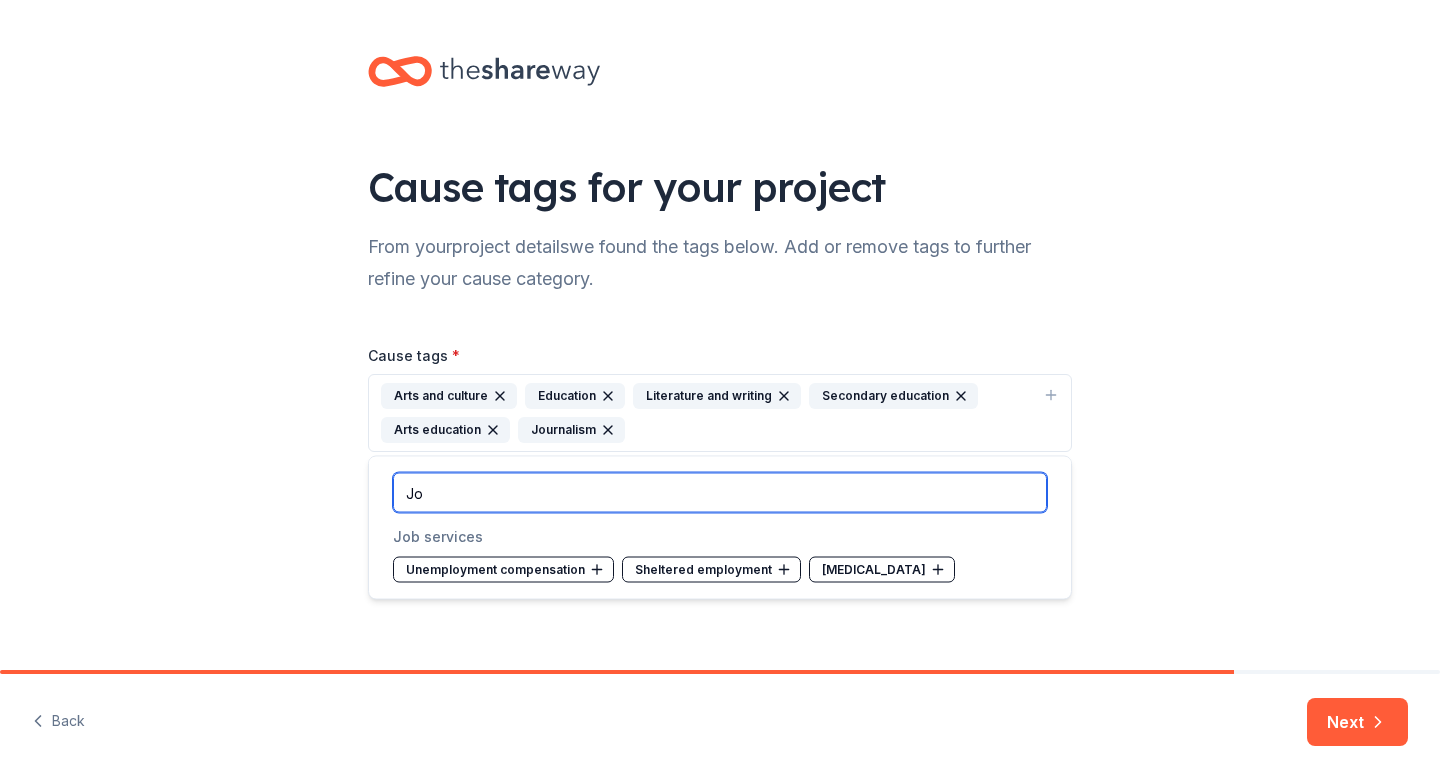 type on "J" 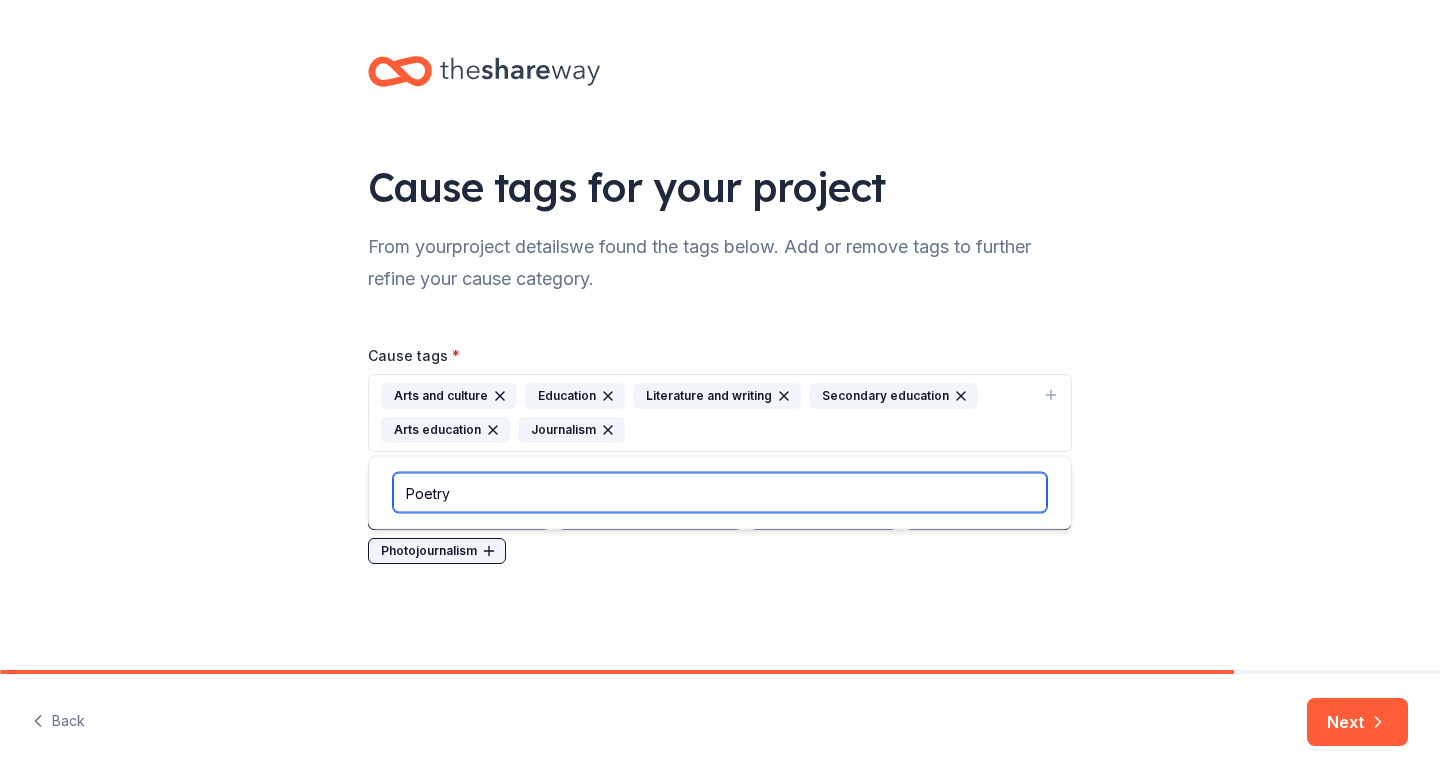 type on "Poetry" 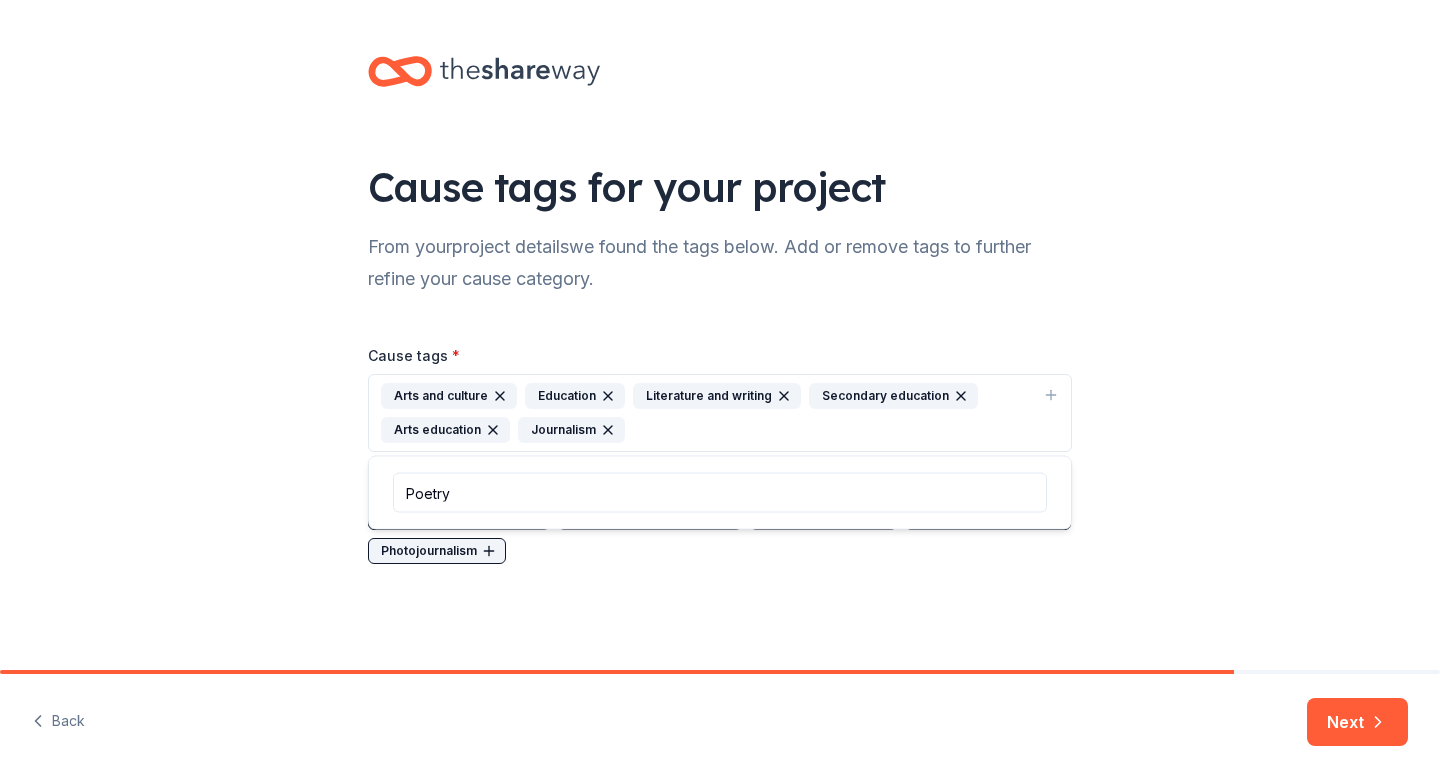 click on "Photojournalism" at bounding box center (437, 551) 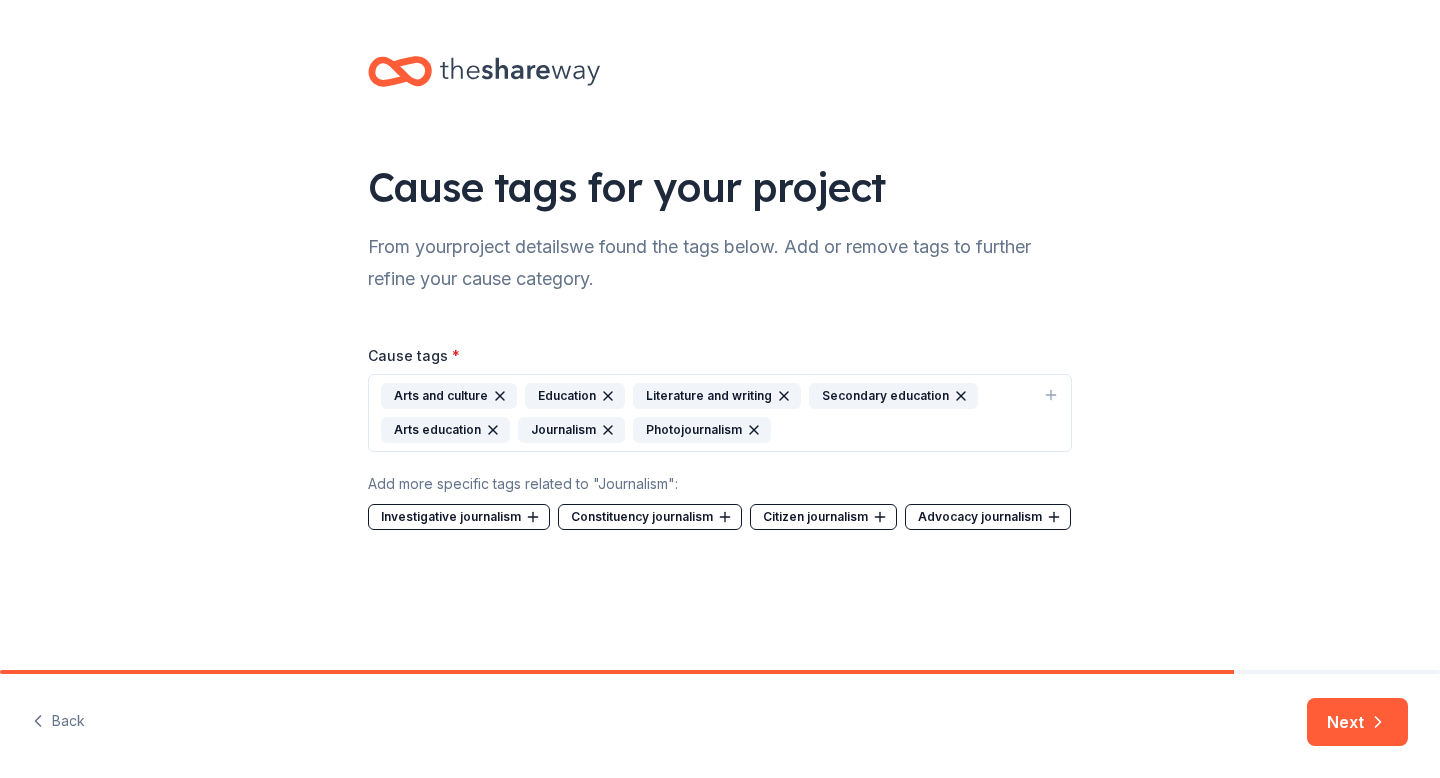 click on "Arts and culture Education Literature and writing Secondary education Arts education Journalism Photojournalism" at bounding box center [708, 413] 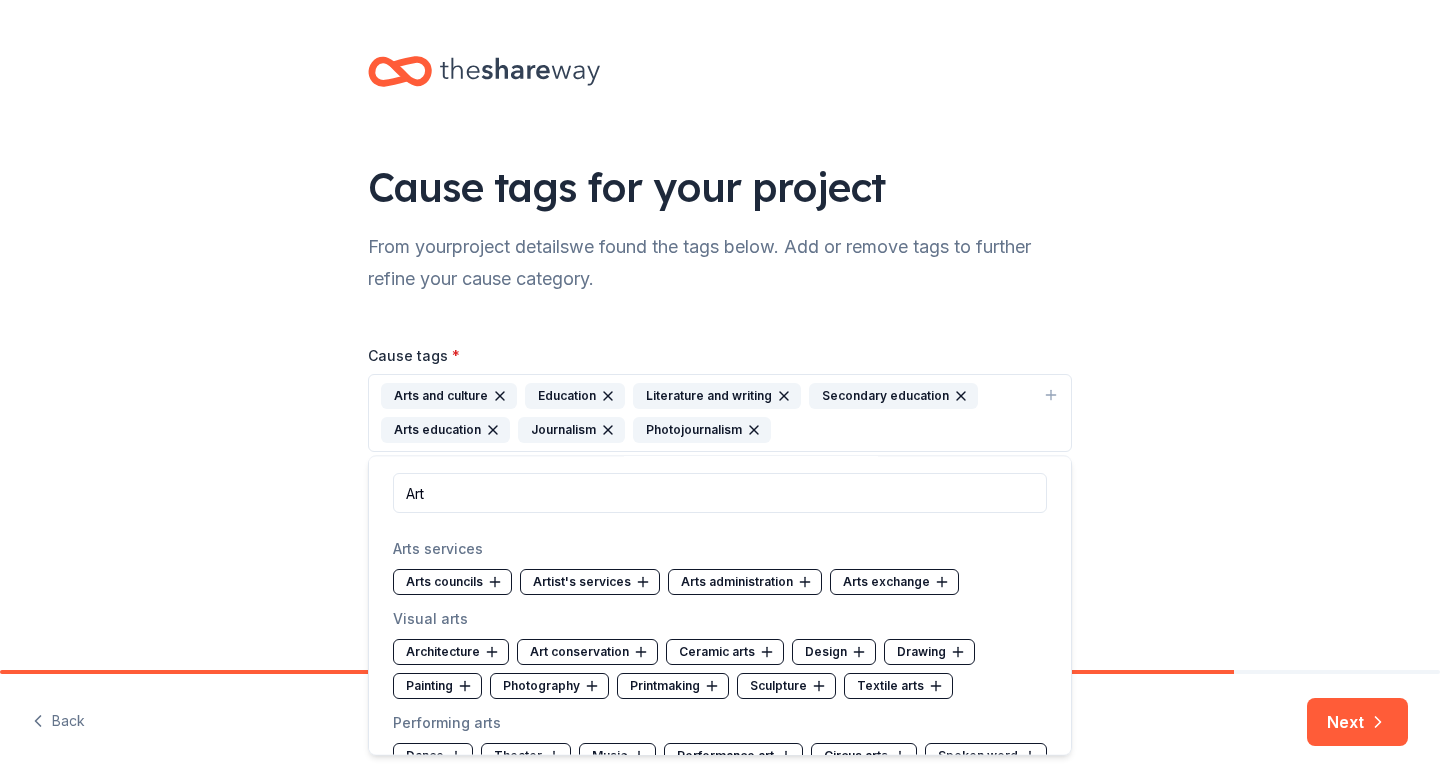 scroll, scrollTop: 59, scrollLeft: 0, axis: vertical 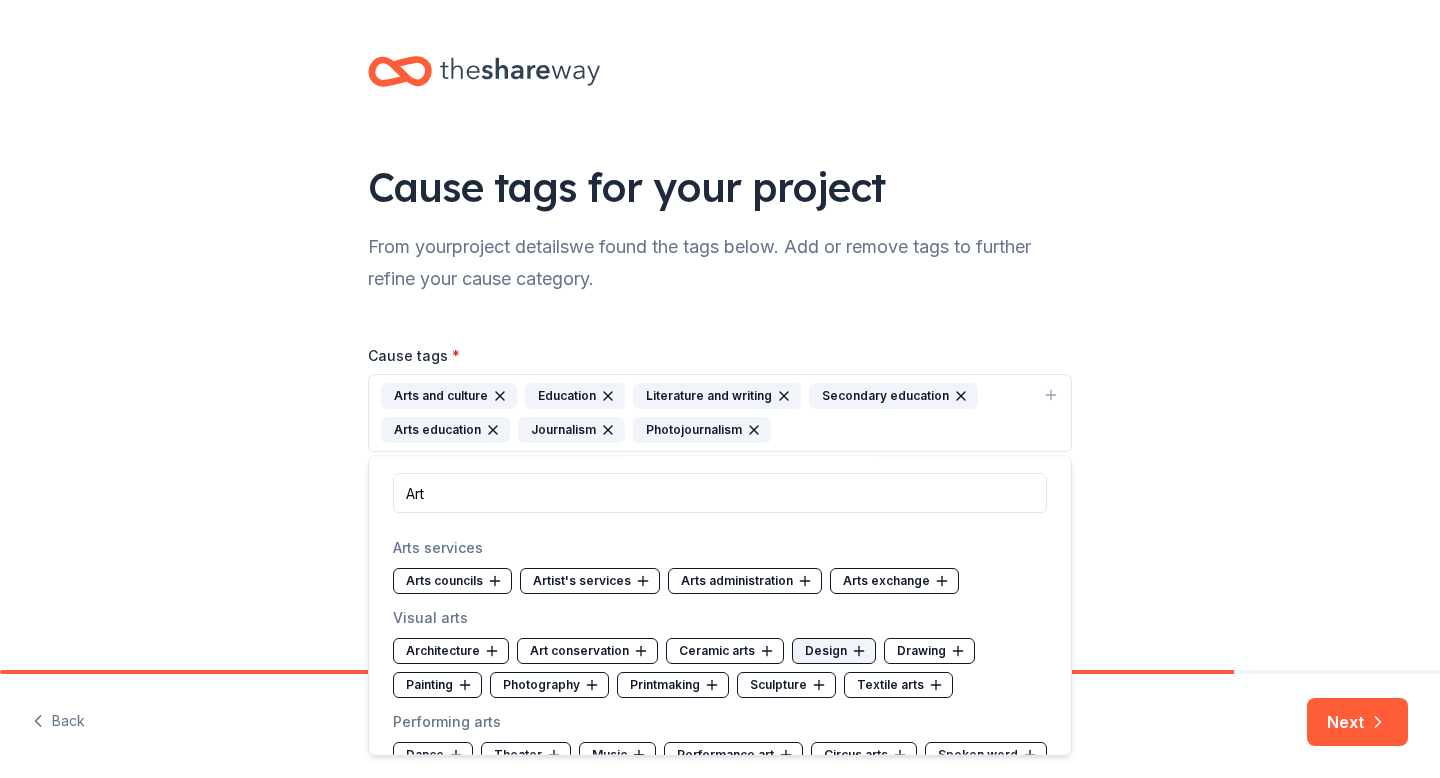 type on "Art" 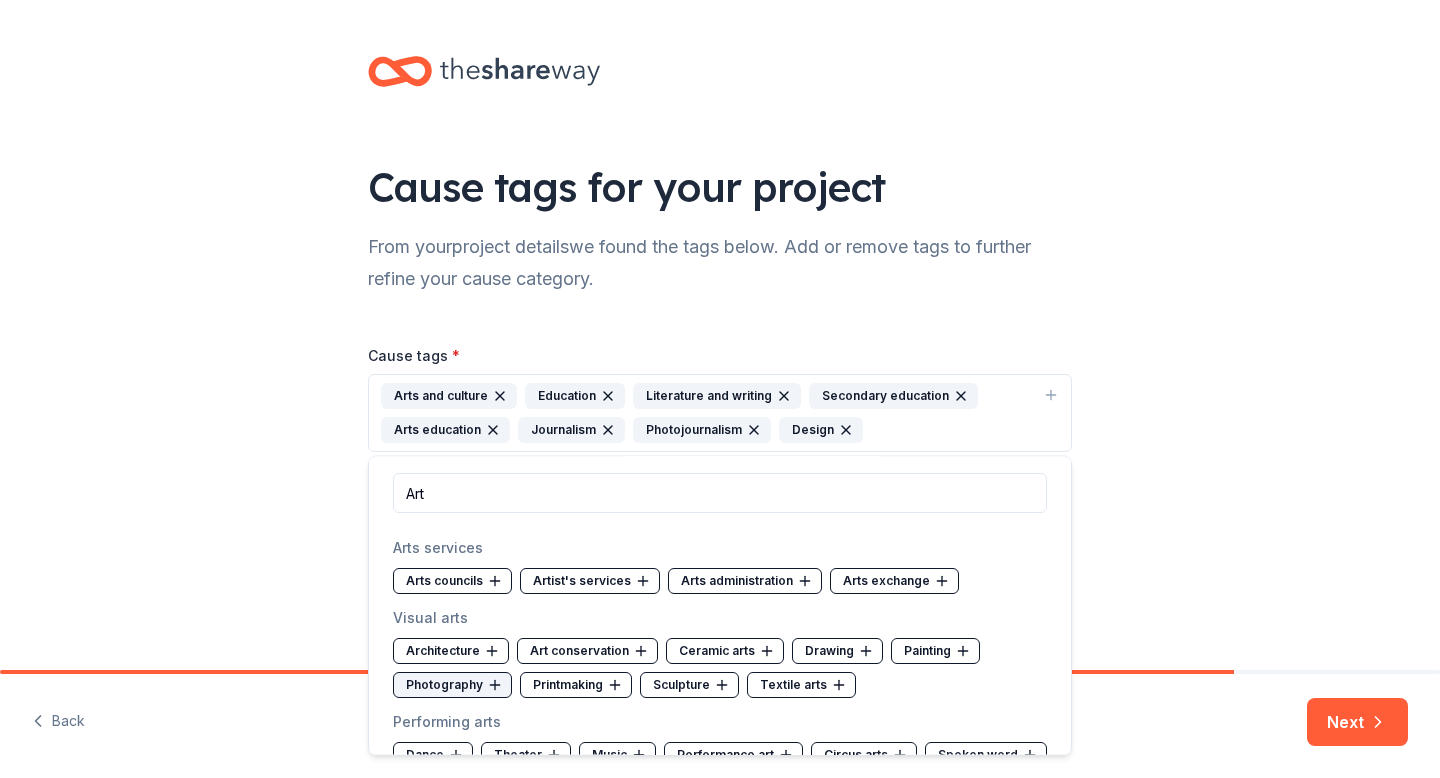 click on "Photography" at bounding box center [452, 685] 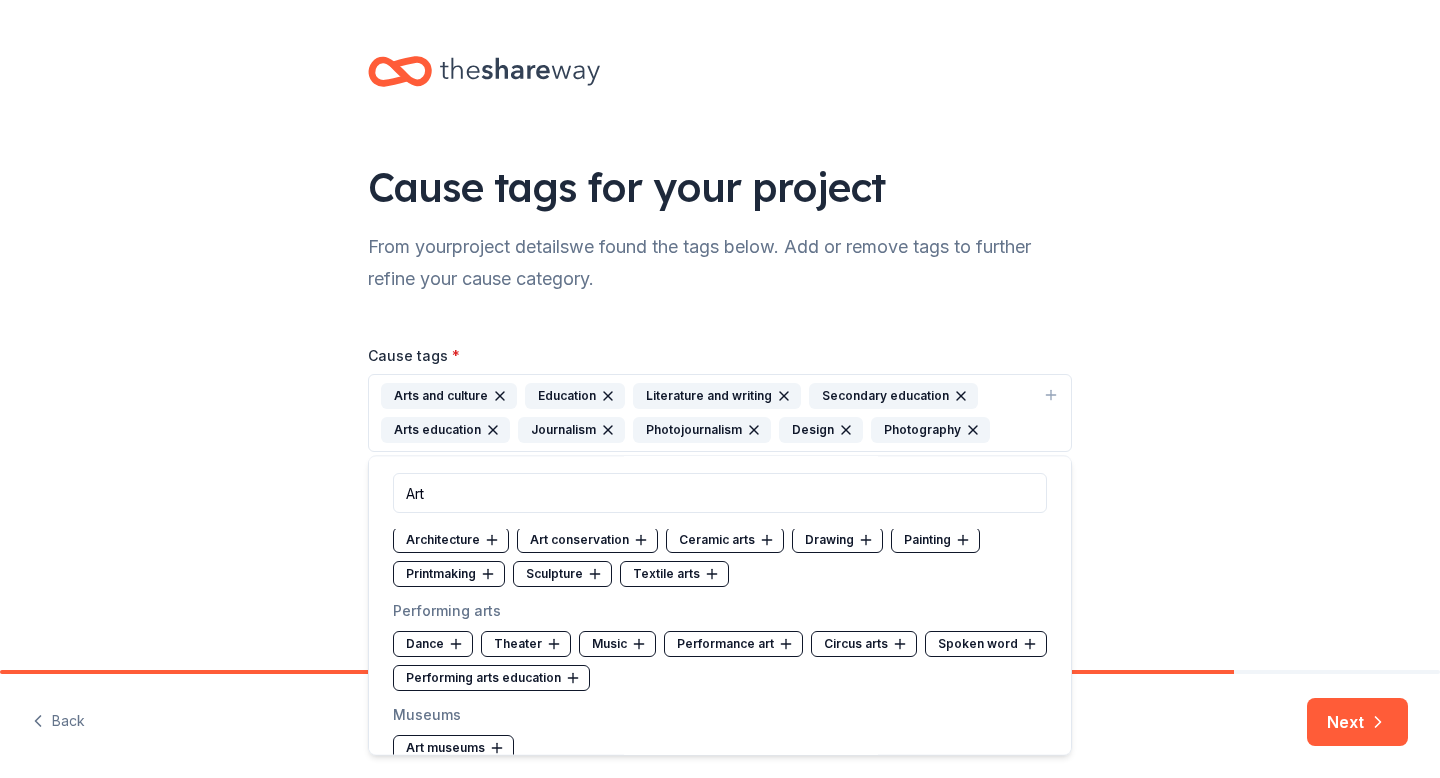 scroll, scrollTop: 188, scrollLeft: 0, axis: vertical 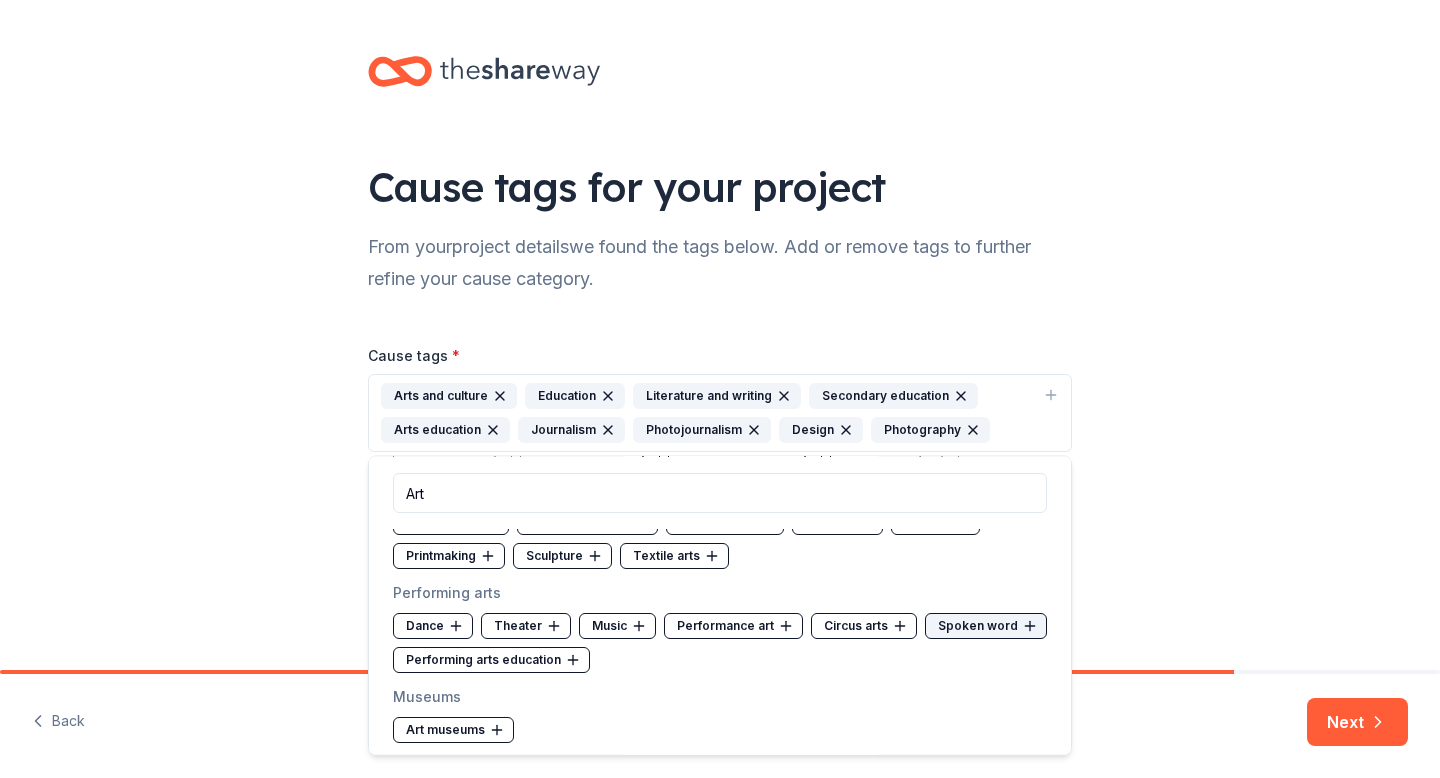 click on "Spoken word" at bounding box center (986, 626) 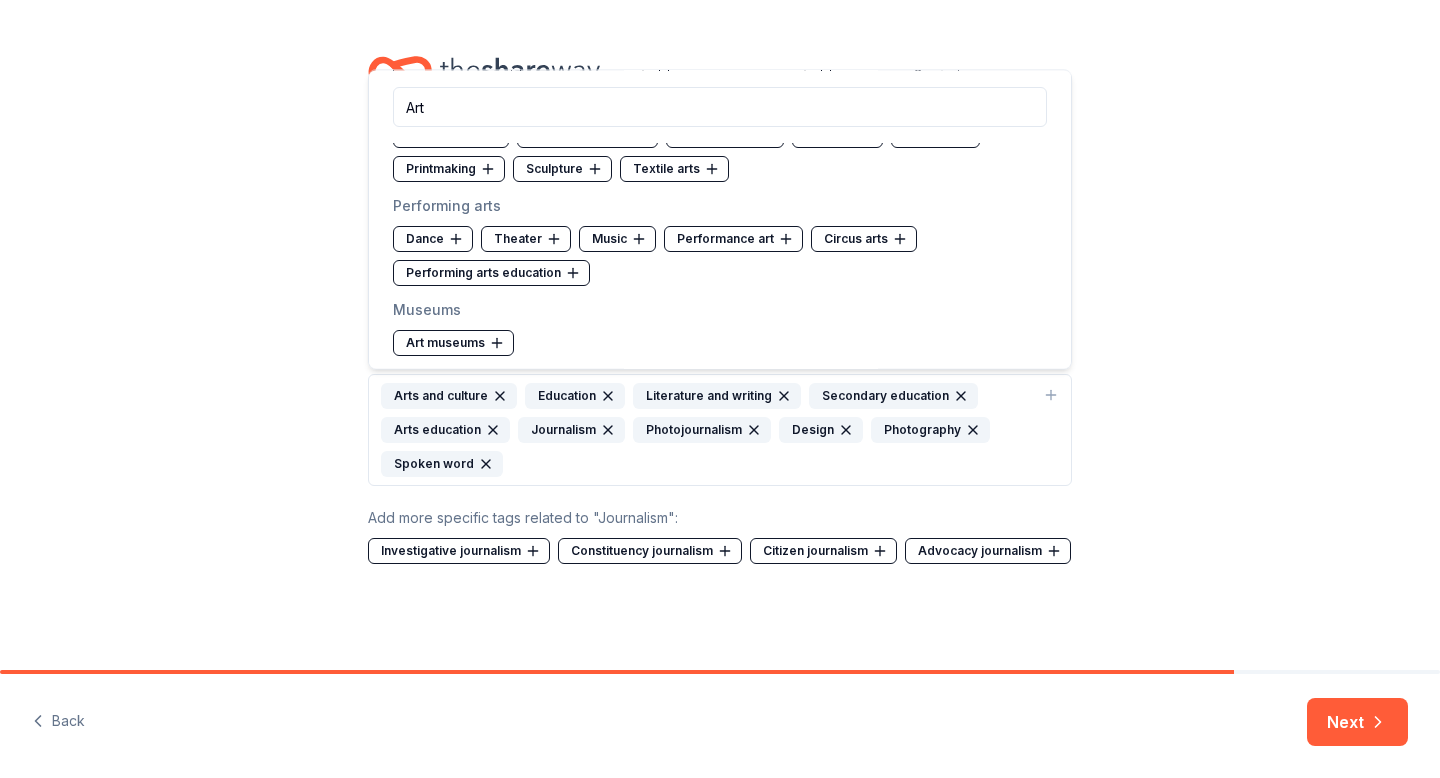 click on "Arts and culture Education Literature and writing Secondary education Arts education Journalism Photojournalism Design Photography Spoken word" at bounding box center (708, 430) 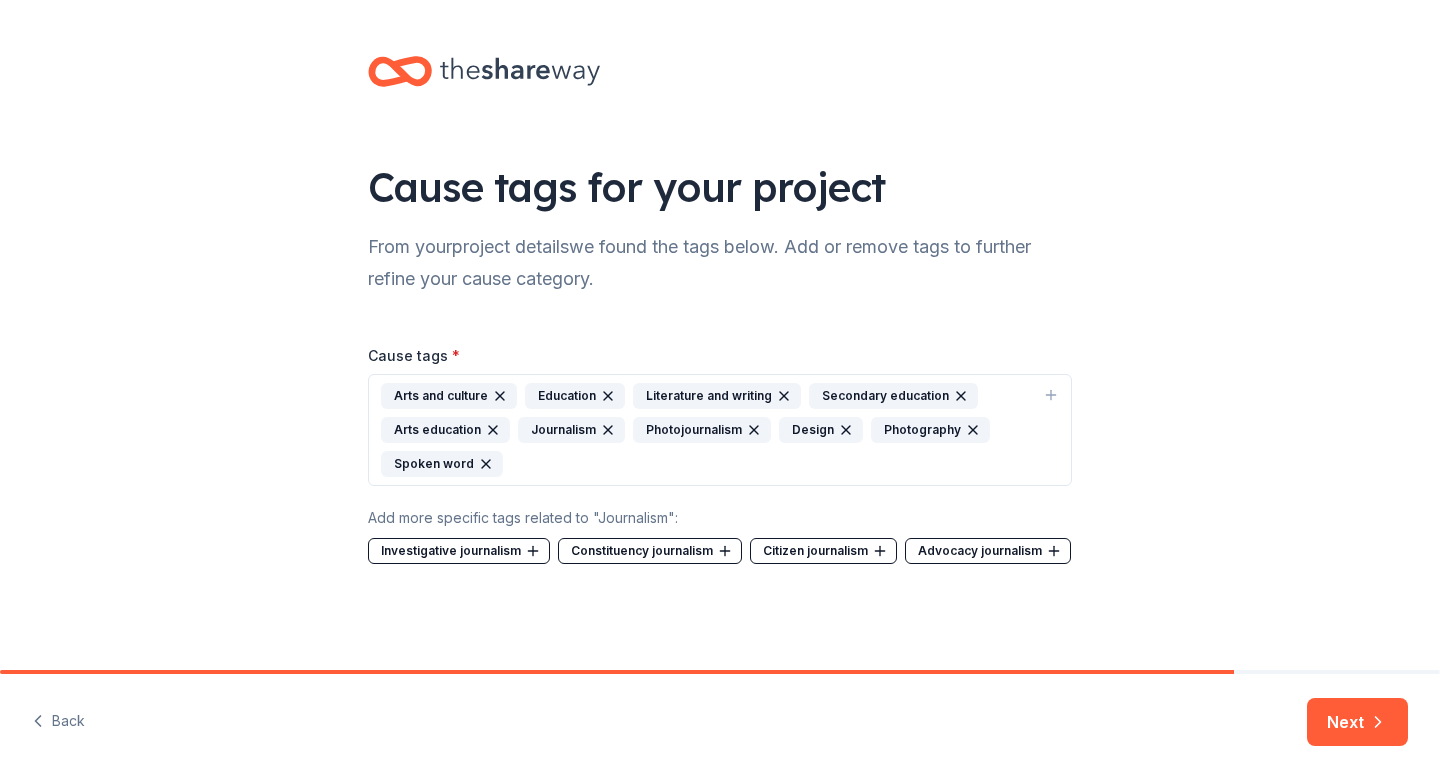 type 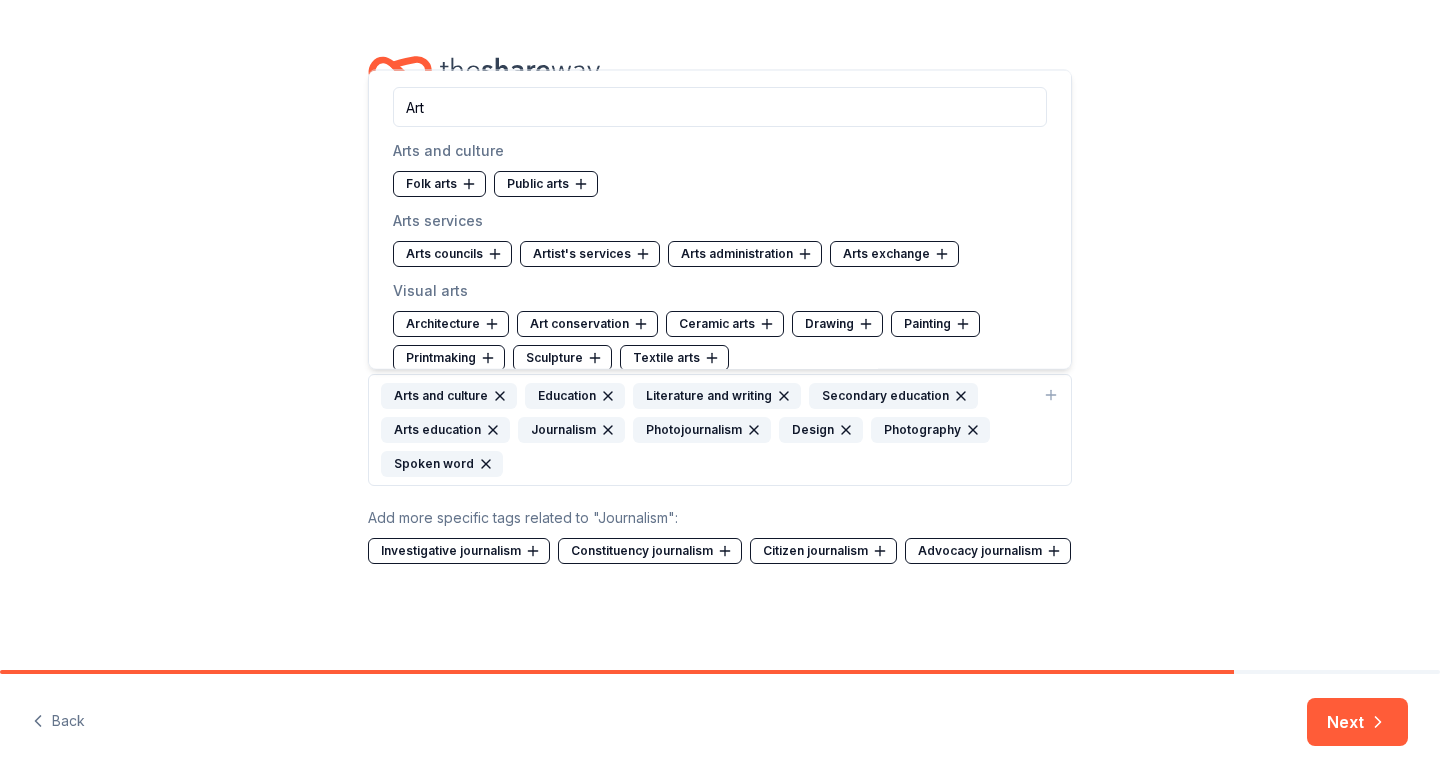 click on "Arts and culture Education Literature and writing Secondary education Arts education Journalism Photojournalism Design Photography Spoken word" at bounding box center [708, 430] 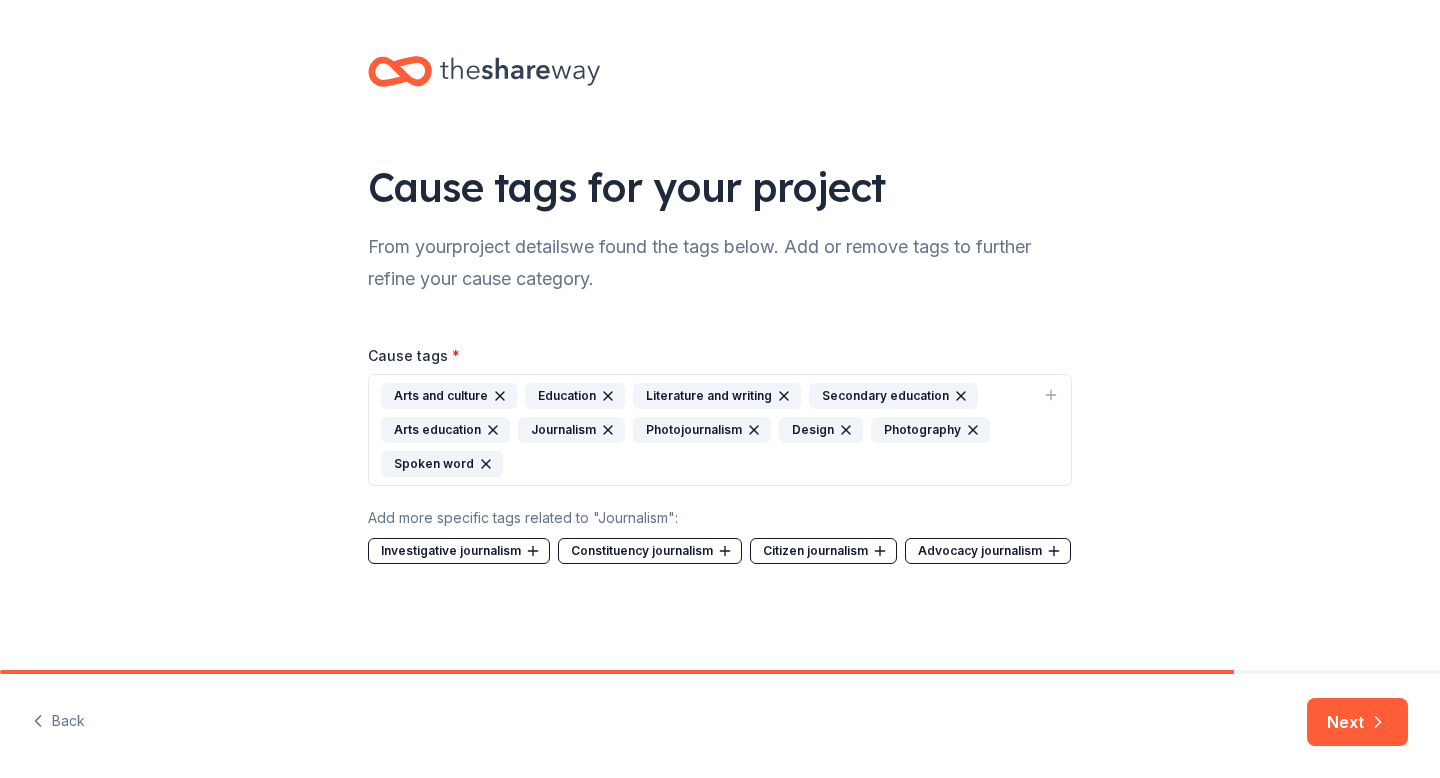 click on "Arts and culture Education Literature and writing Secondary education Arts education Journalism Photojournalism Design Photography Spoken word" at bounding box center (708, 430) 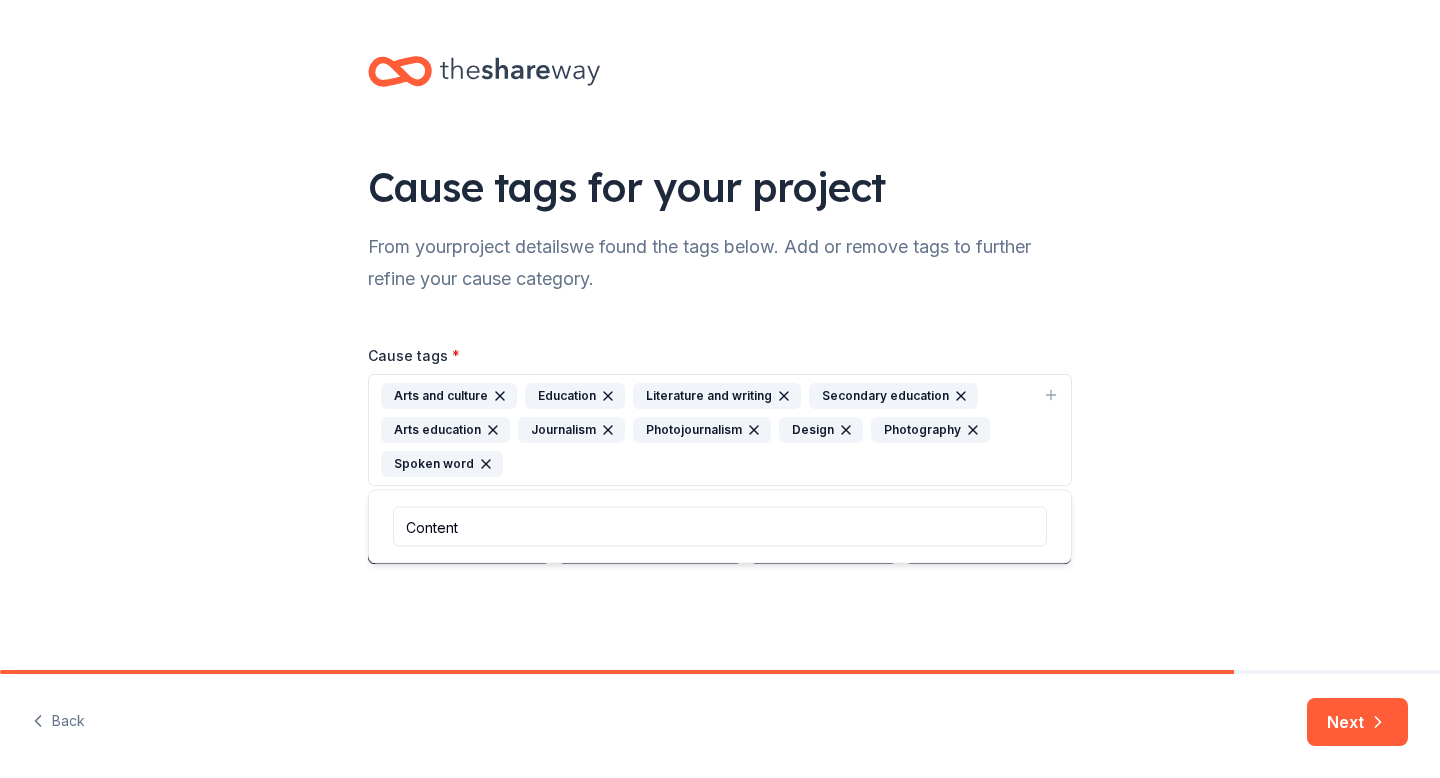 click on "Content" at bounding box center (720, 527) 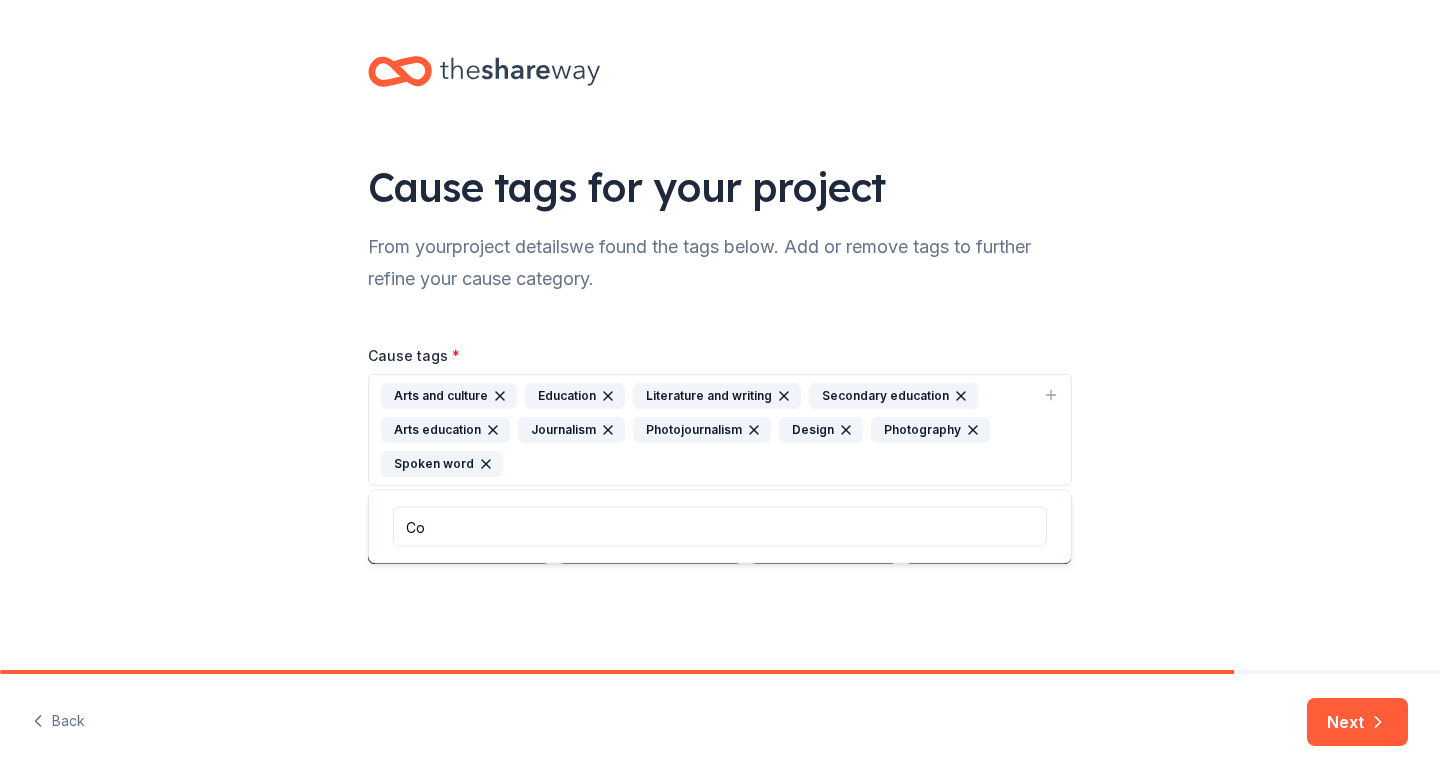 type on "C" 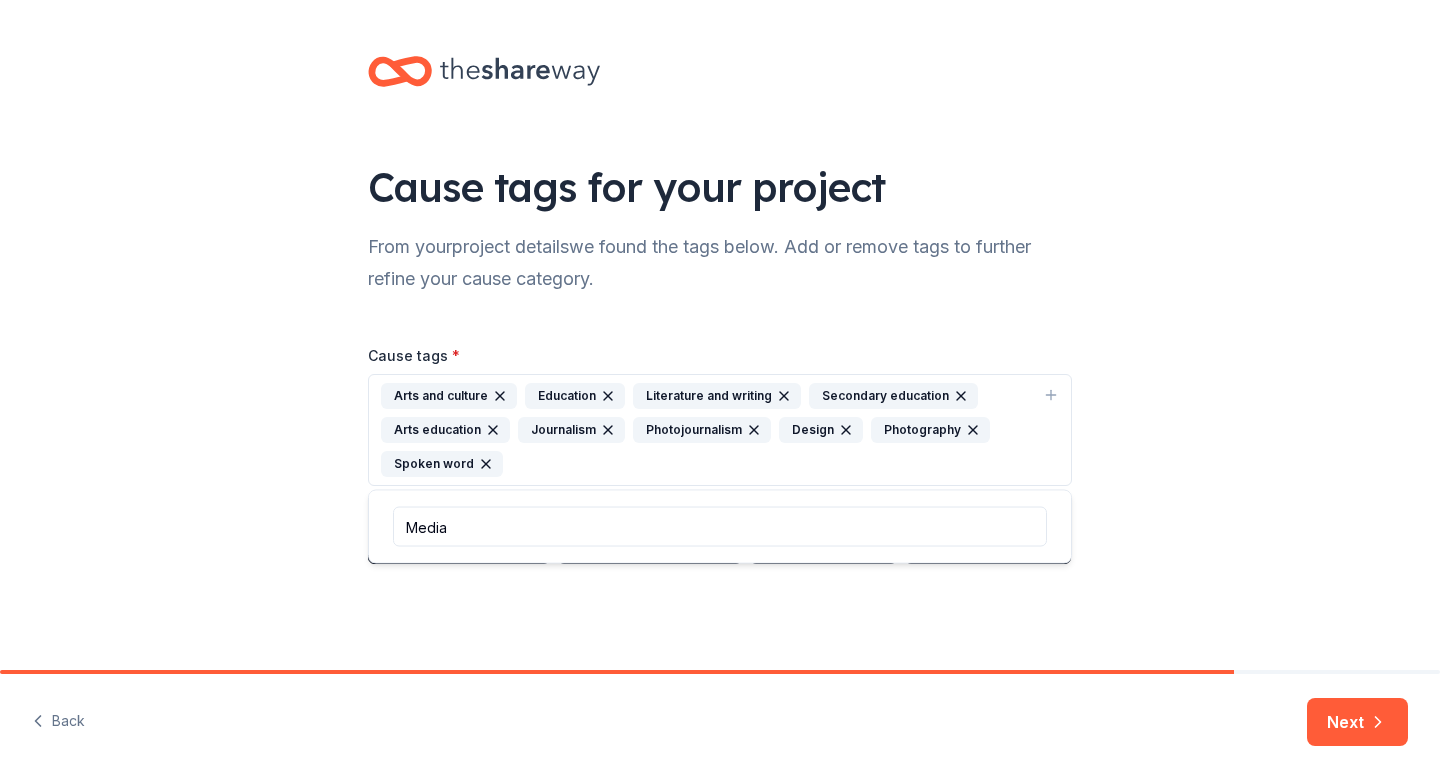 click on "Media" at bounding box center [720, 527] 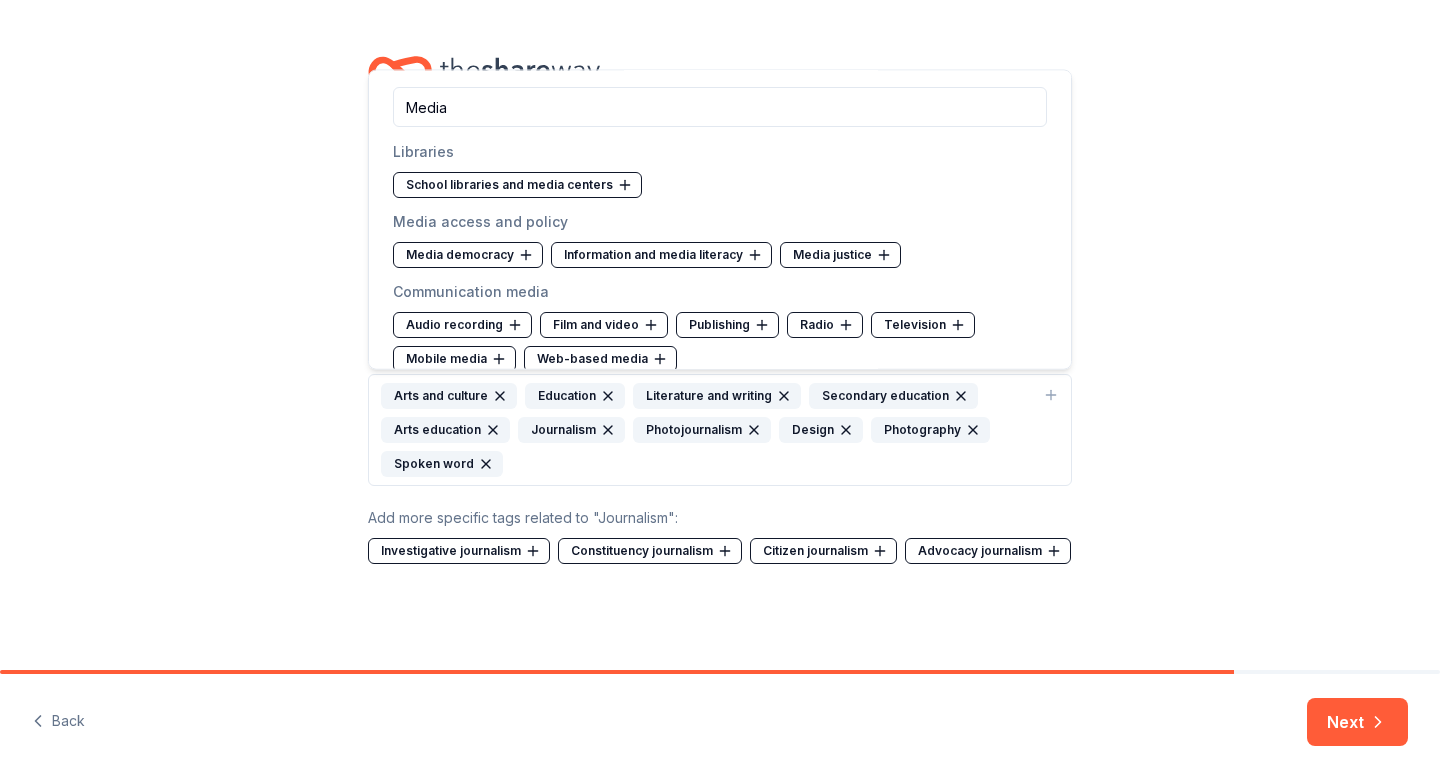 scroll, scrollTop: 79, scrollLeft: 0, axis: vertical 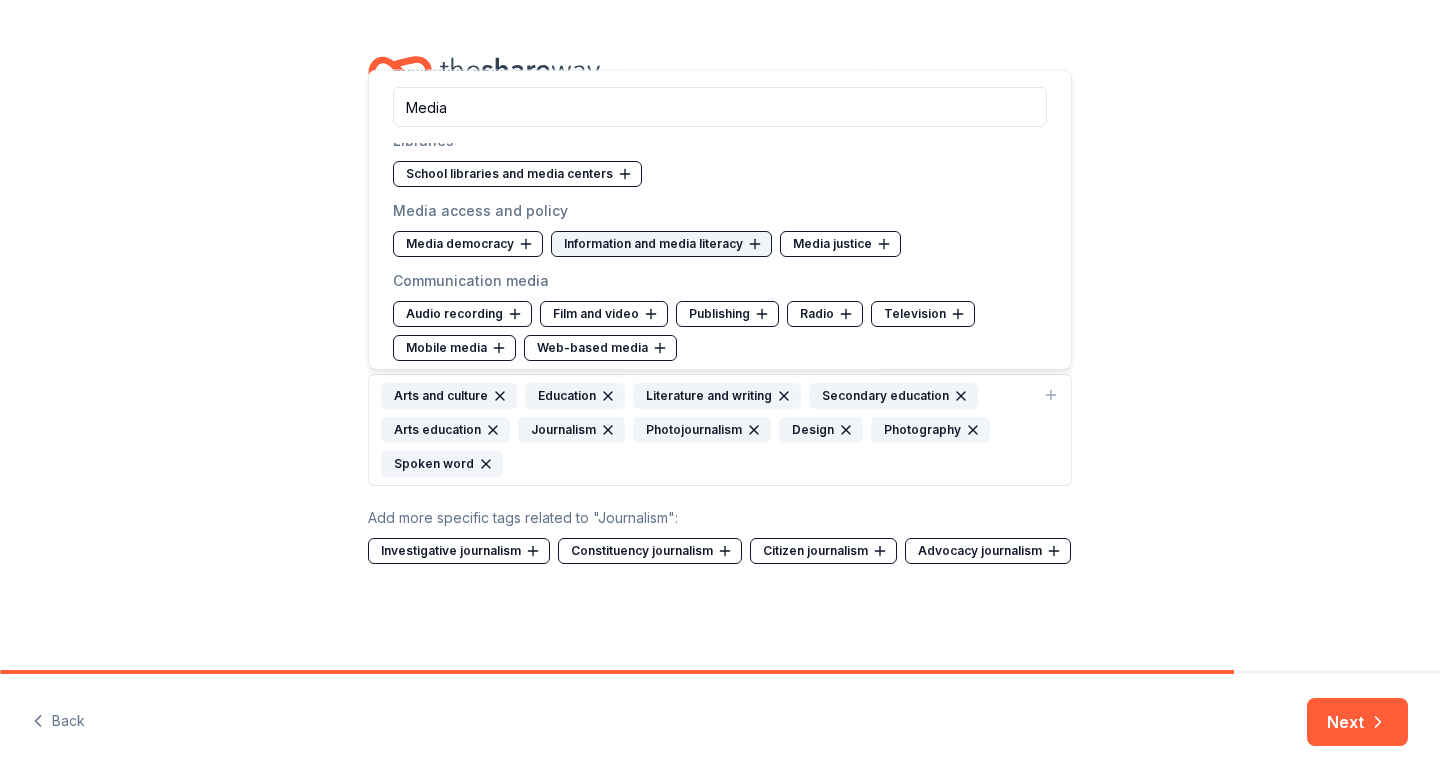 type on "Media" 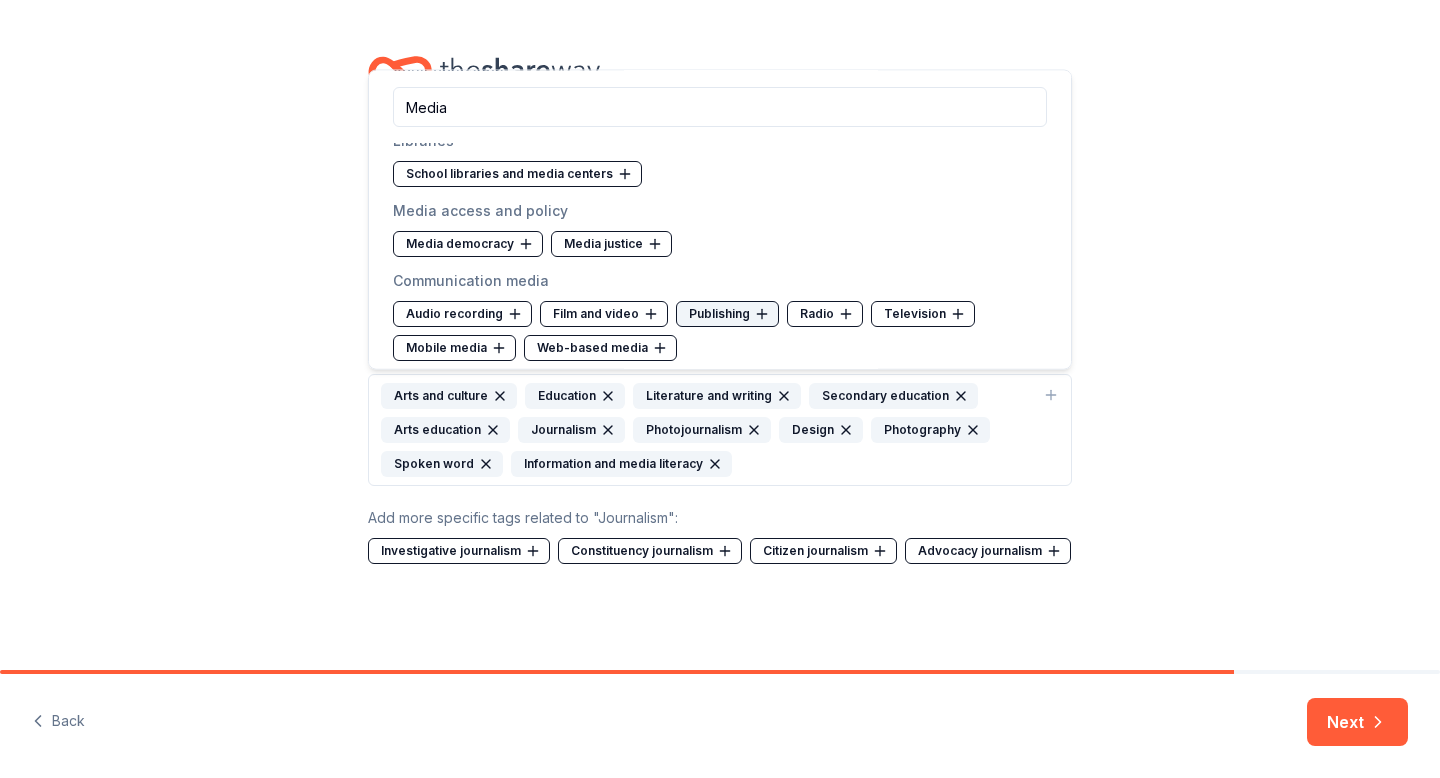 click on "Publishing" at bounding box center [727, 315] 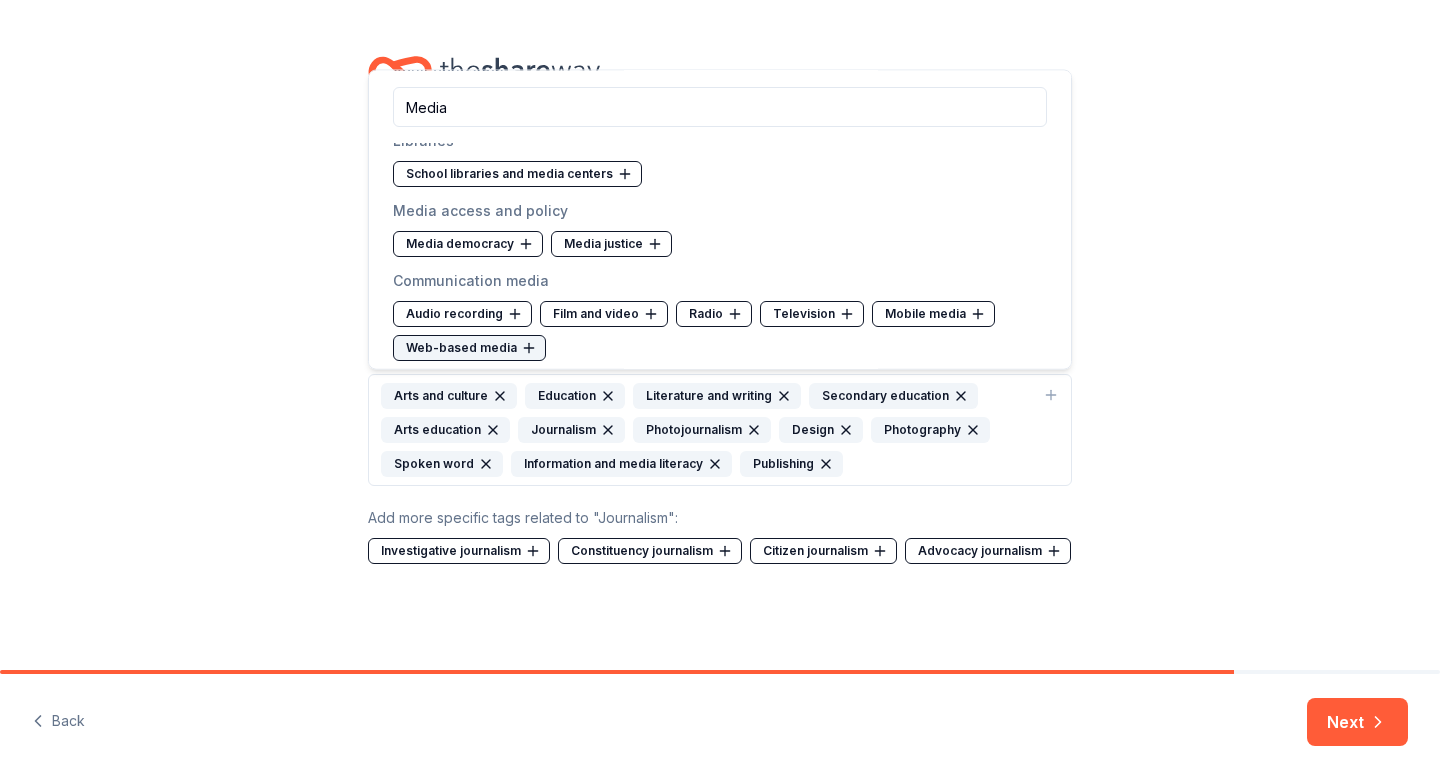 click on "Web-based media" at bounding box center [469, 349] 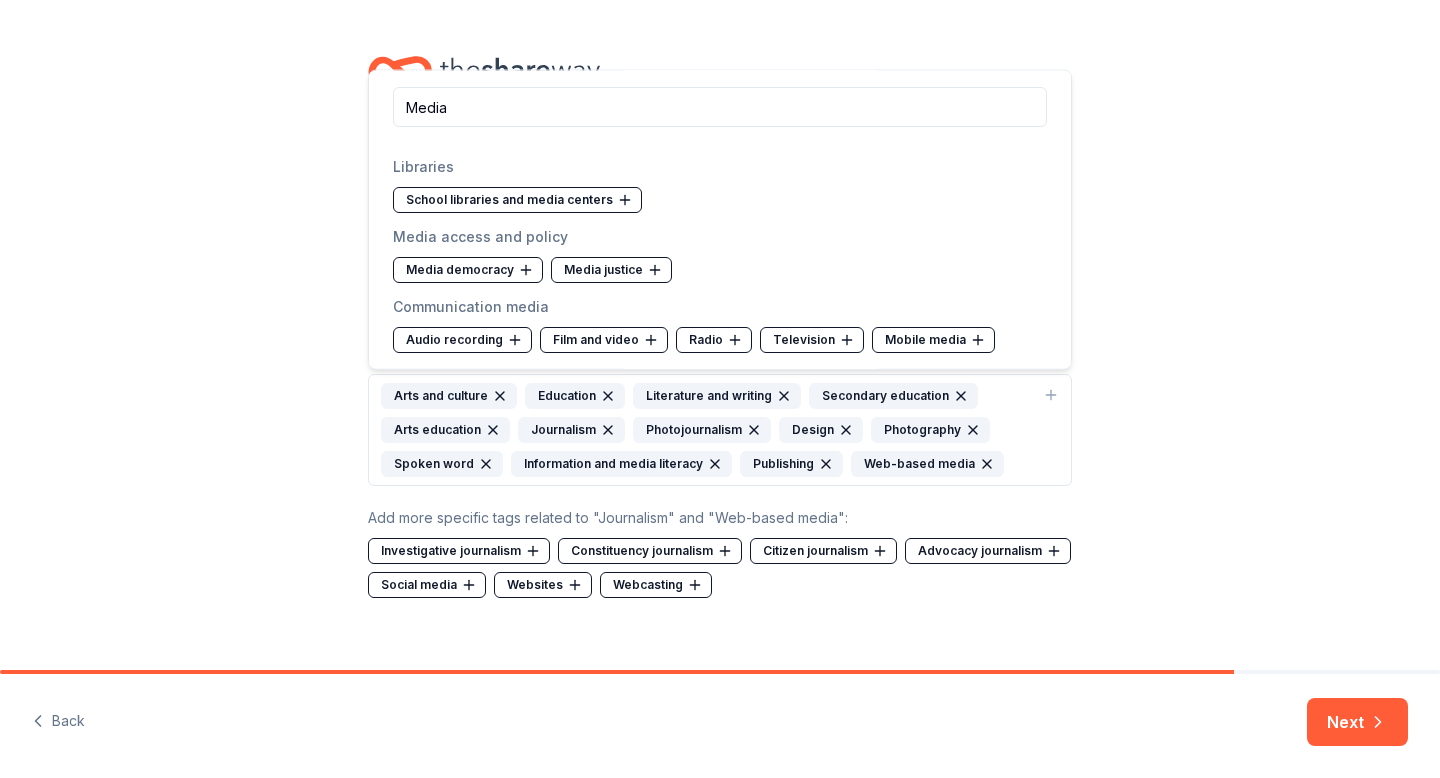scroll, scrollTop: 23, scrollLeft: 0, axis: vertical 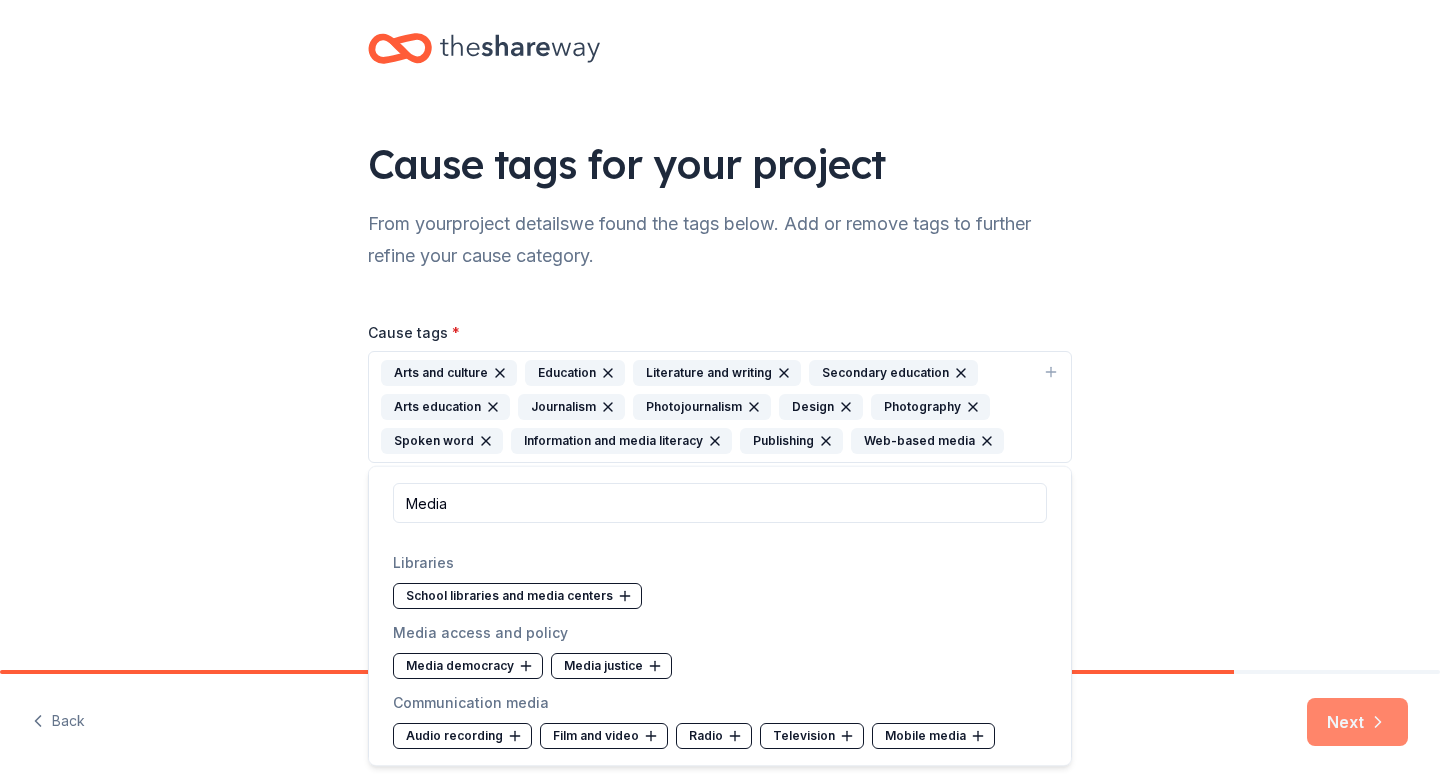 click on "Next" at bounding box center [1357, 722] 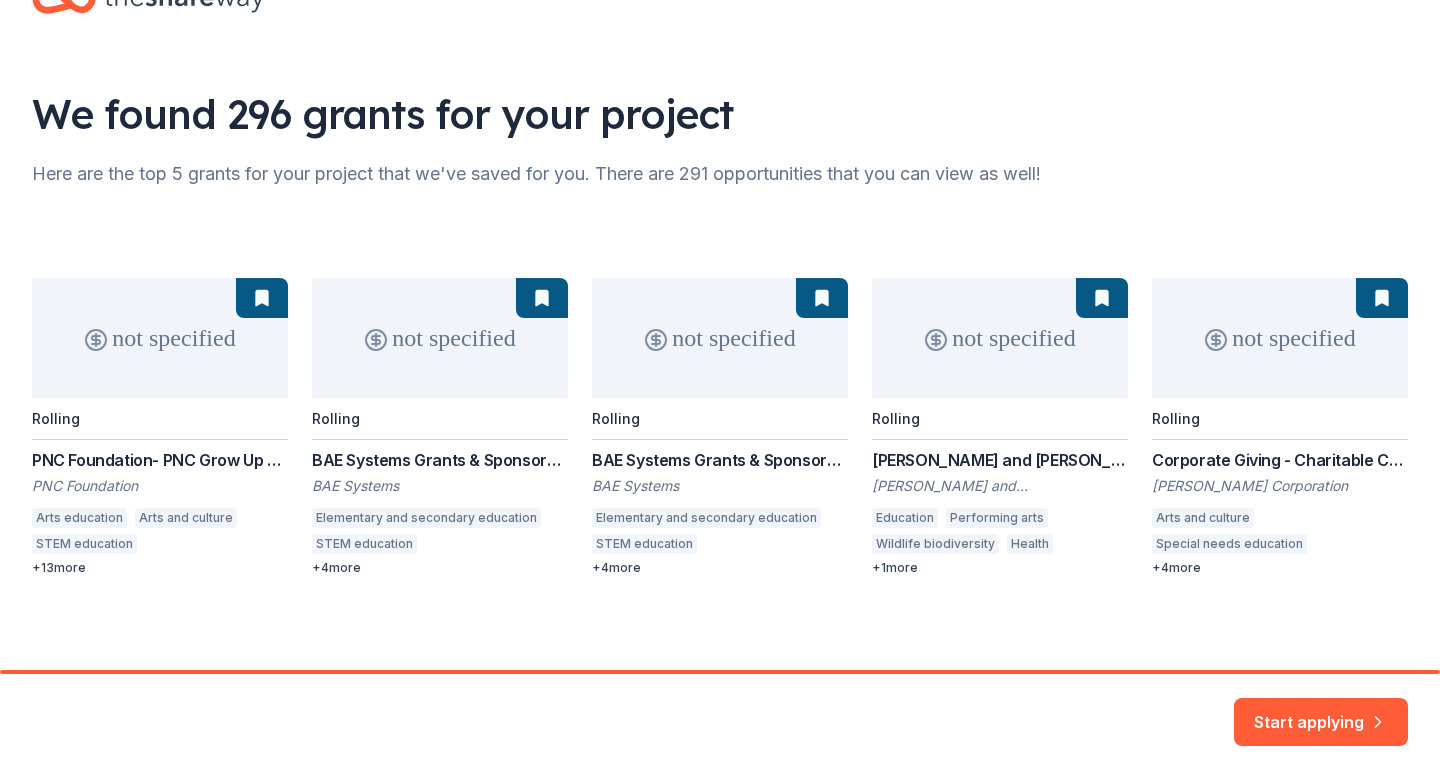 scroll, scrollTop: 75, scrollLeft: 0, axis: vertical 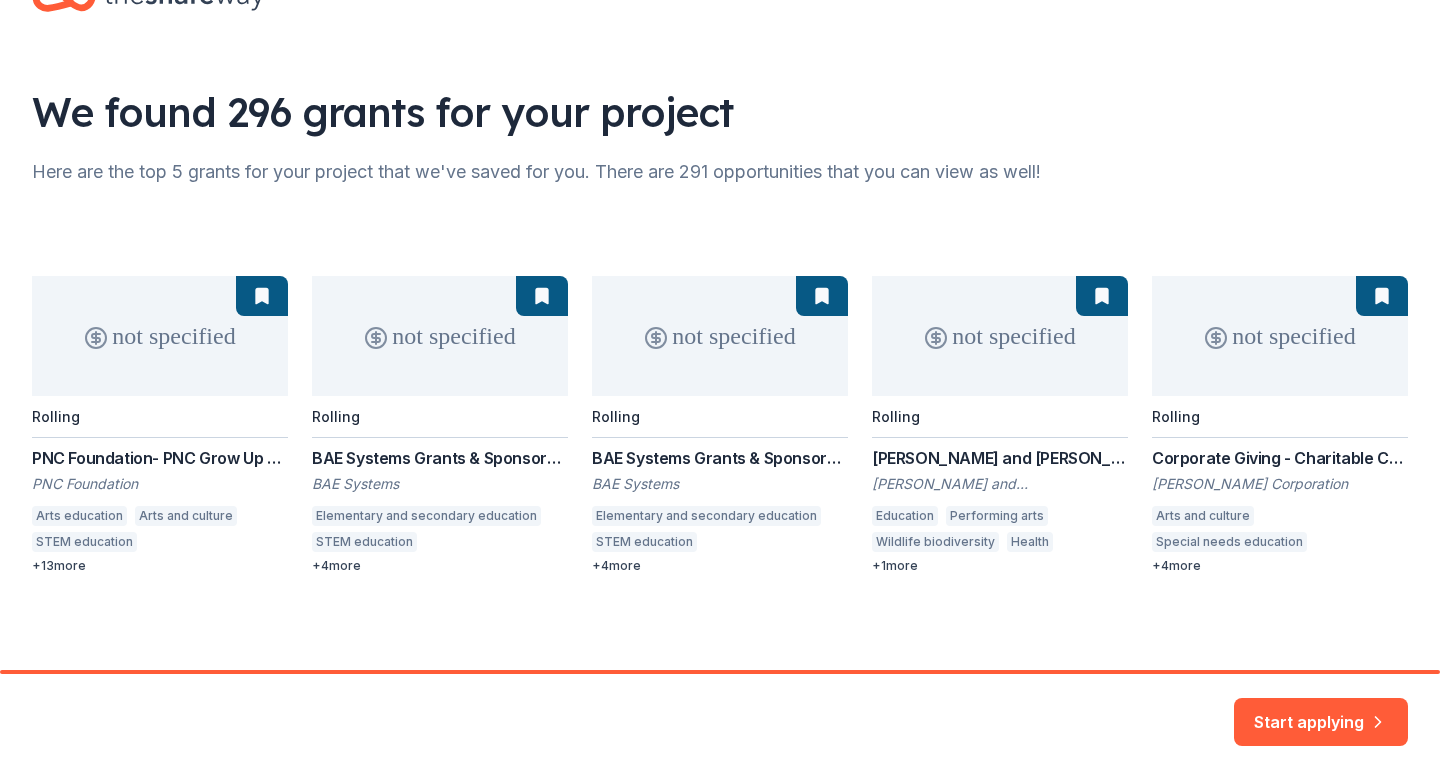 click on "not specified Rolling PNC Foundation- PNC Grow Up Great PNC Foundation Arts education Arts and culture STEM education Early childhood education Educational management Equal opportunity in education Parent-teacher involvement Human services Microfinance Health care access Housing development Home ownership Employment Community and economic development Basic and emergency aid Business and industry +  13  more not specified Rolling BAE Systems Grants & Sponsorships BAE Systems Elementary and secondary education STEM education Early childhood education Higher education National defense Military veterans +  4  more not specified Rolling BAE Systems Grants & Sponsorships BAE Systems Elementary and secondary education STEM education Early childhood education Higher education National defense Military veterans +  4  more not specified Rolling Charles and Mildred Schnurmacher Foundation Grant Charles and Mildred Schnurmacher Foundation Education Performing arts Wildlife biodiversity Health Science Human services +  1" at bounding box center (720, 425) 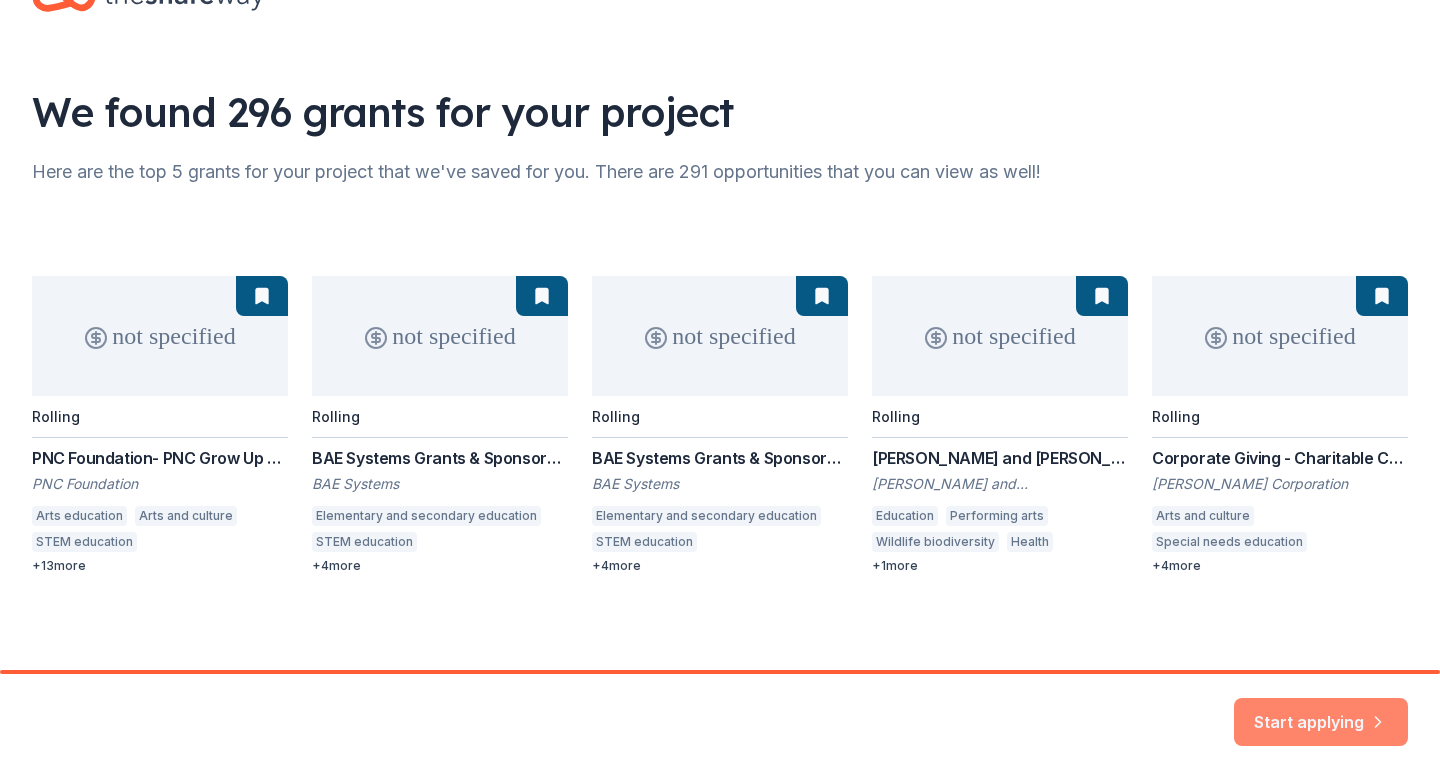 click on "Start applying" at bounding box center (1321, 710) 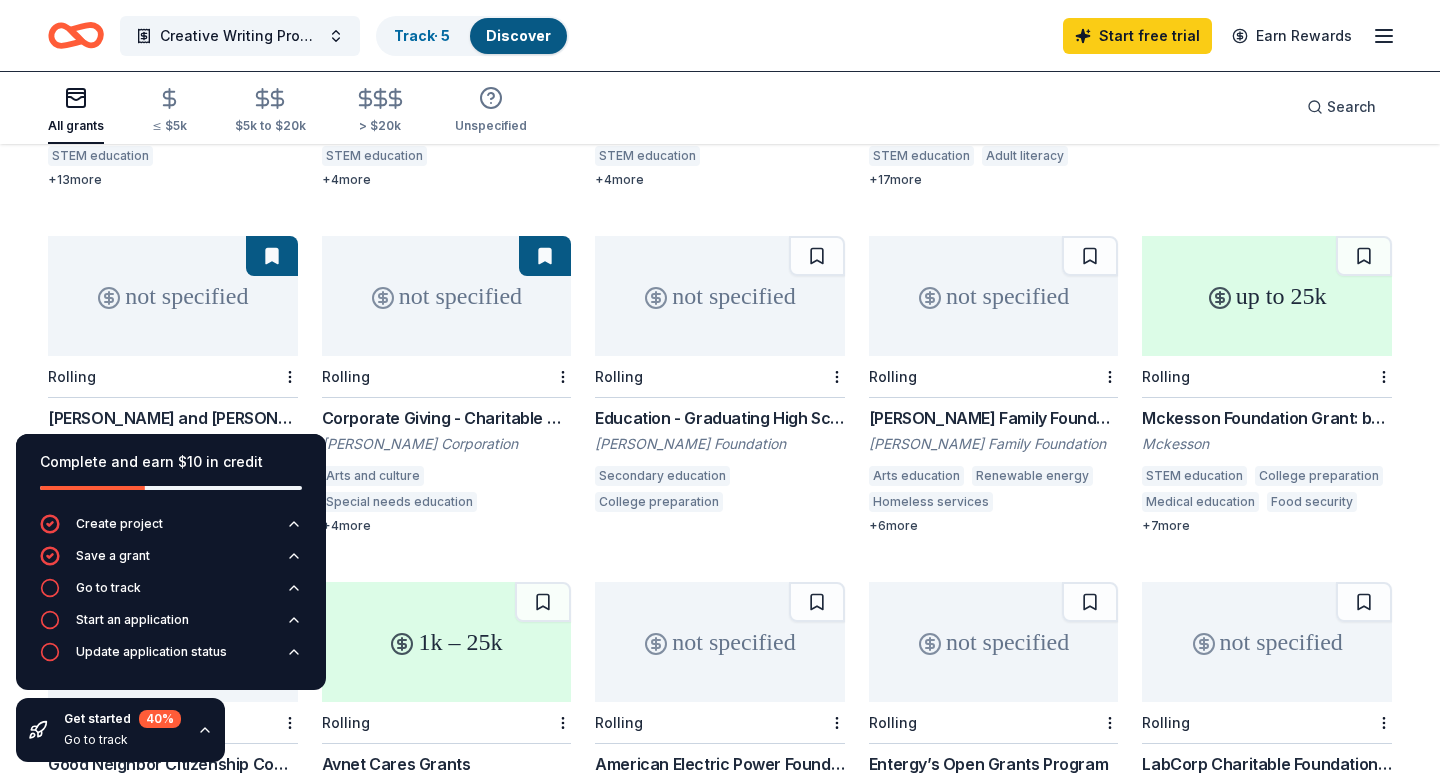 scroll, scrollTop: 472, scrollLeft: 0, axis: vertical 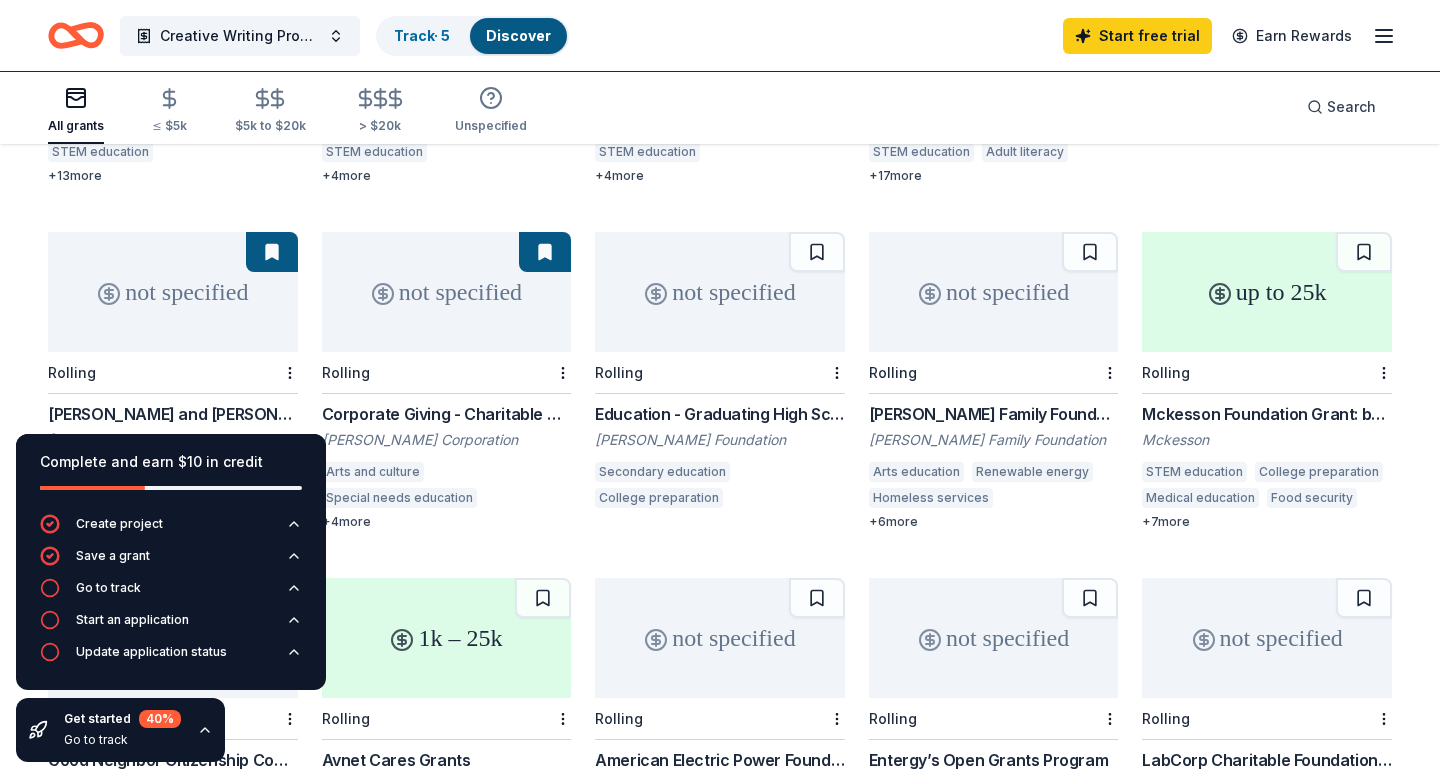 click on "+  7  more" at bounding box center [1267, 522] 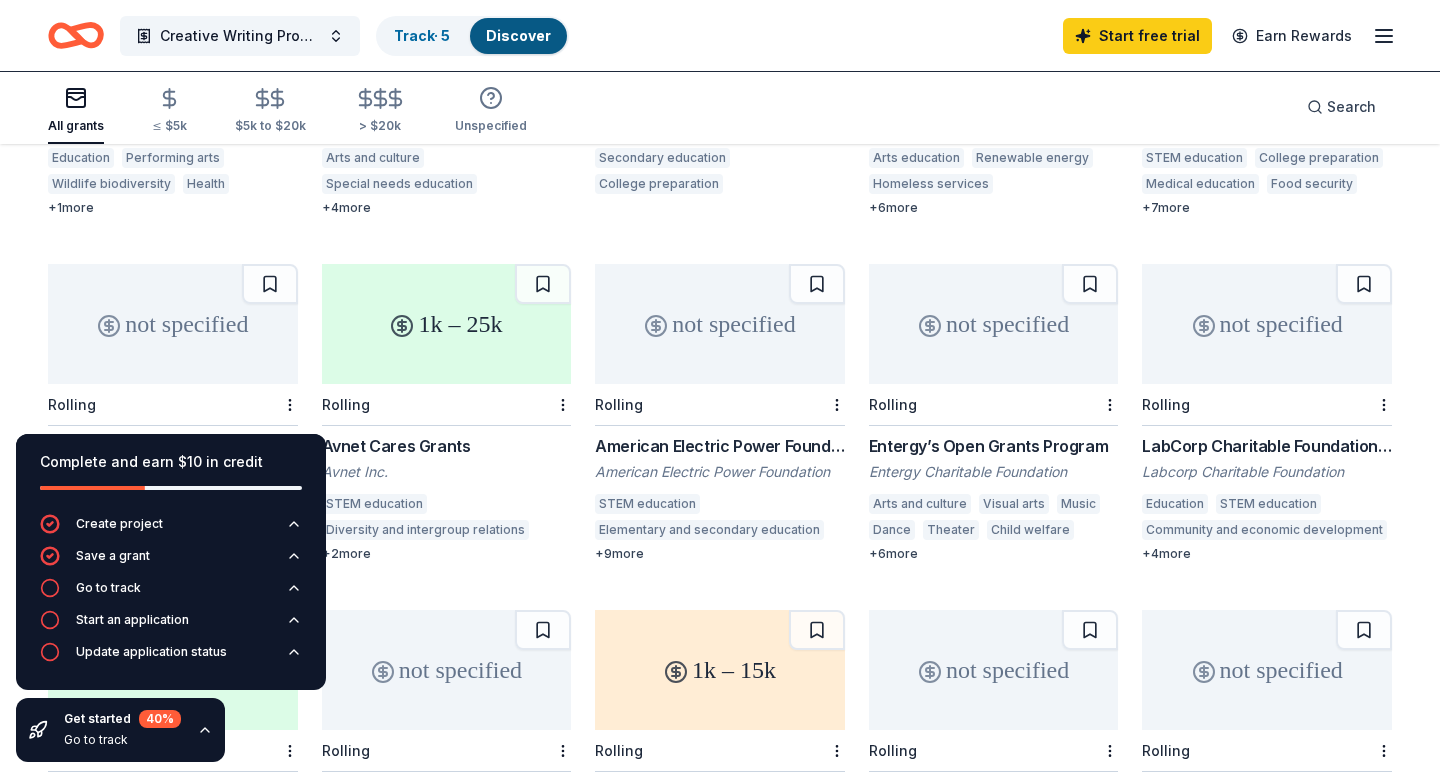 scroll, scrollTop: 781, scrollLeft: 0, axis: vertical 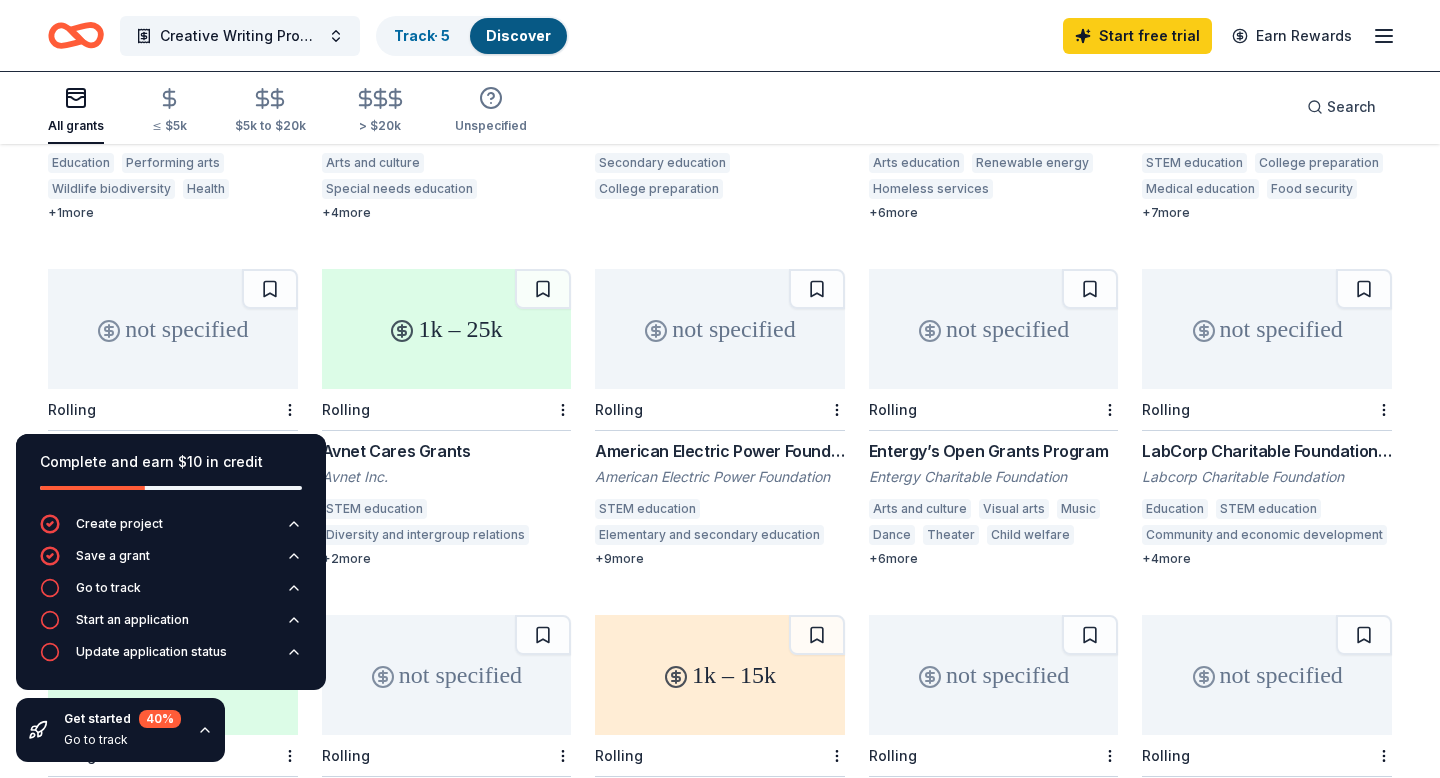 click on "+  6  more" at bounding box center [994, 559] 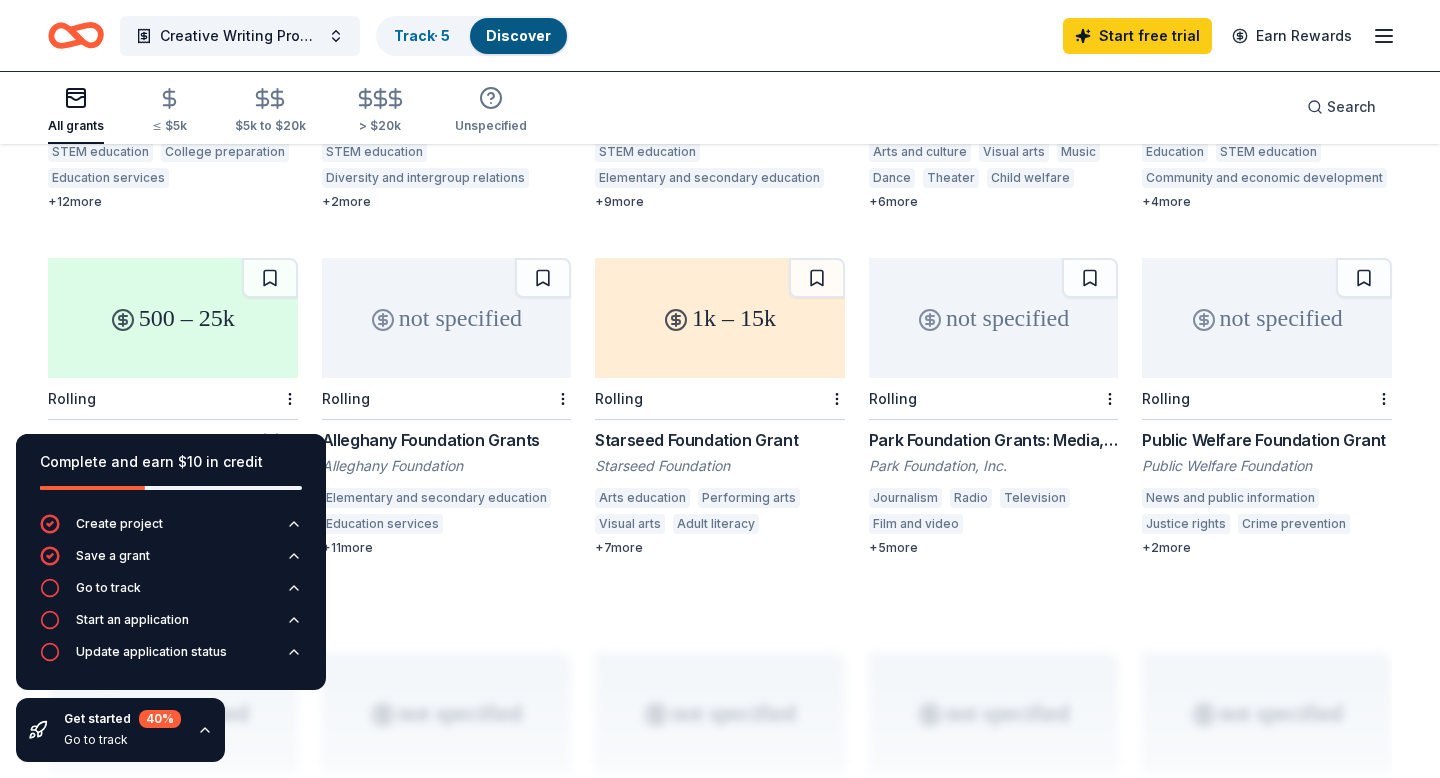 scroll, scrollTop: 1114, scrollLeft: 0, axis: vertical 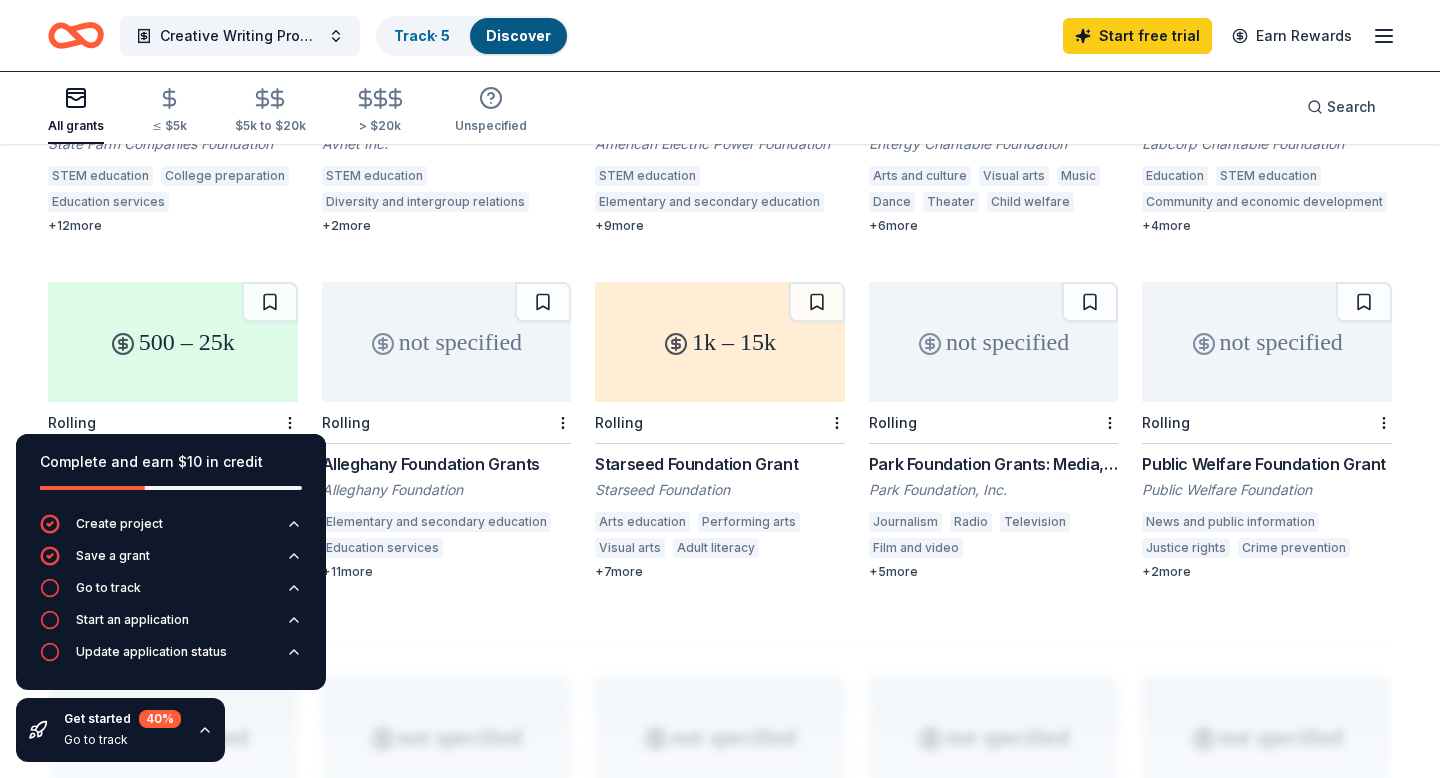click on "Park Foundation Grants: Media, Environment, & Animal Welfare" at bounding box center [994, 464] 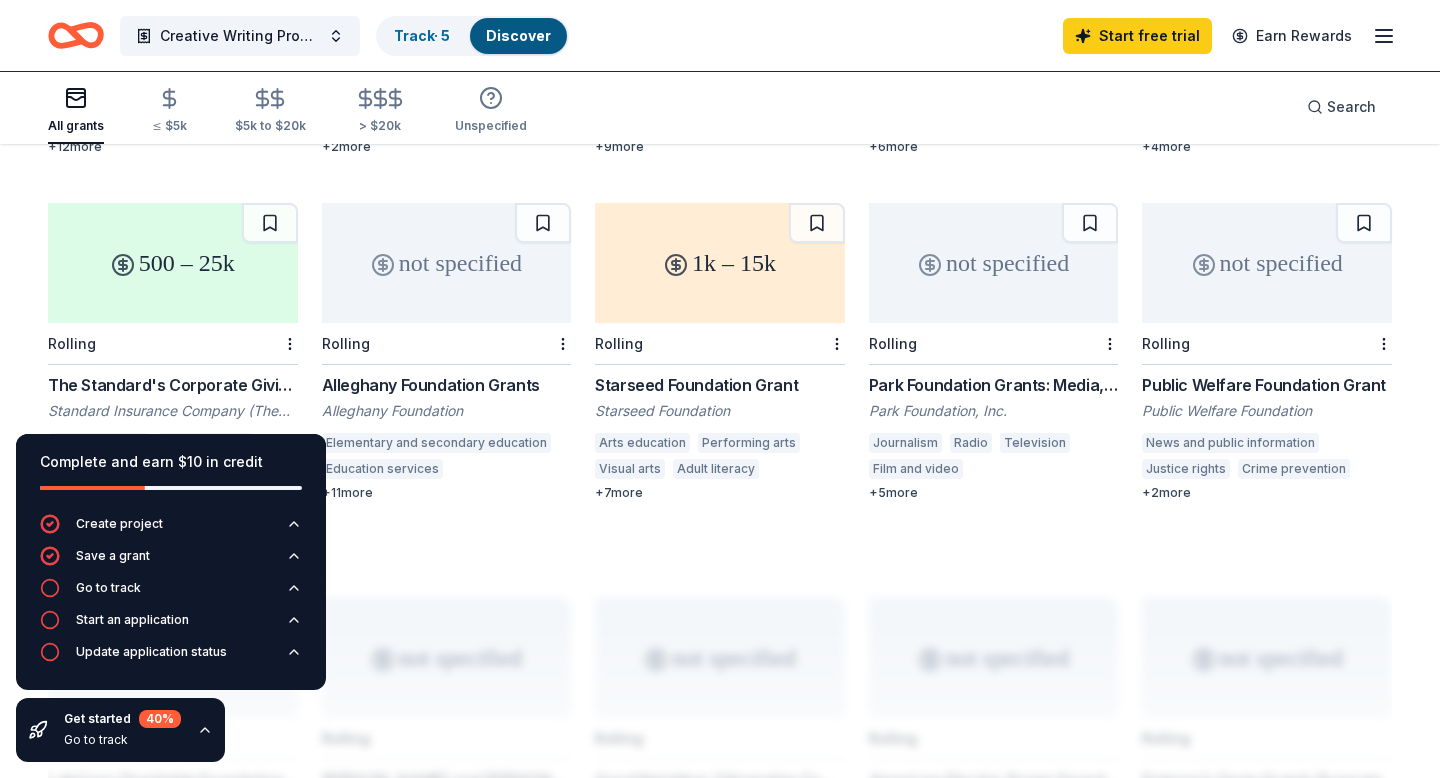 scroll, scrollTop: 1195, scrollLeft: 0, axis: vertical 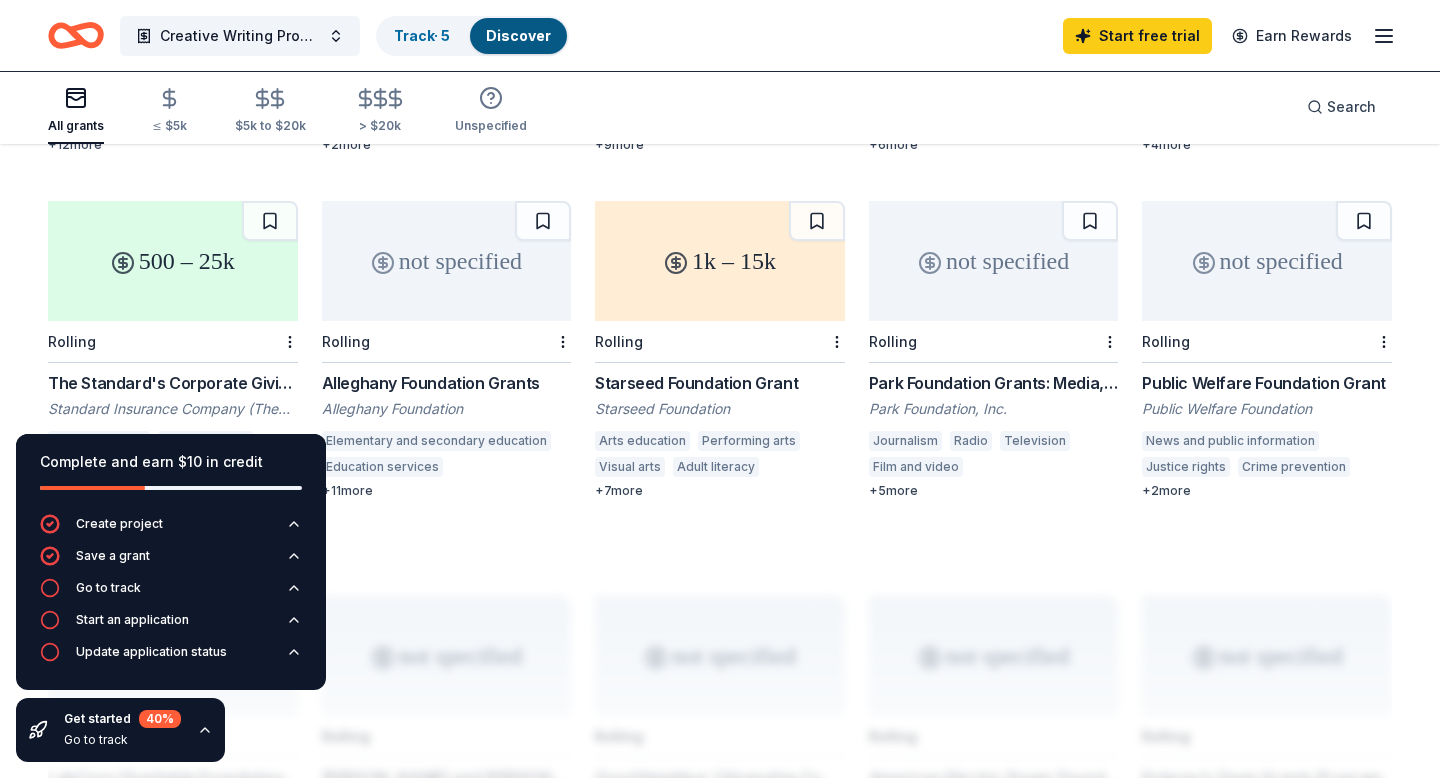 click on "Rolling" at bounding box center [720, 342] 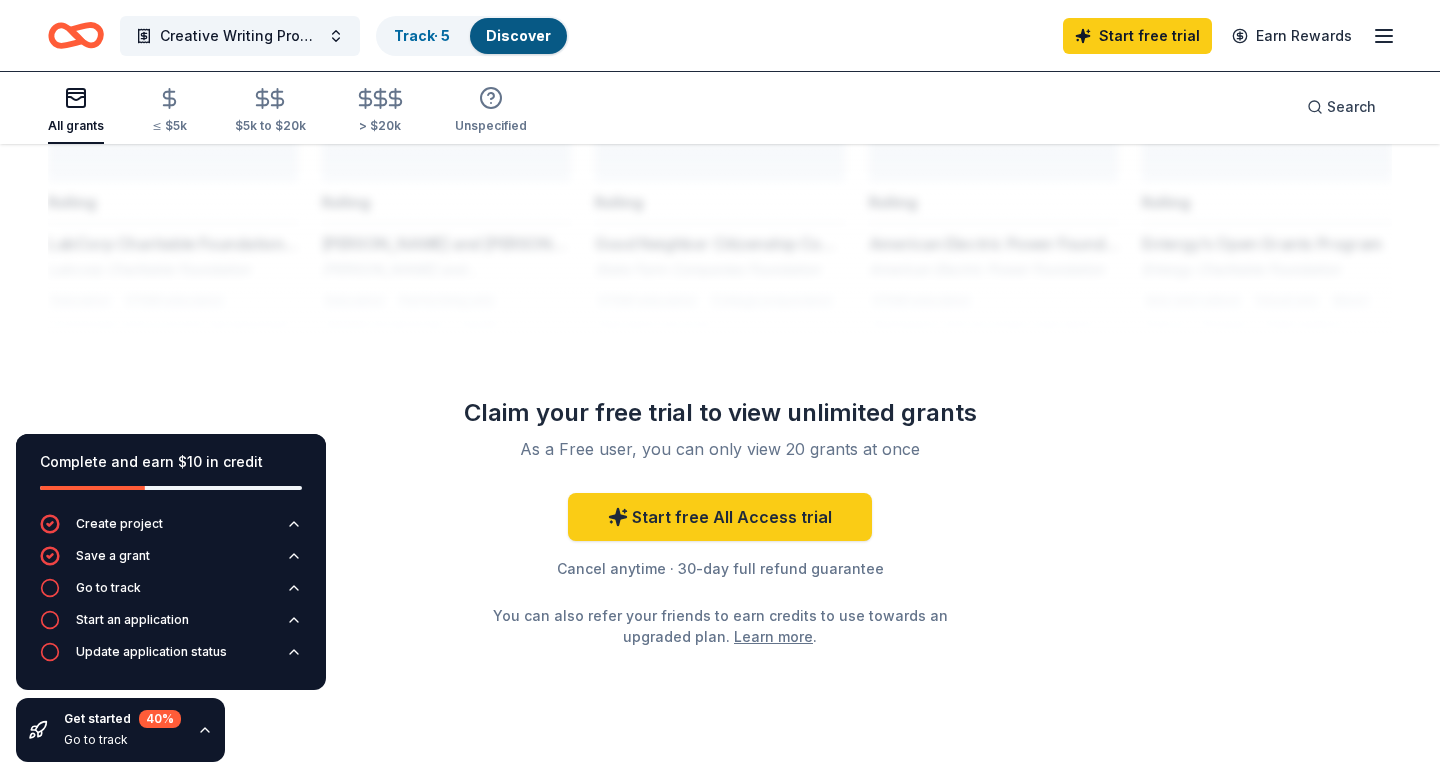 scroll, scrollTop: 1744, scrollLeft: 0, axis: vertical 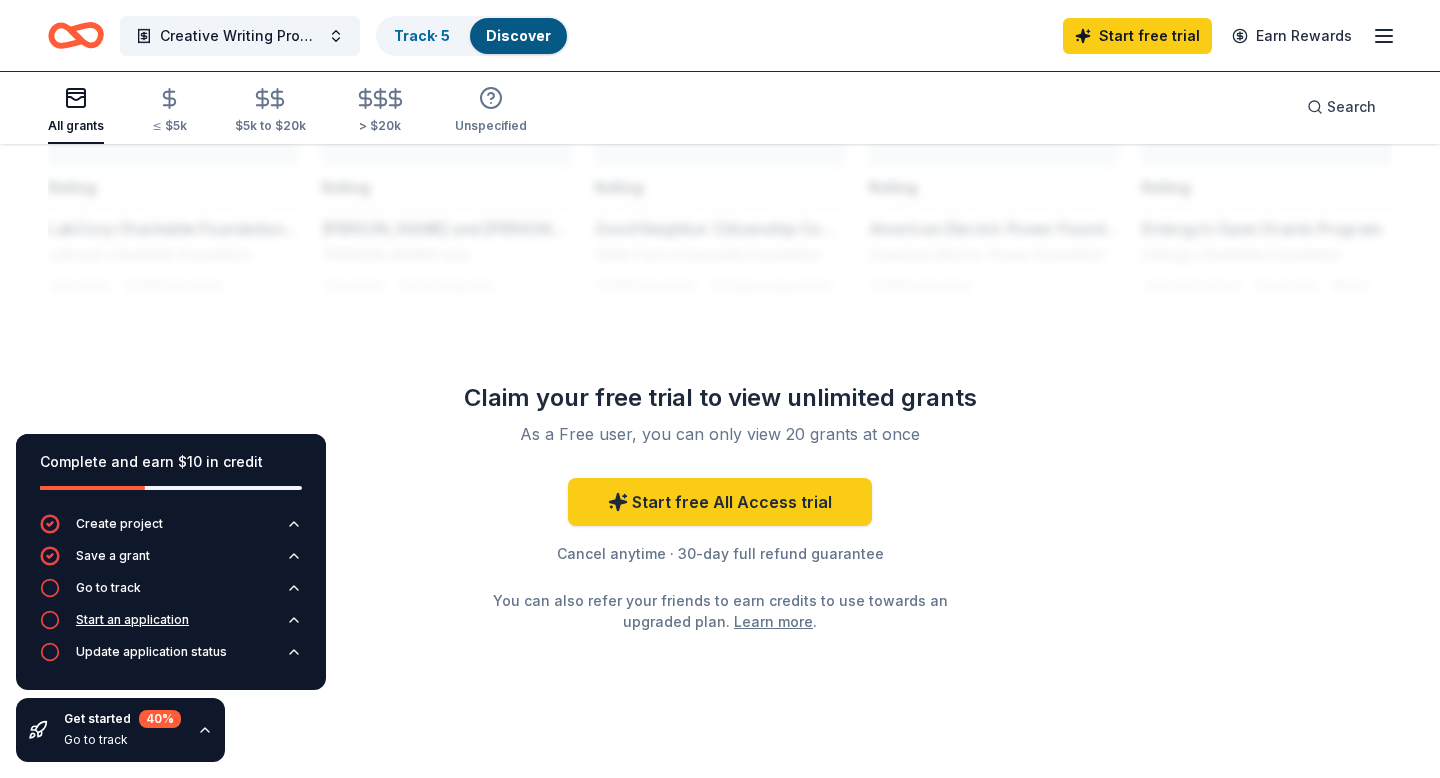 click on "Start an application" at bounding box center [132, 620] 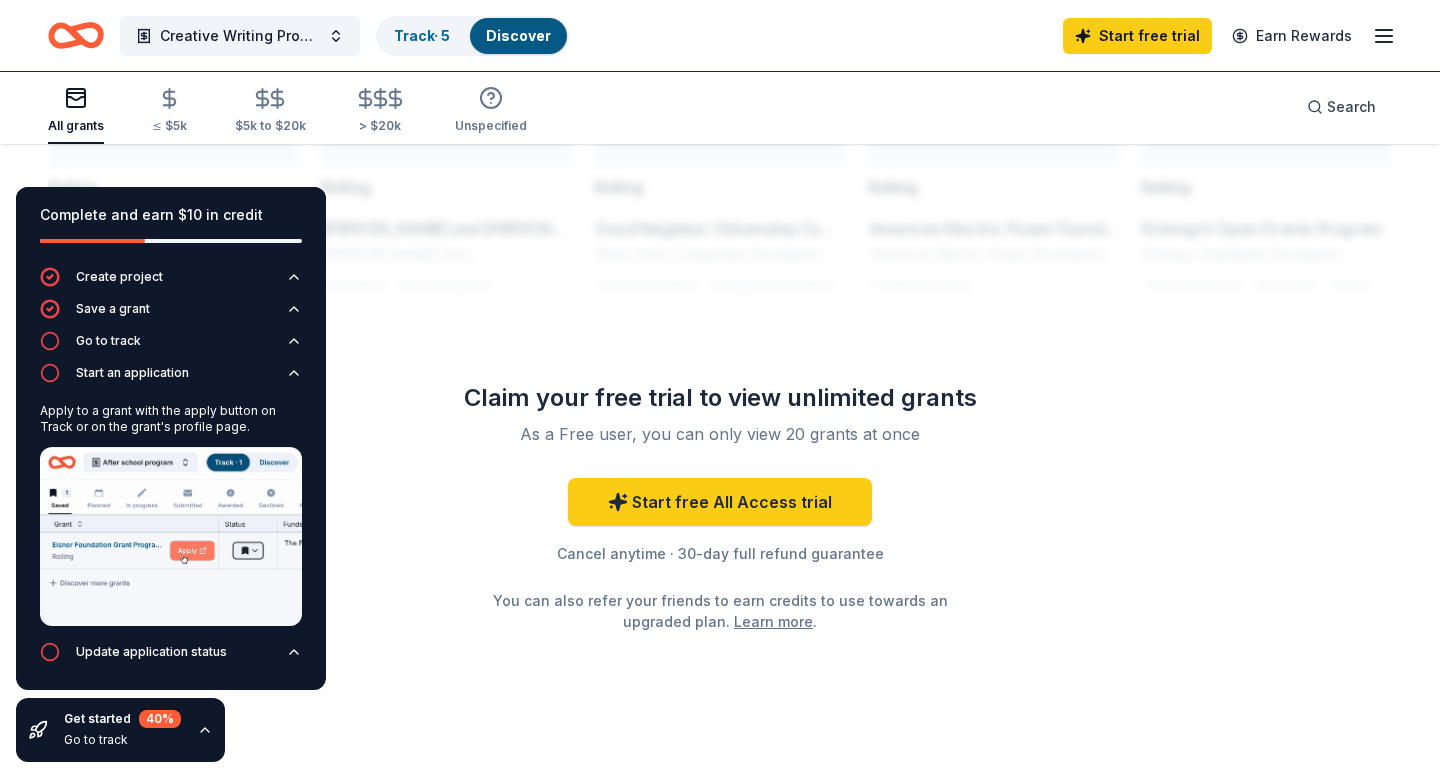 click on "648 results  in  Montgomery, AL not specified Rolling PNC Foundation- PNC Grow Up Great PNC Foundation Arts education Arts and culture STEM education Early childhood education Educational management Equal opportunity in education Parent-teacher involvement Human services Microfinance Health care access Housing development Home ownership Employment Community and economic development Basic and emergency aid Business and industry +  13  more not specified Rolling BAE Systems Grants & Sponsorships BAE Systems Elementary and secondary education STEM education Early childhood education Higher education National defense Military veterans +  4  more not specified Rolling BAE Systems Grants & Sponsorships BAE Systems Elementary and secondary education STEM education Early childhood education Higher education National defense Military veterans +  4  more up to 100k Local Program paused Alabama Power: Foundation Grants Alabama Power Foundation Arts education Secondary education STEM education Adult literacy Recycling +" at bounding box center (720, -399) 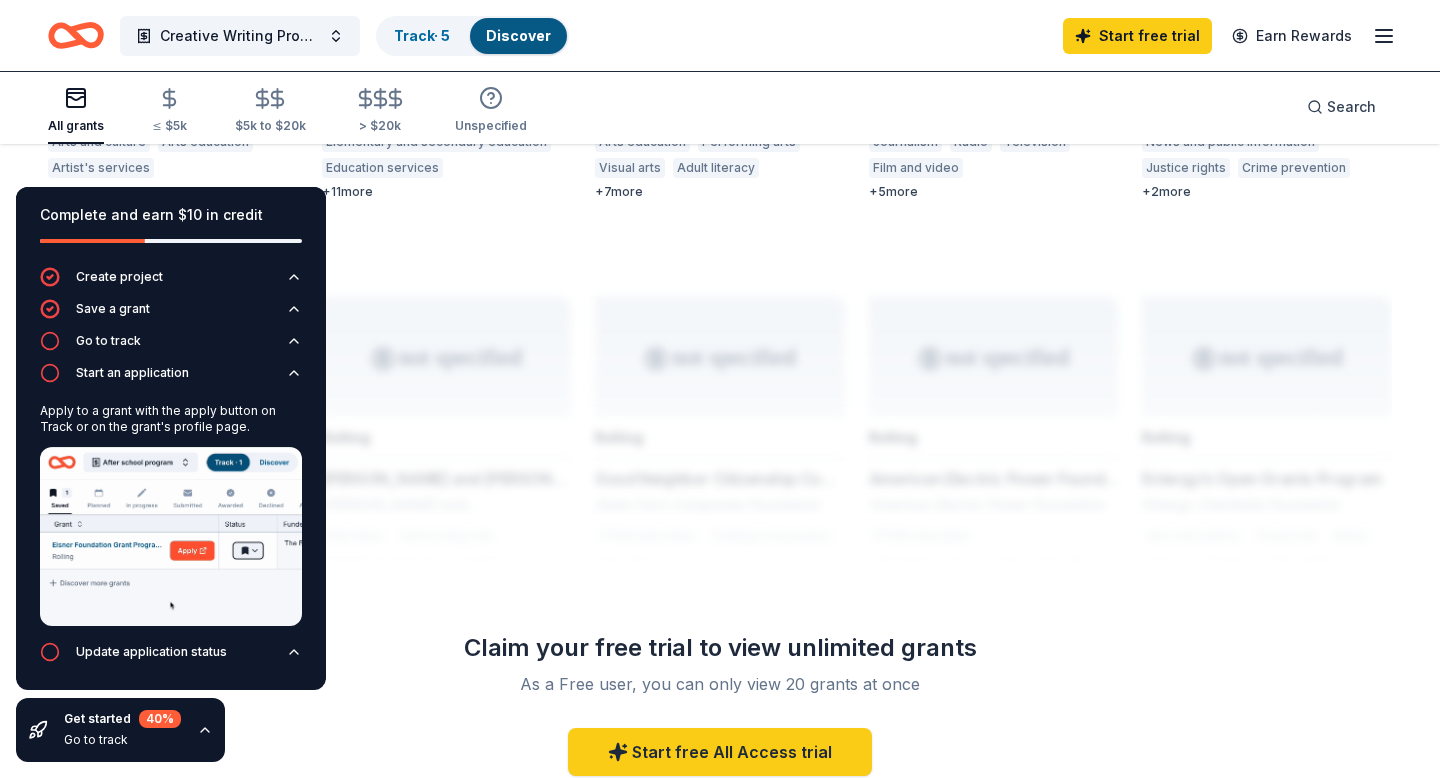 scroll, scrollTop: 1491, scrollLeft: 0, axis: vertical 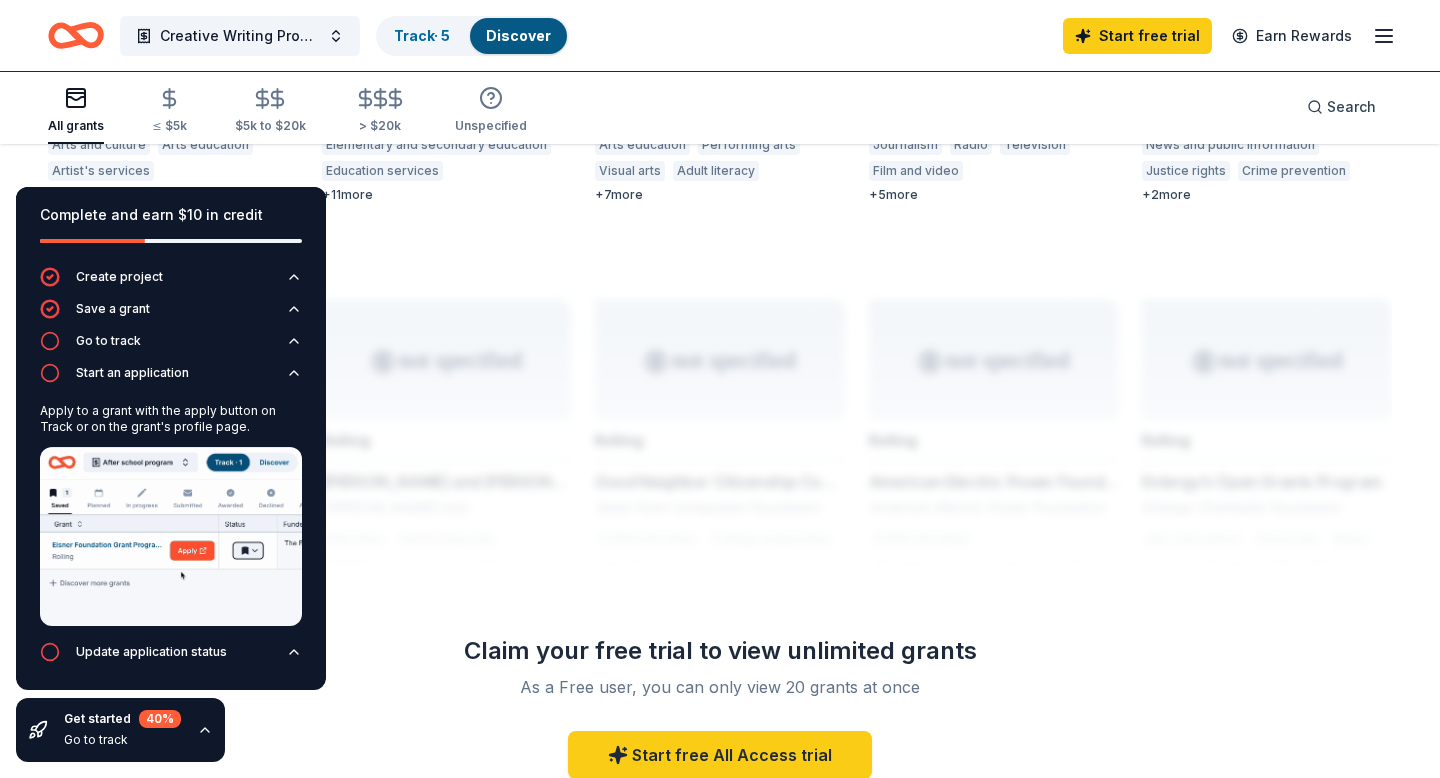 click on "648 results  in  Montgomery, AL not specified Rolling PNC Foundation- PNC Grow Up Great PNC Foundation Arts education Arts and culture STEM education Early childhood education Educational management Equal opportunity in education Parent-teacher involvement Human services Microfinance Health care access Housing development Home ownership Employment Community and economic development Basic and emergency aid Business and industry +  13  more not specified Rolling BAE Systems Grants & Sponsorships BAE Systems Elementary and secondary education STEM education Early childhood education Higher education National defense Military veterans +  4  more not specified Rolling BAE Systems Grants & Sponsorships BAE Systems Elementary and secondary education STEM education Early childhood education Higher education National defense Military veterans +  4  more up to 100k Local Program paused Alabama Power: Foundation Grants Alabama Power Foundation Arts education Secondary education STEM education Adult literacy Recycling +" at bounding box center [720, -180] 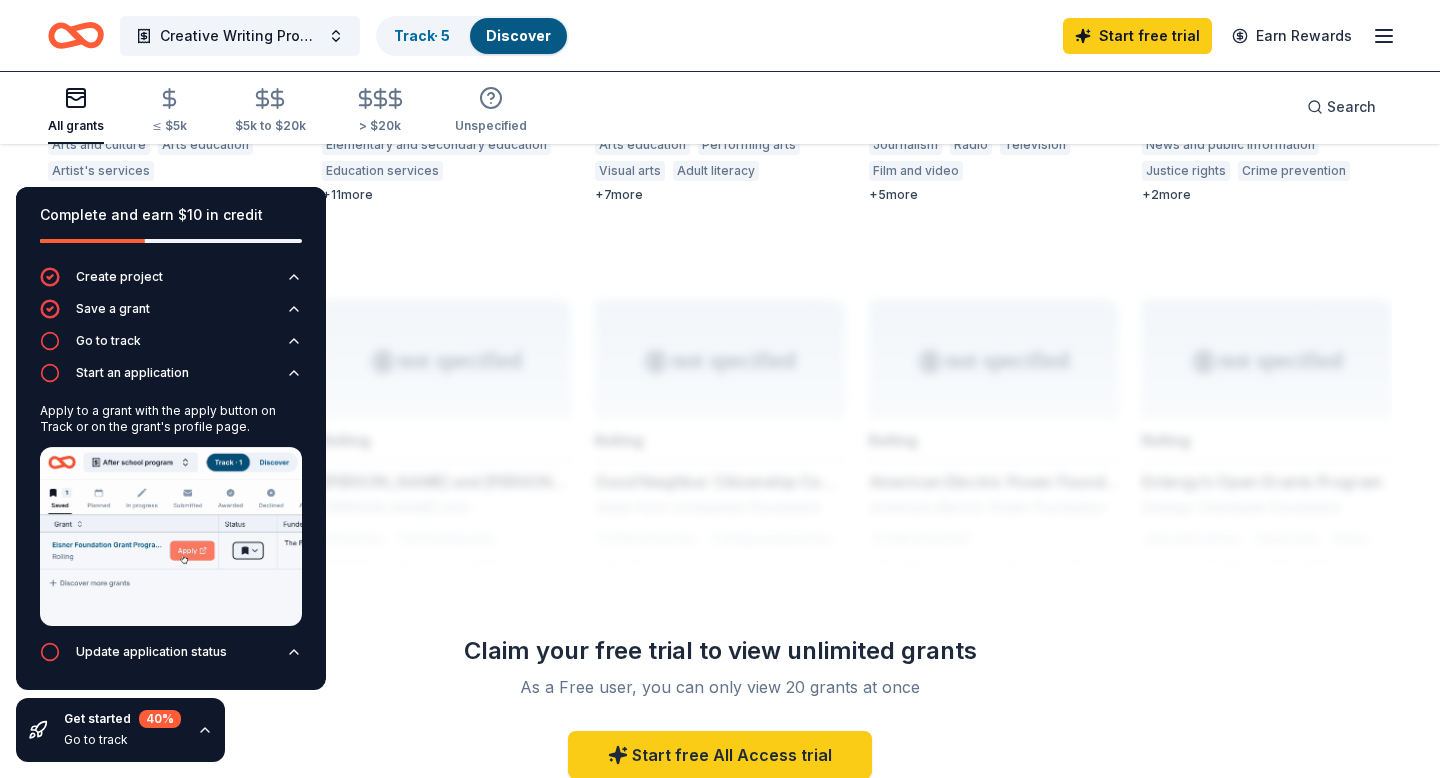 click on "Complete and earn $10 in credit" at bounding box center [171, 227] 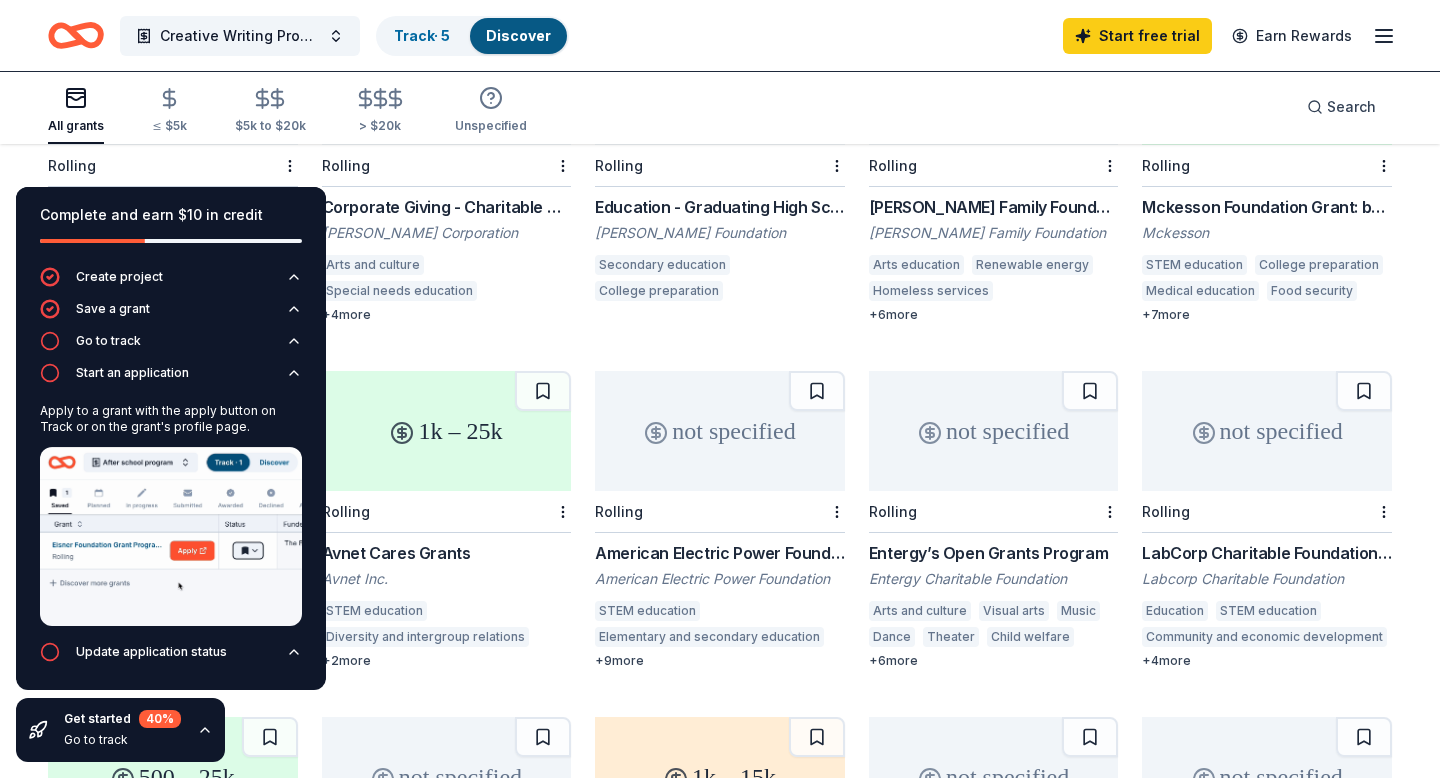 scroll, scrollTop: 677, scrollLeft: 0, axis: vertical 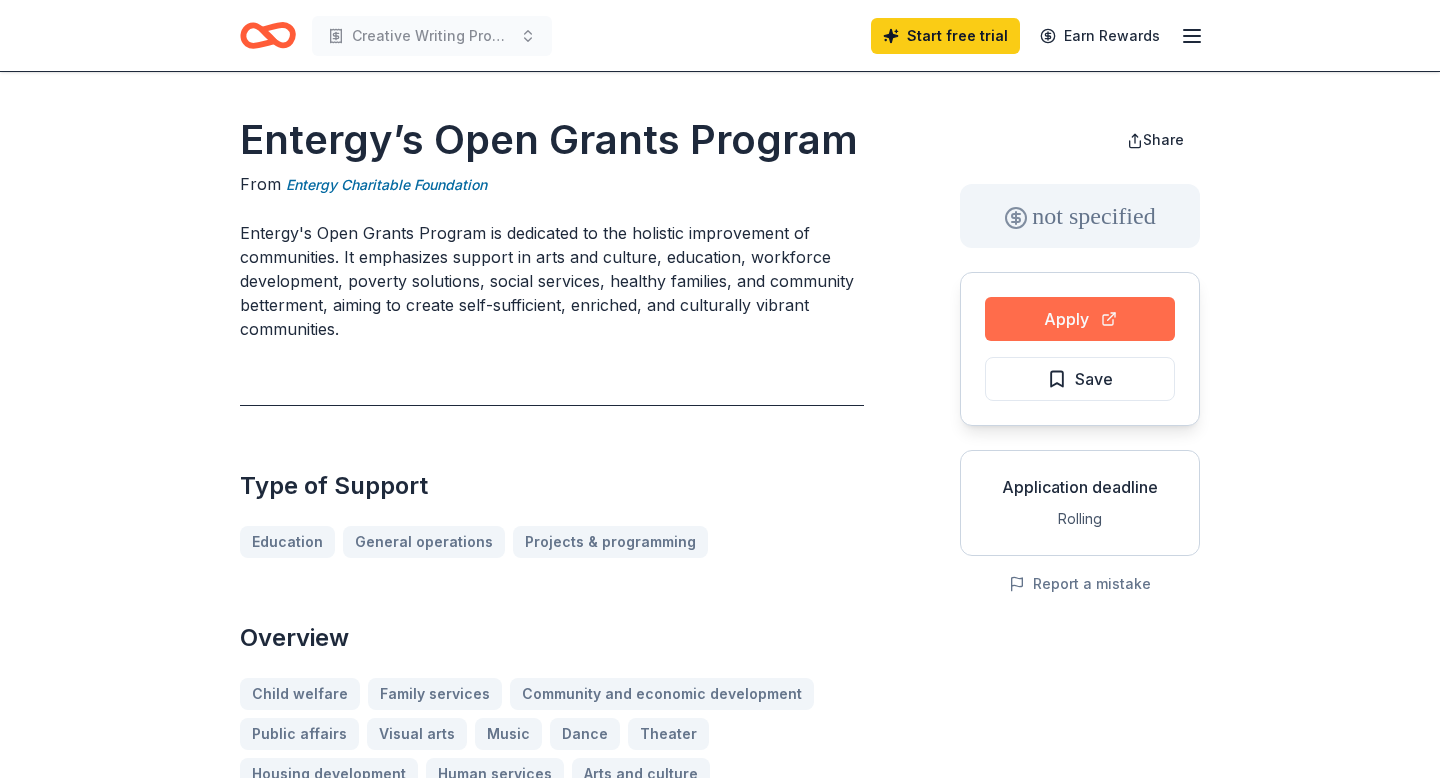 click on "Apply" at bounding box center [1080, 319] 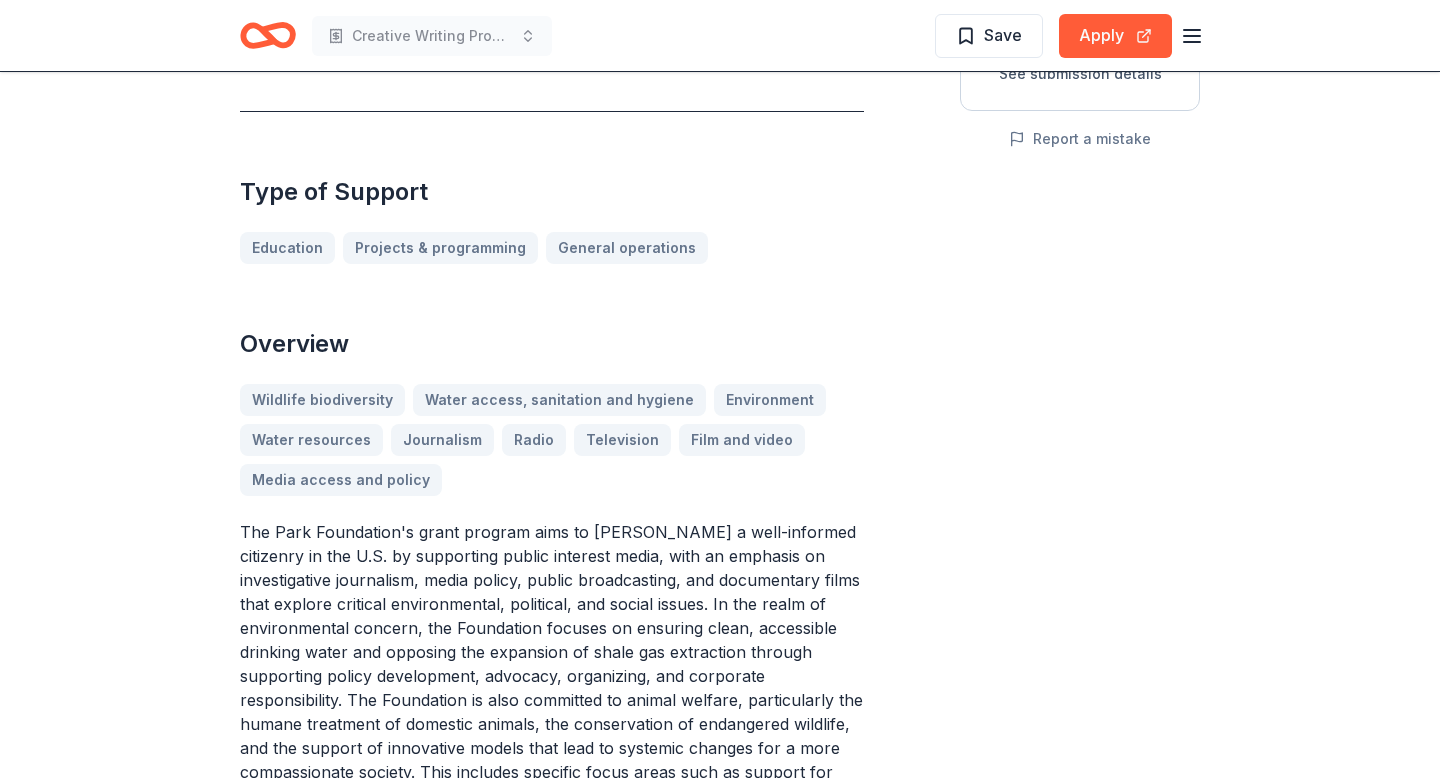 scroll, scrollTop: 0, scrollLeft: 0, axis: both 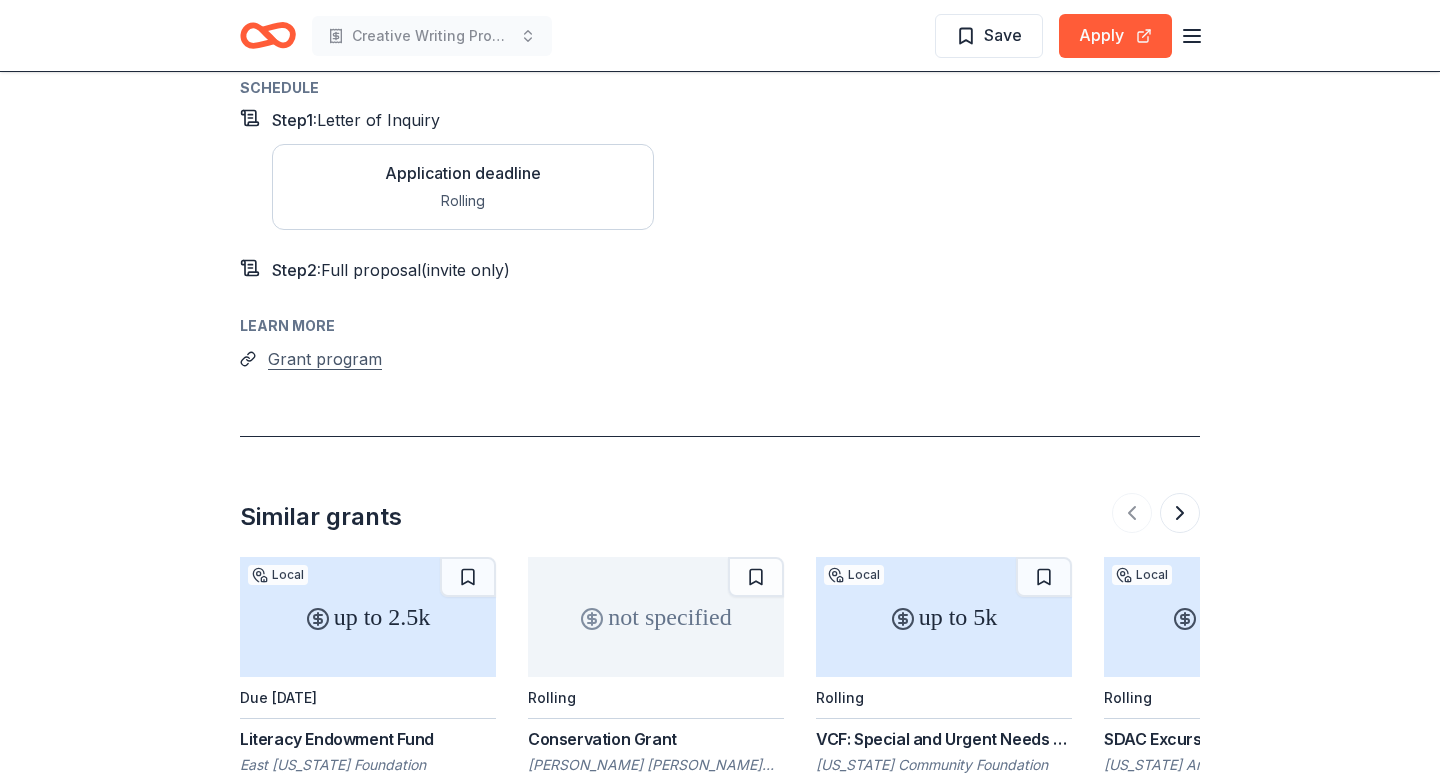 click on "Grant program" at bounding box center [325, 359] 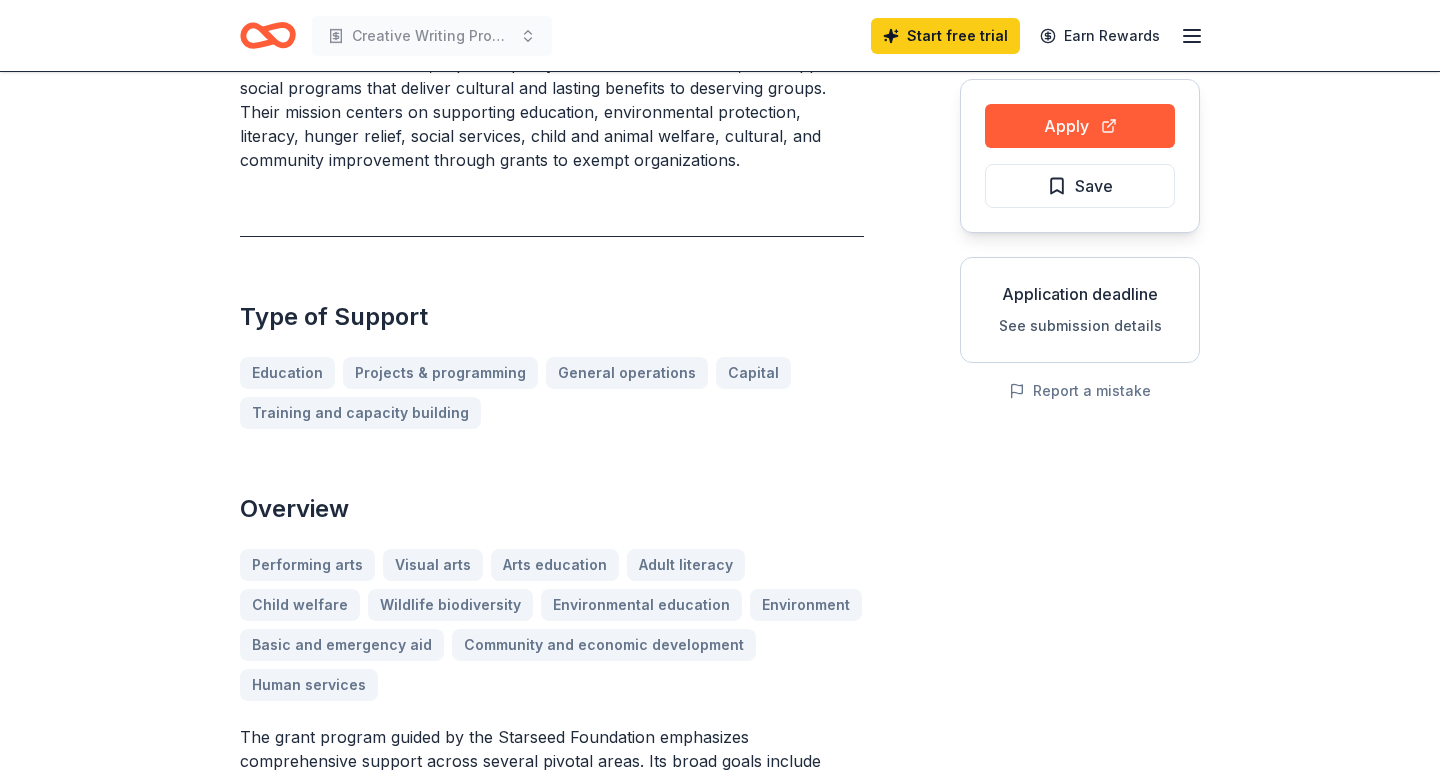 scroll, scrollTop: 0, scrollLeft: 0, axis: both 